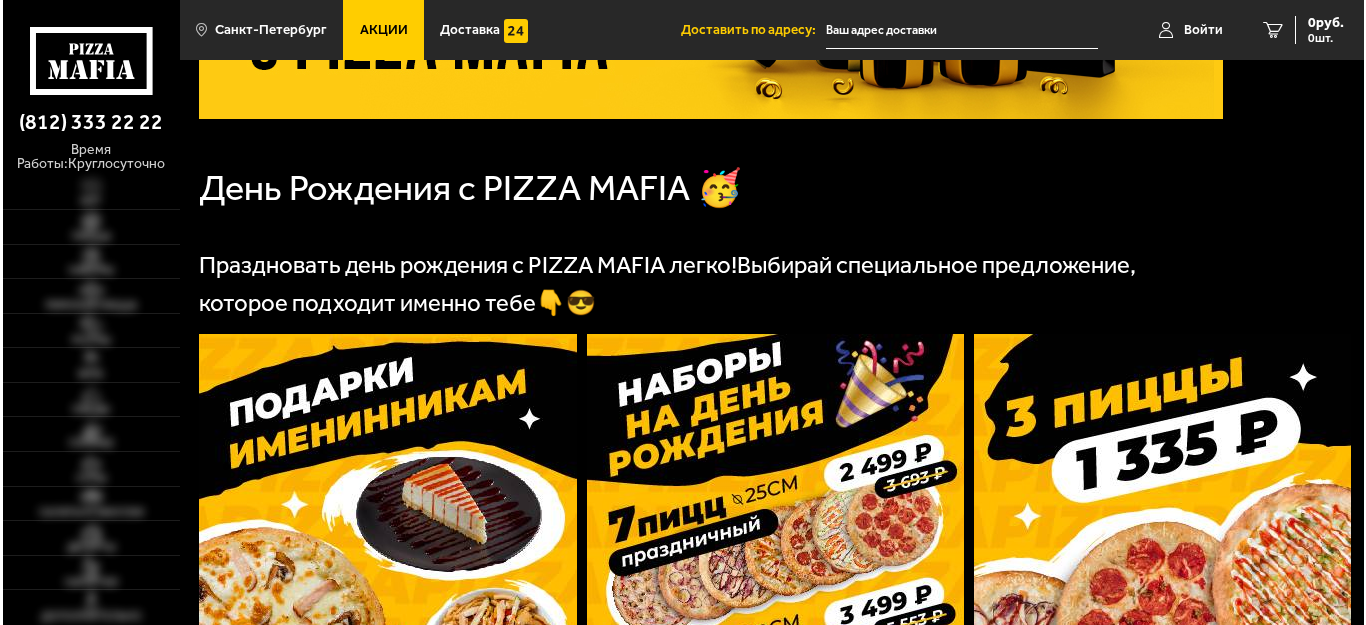 scroll, scrollTop: 322, scrollLeft: 0, axis: vertical 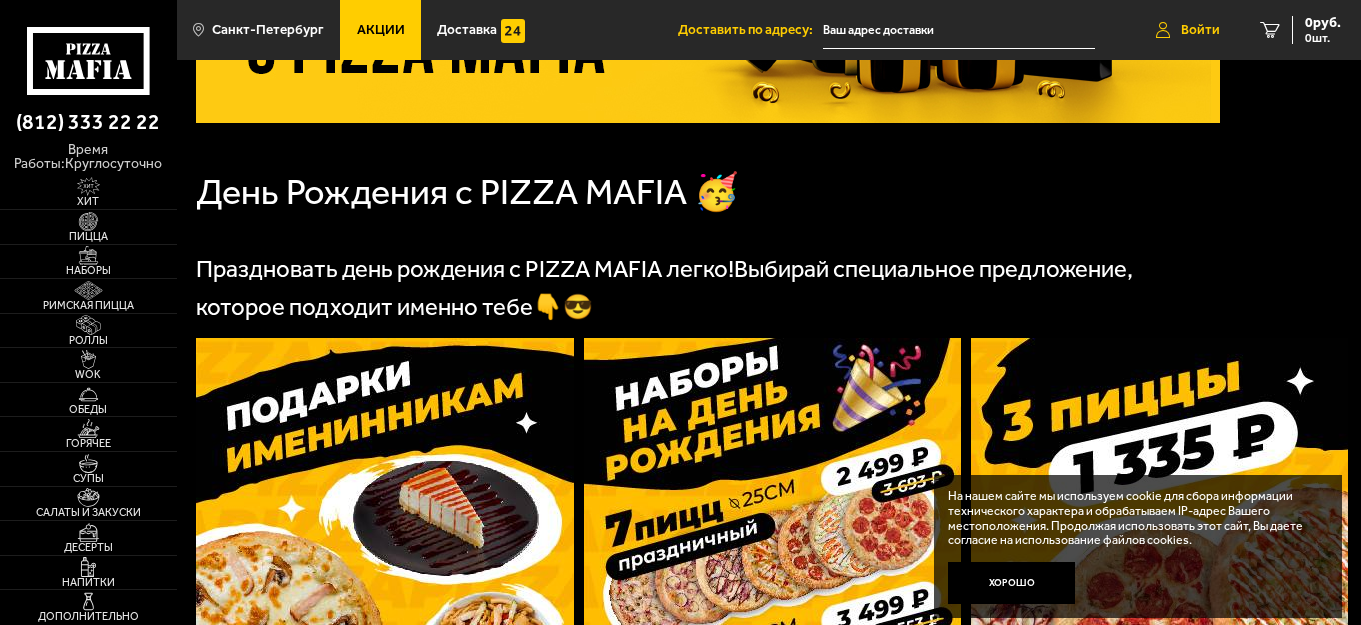 click on "Войти" at bounding box center (1200, 30) 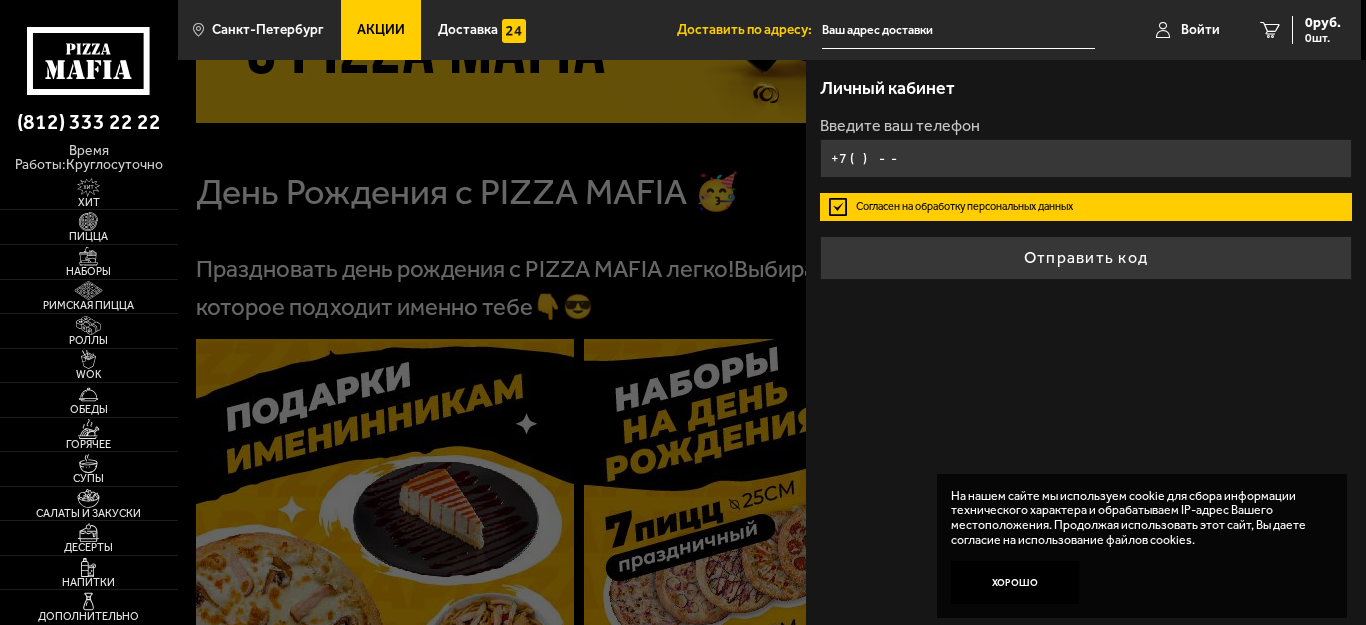 click on "+7 (   )    -  -" at bounding box center [1086, 158] 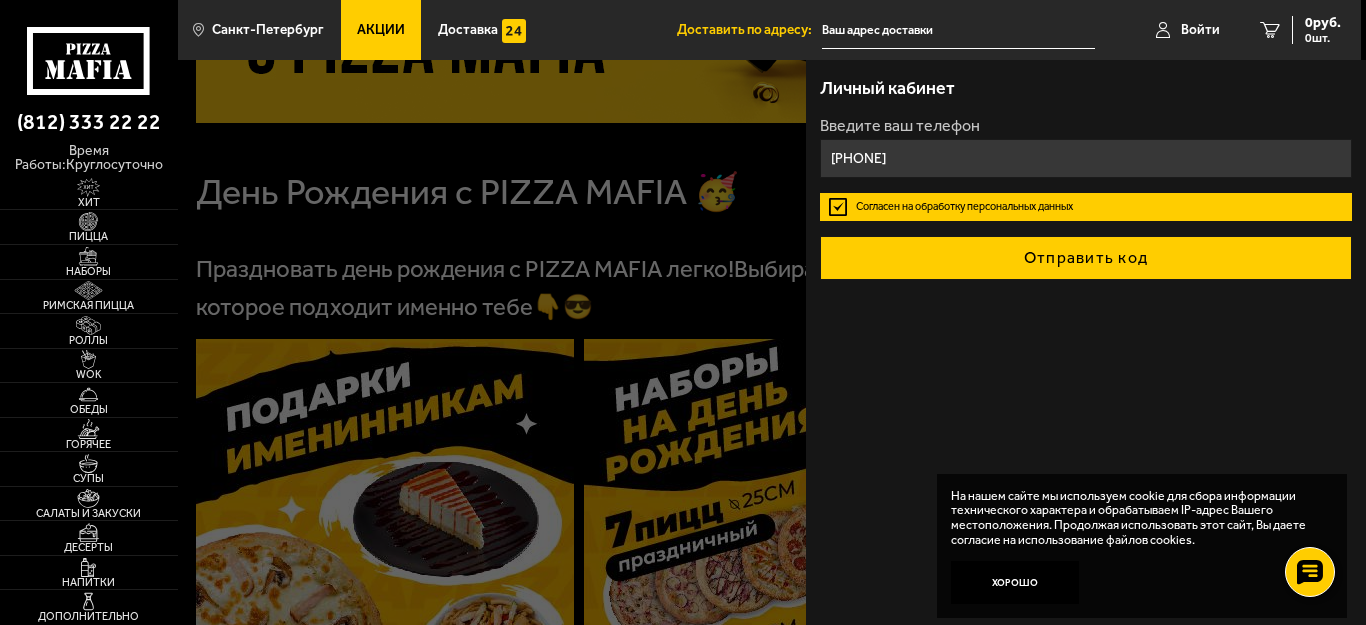 type on "[PHONE]" 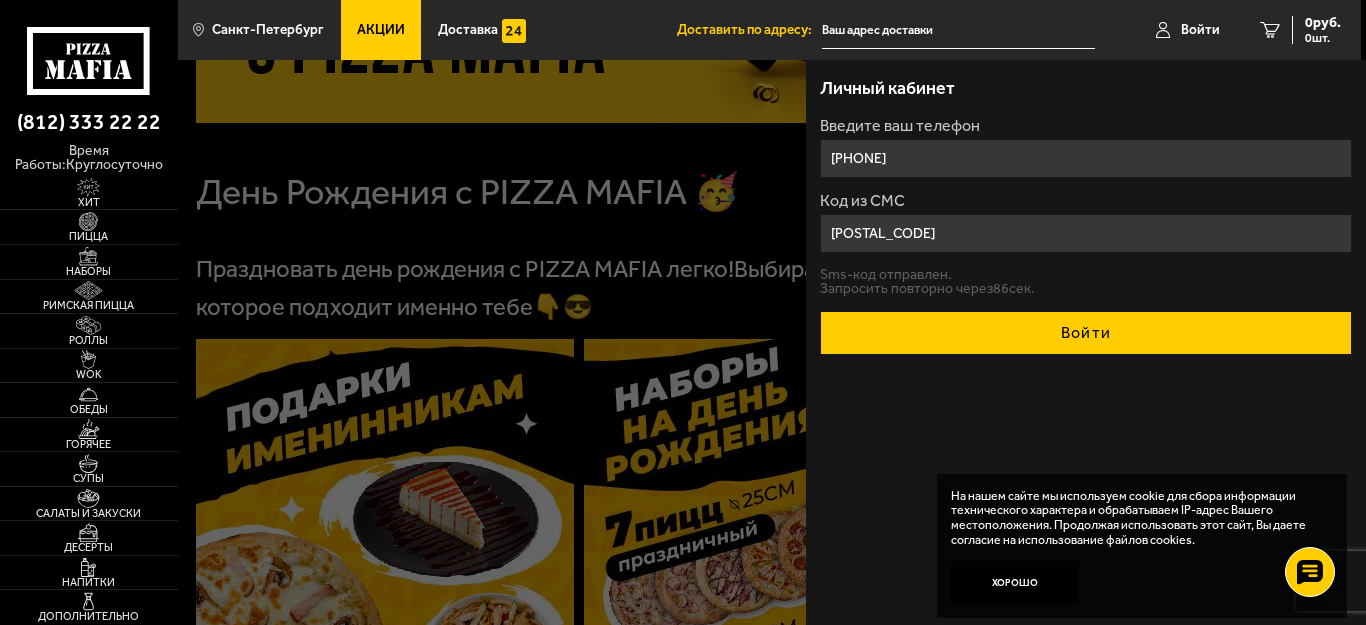 type on "[POSTAL_CODE]" 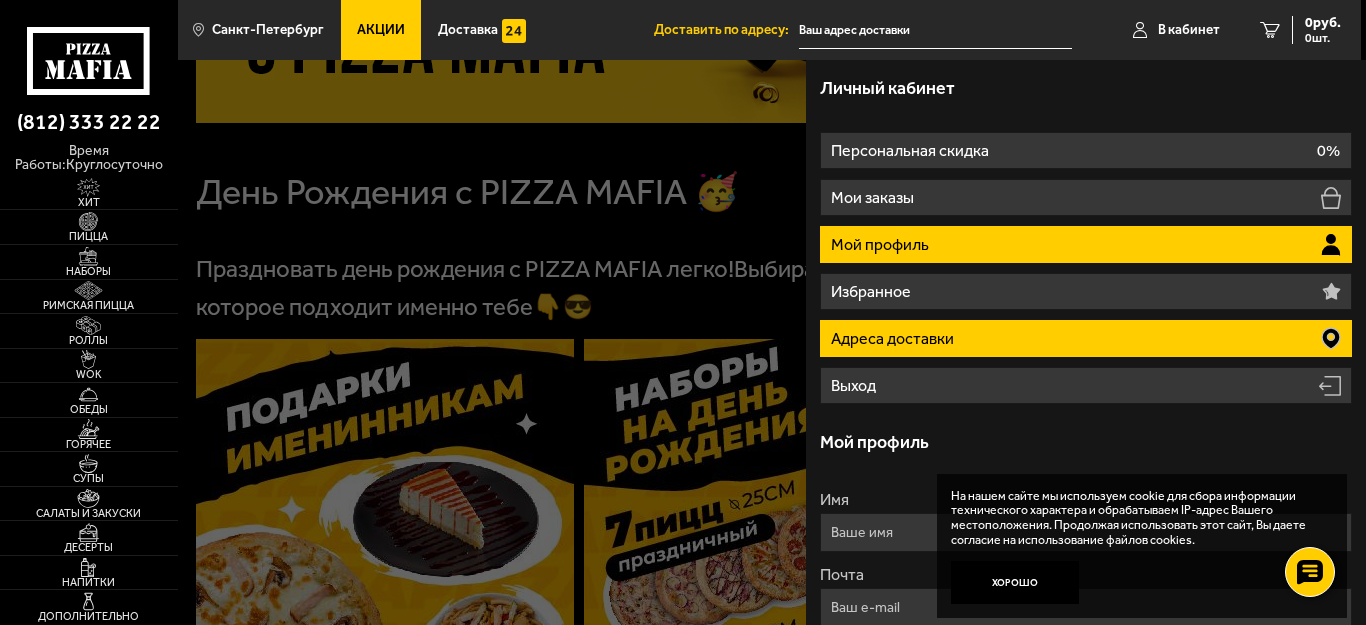 click on "Адреса доставки" at bounding box center (1086, 338) 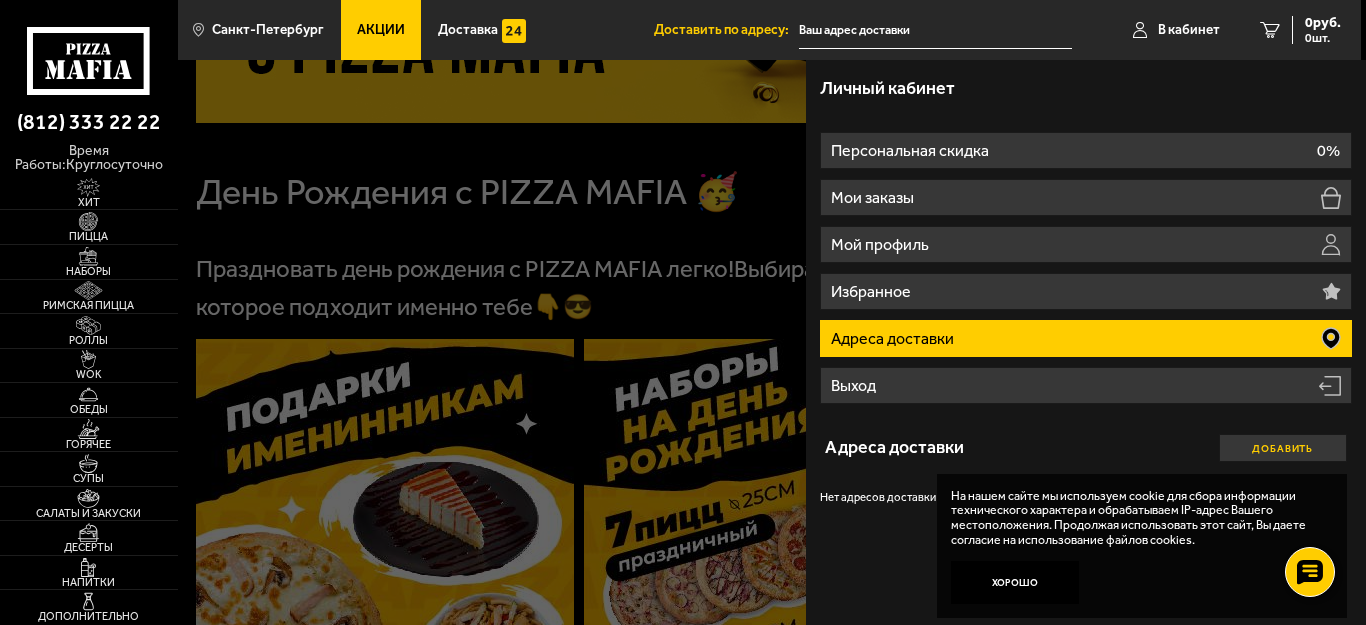 click on "Добавить" at bounding box center (1283, 448) 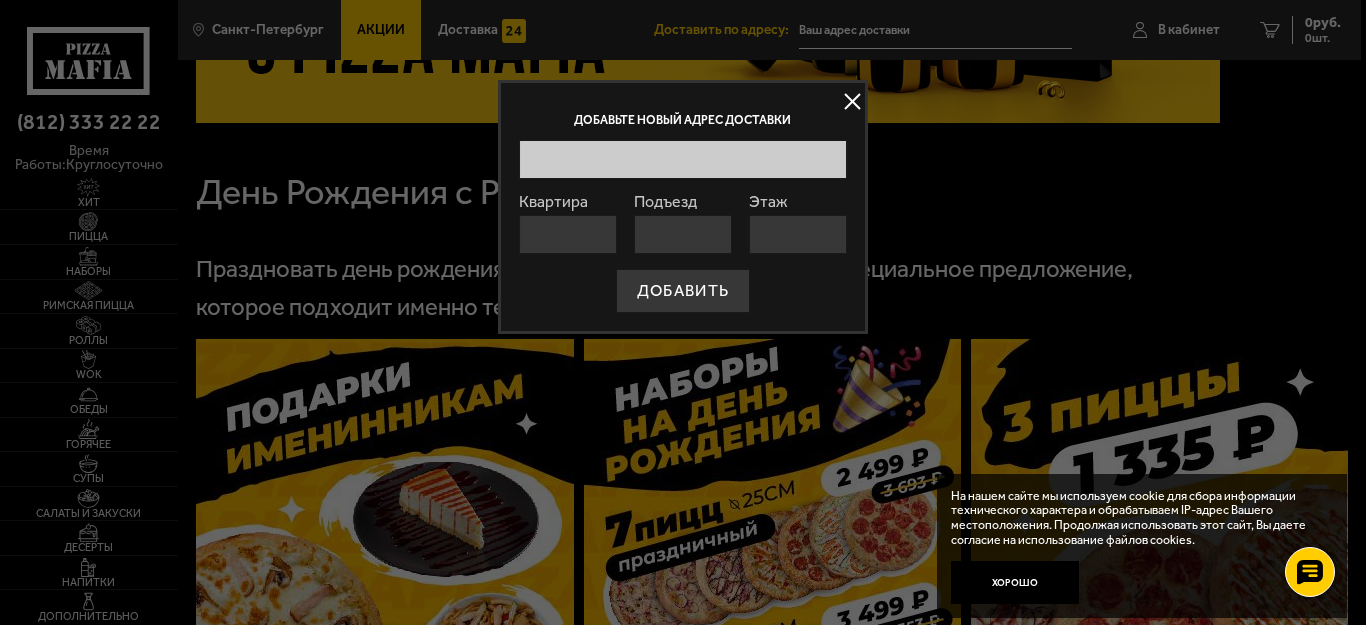 click at bounding box center (683, 159) 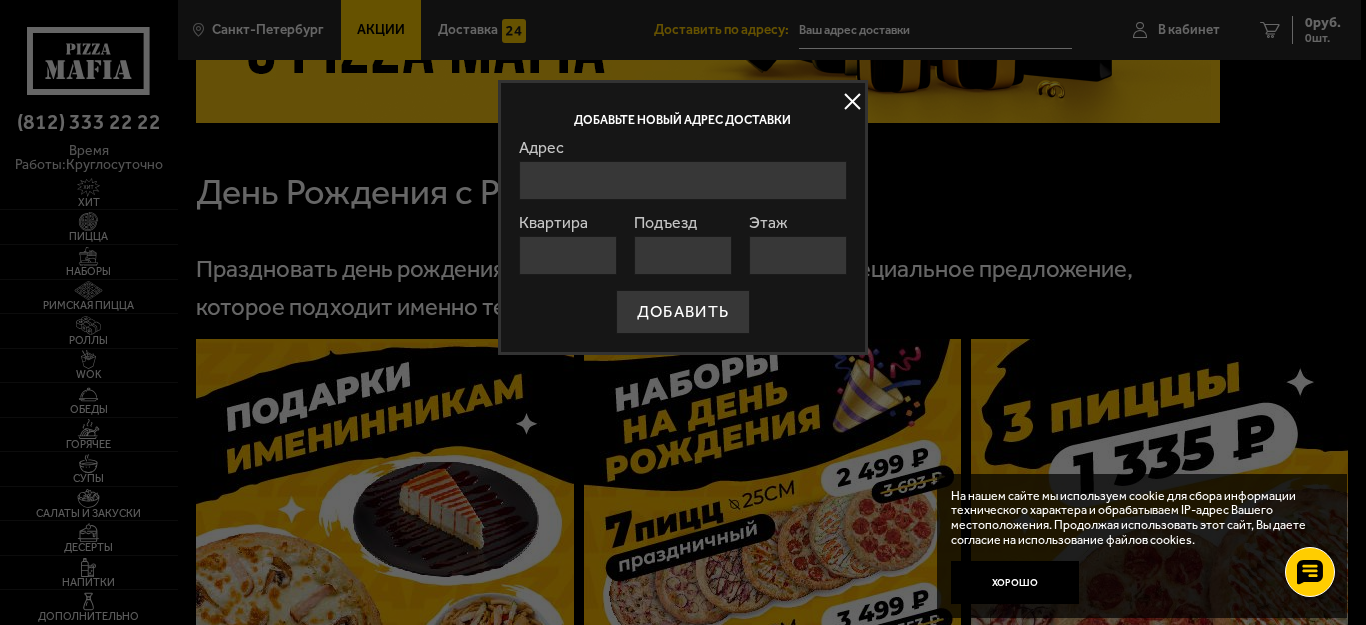 click on "Адрес" at bounding box center [683, 180] 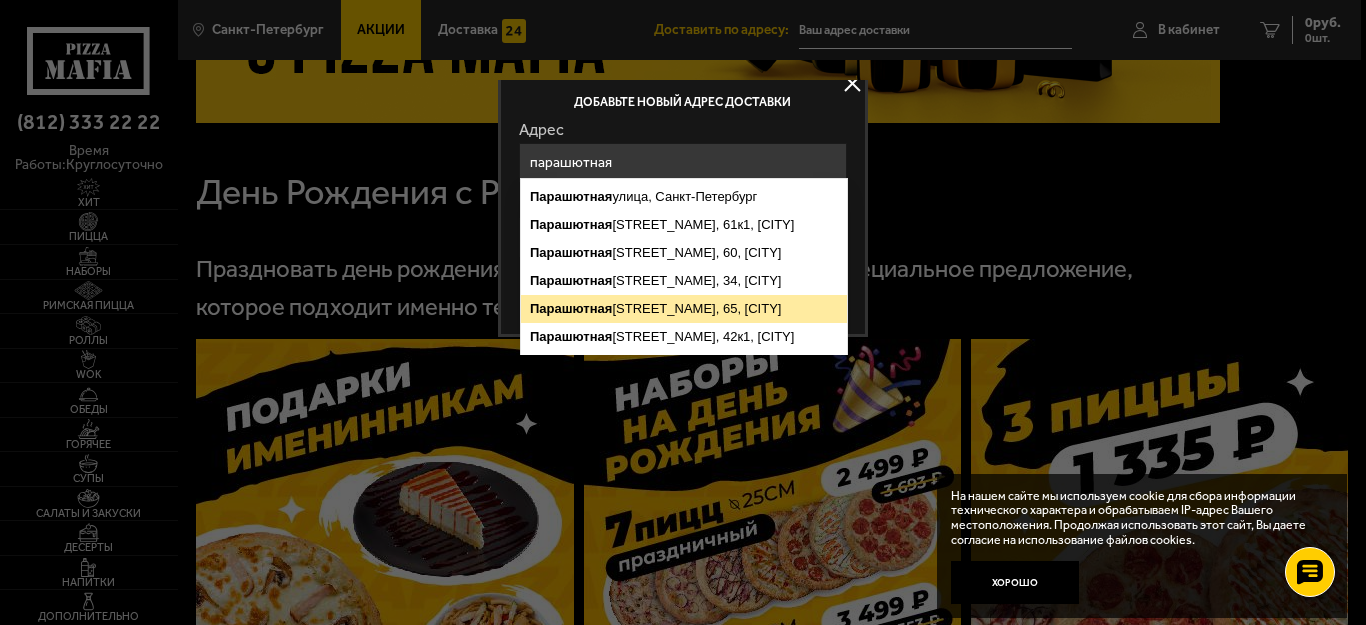 scroll, scrollTop: 0, scrollLeft: 0, axis: both 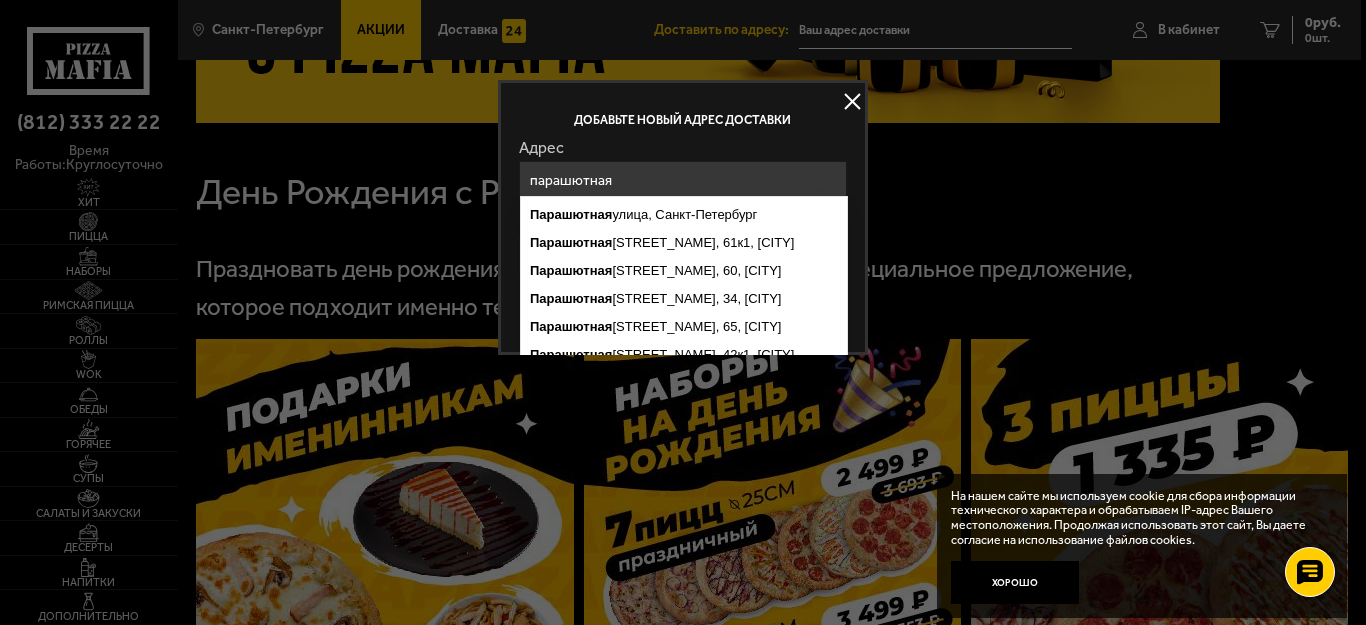 click on "парашютная" at bounding box center (683, 180) 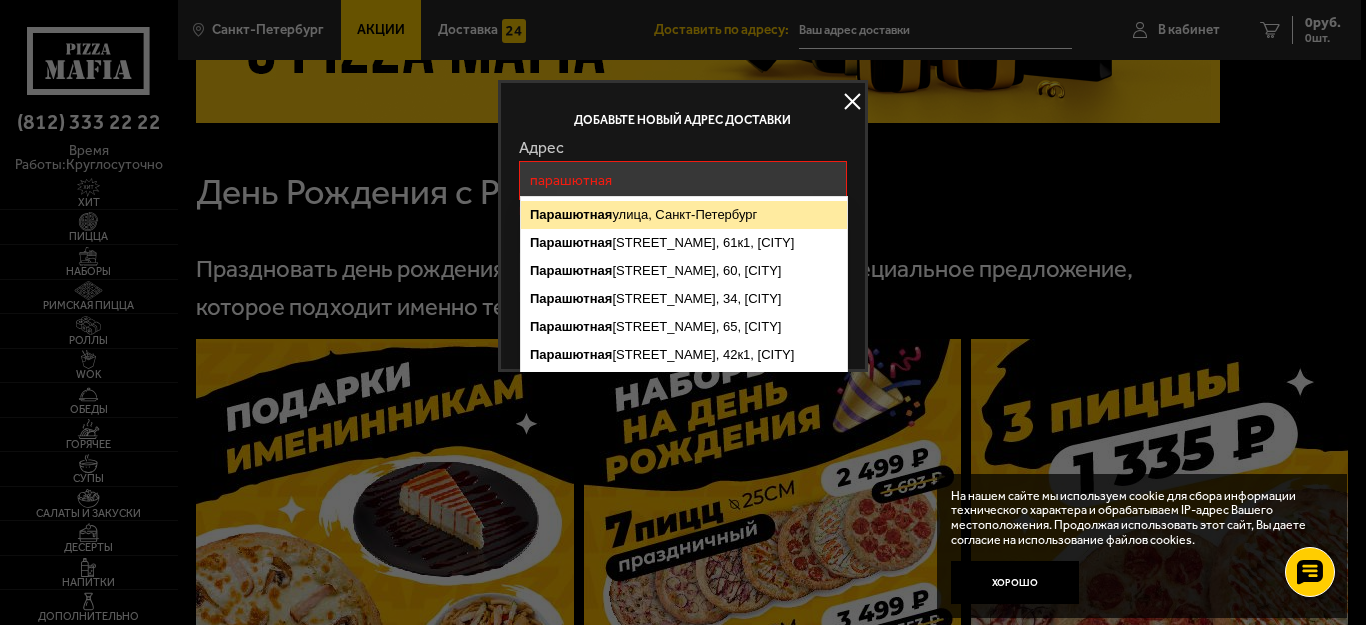 click on "[STREET_NAME], [CITY]" at bounding box center [684, 215] 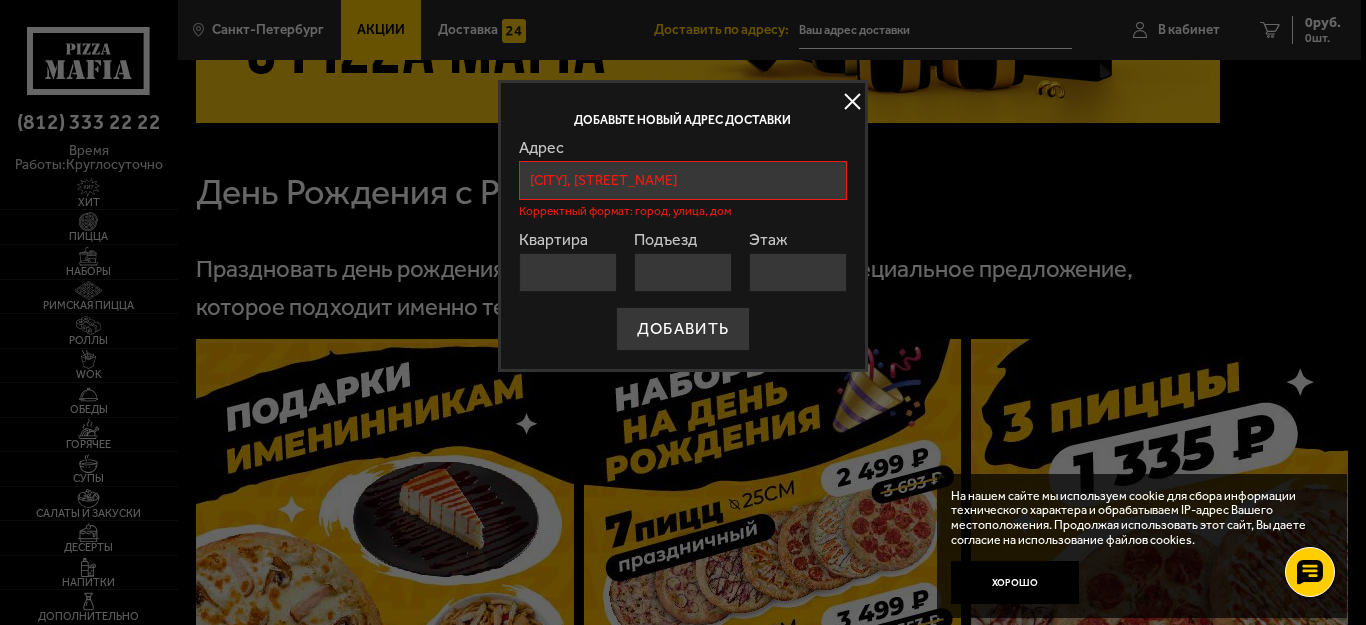 click on "[CITY], [STREET_NAME]" at bounding box center (683, 180) 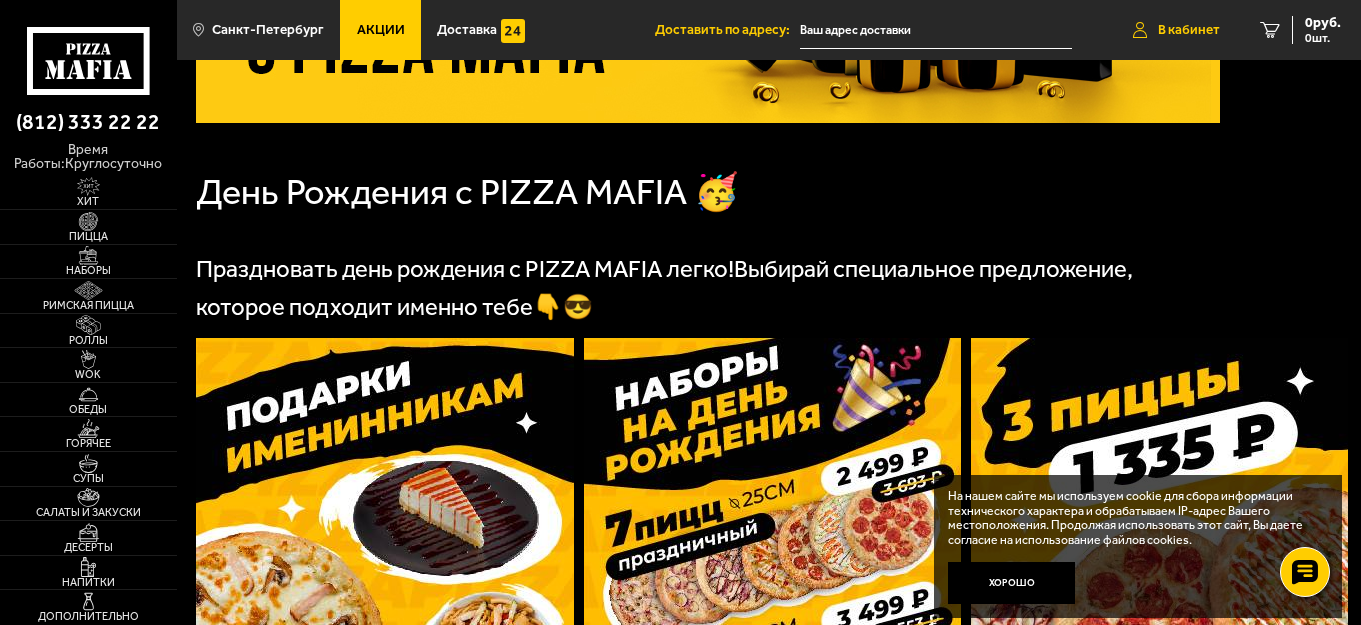 click on "В кабинет" at bounding box center [1189, 30] 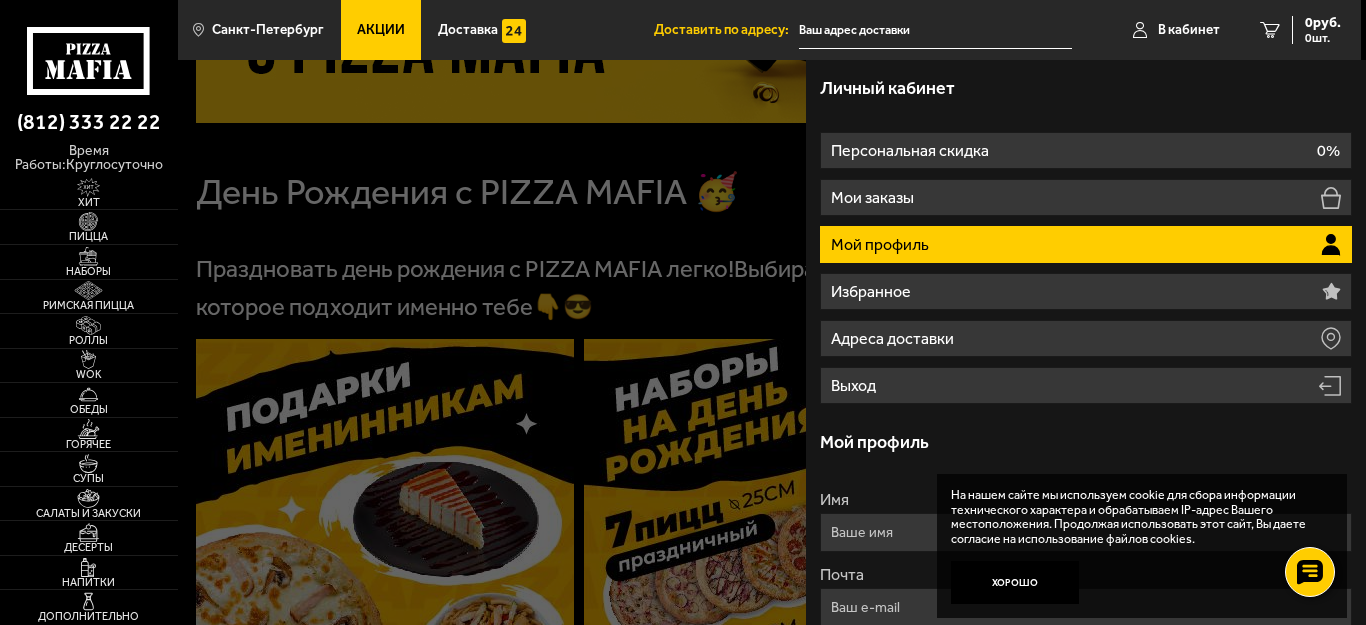click on "Мой профиль" at bounding box center [1086, 443] 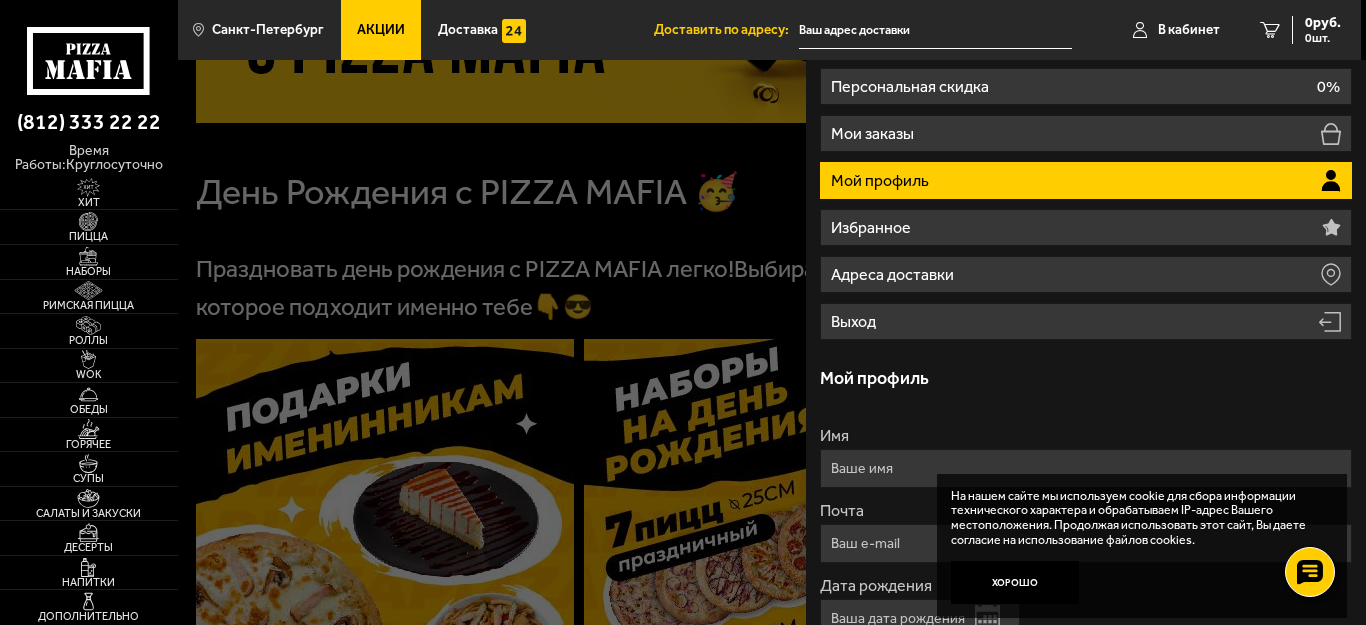 scroll, scrollTop: 100, scrollLeft: 0, axis: vertical 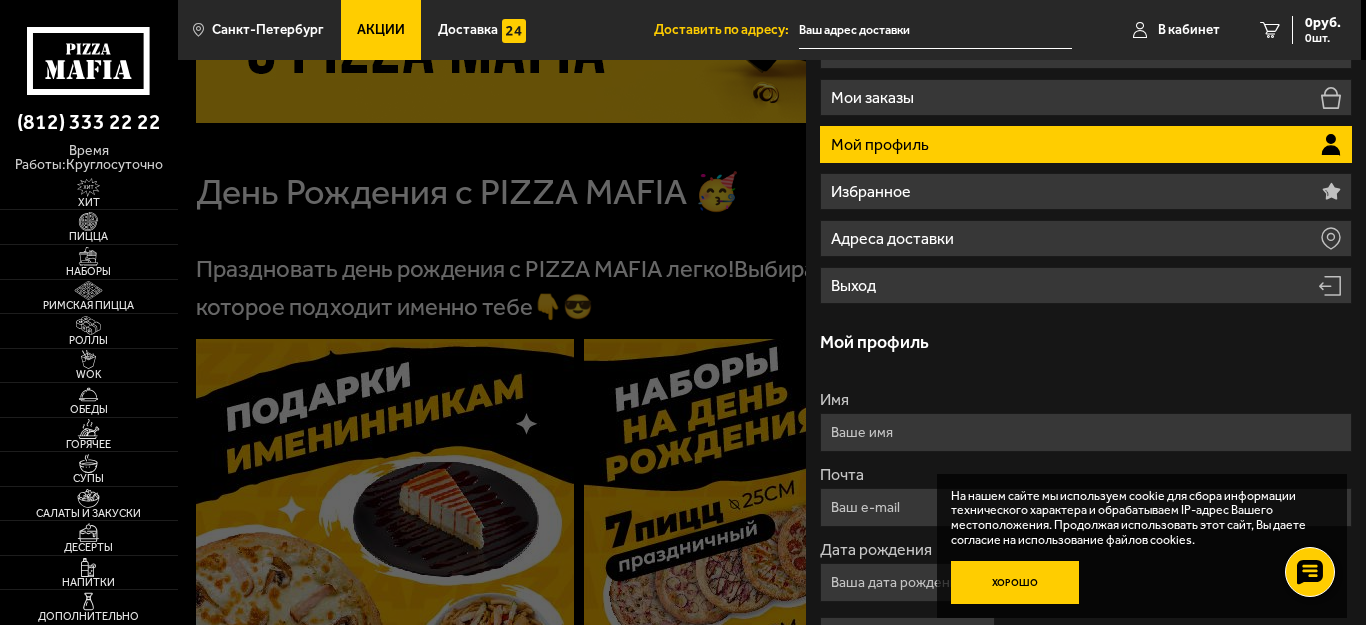 click on "Хорошо" at bounding box center [1015, 582] 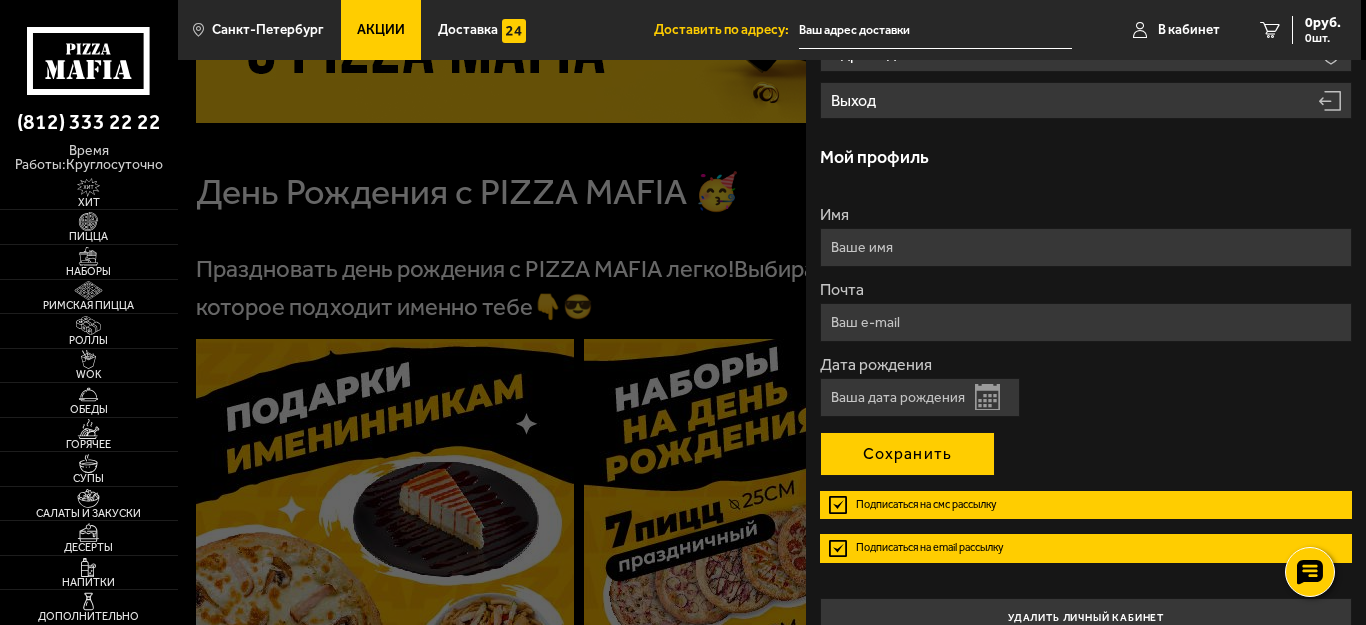 scroll, scrollTop: 315, scrollLeft: 0, axis: vertical 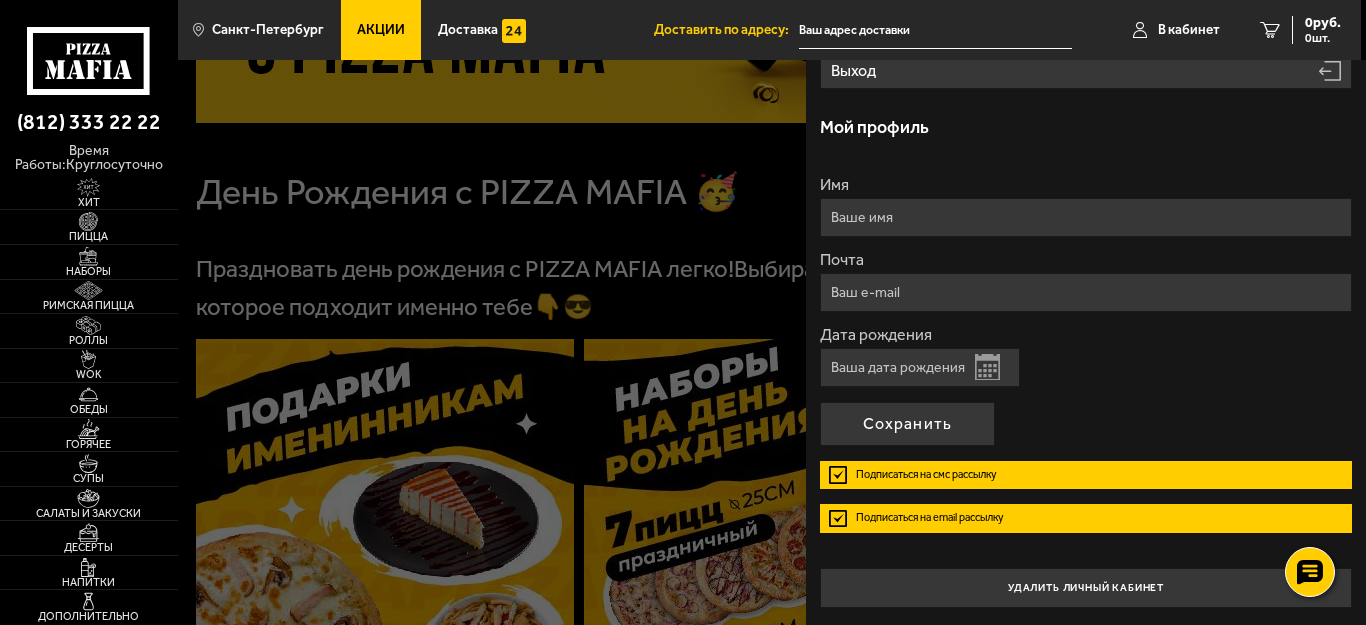 click on "Подписаться на смс рассылку" at bounding box center [1086, 475] 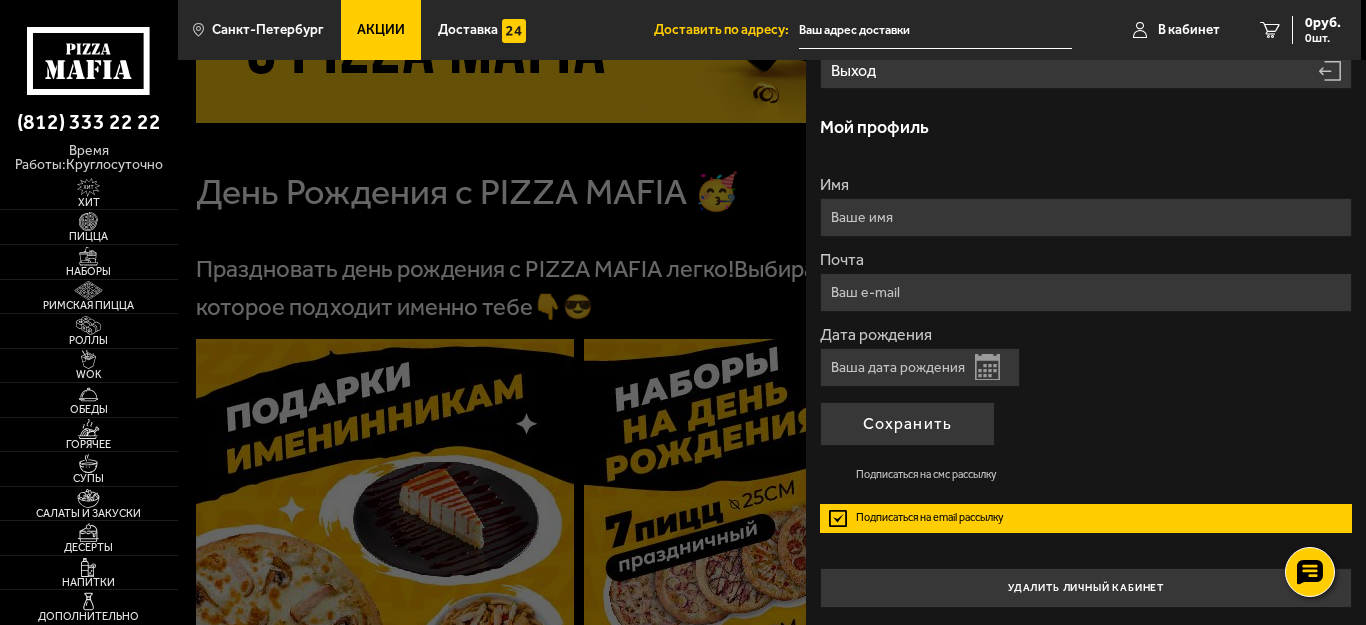drag, startPoint x: 835, startPoint y: 512, endPoint x: 919, endPoint y: 528, distance: 85.51023 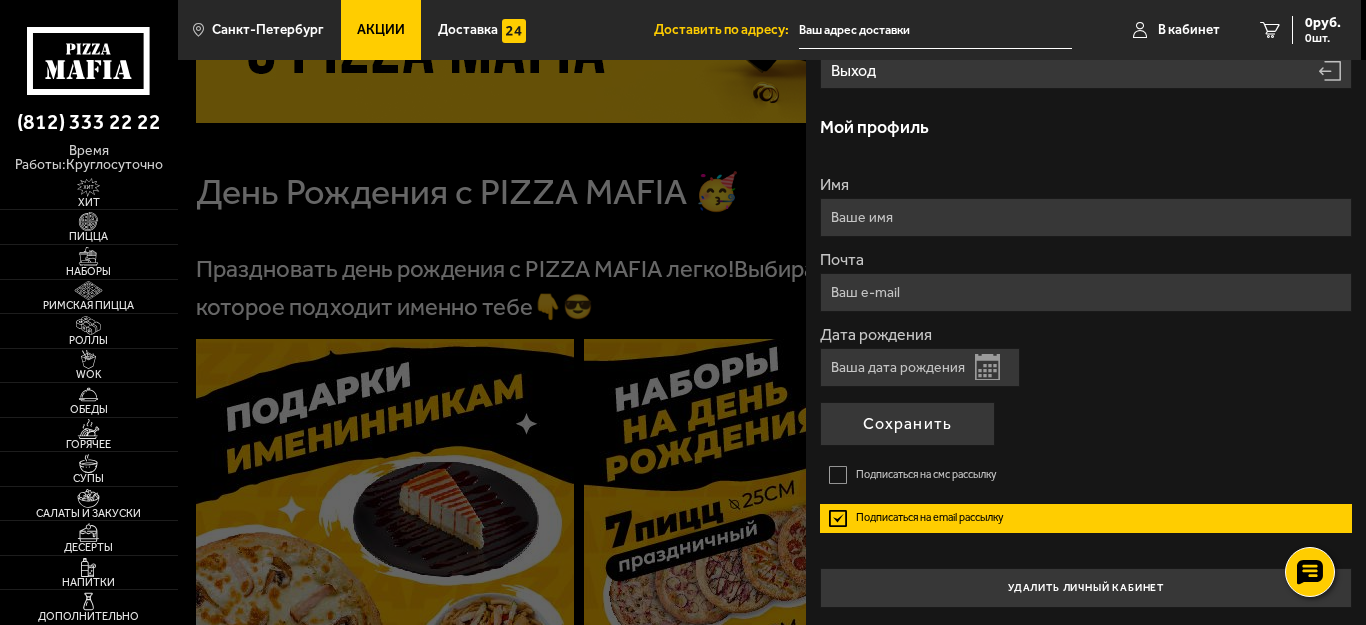 click on "Подписаться на email рассылку" at bounding box center [1086, 518] 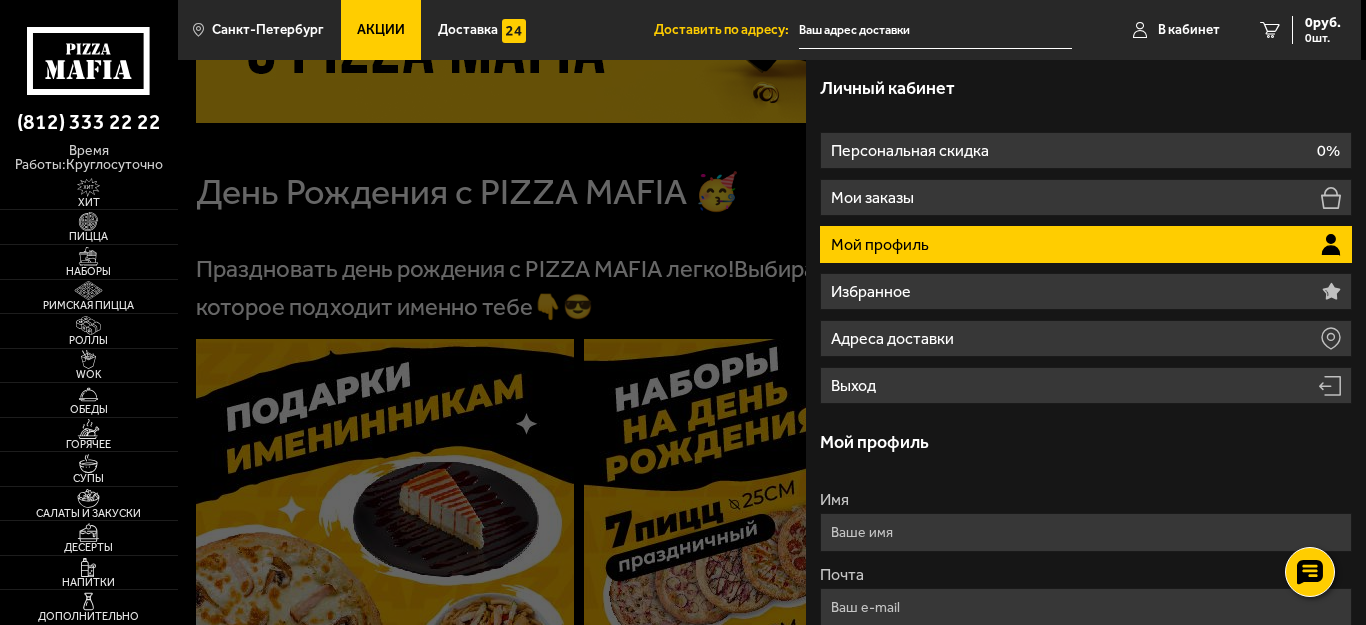 scroll, scrollTop: 100, scrollLeft: 0, axis: vertical 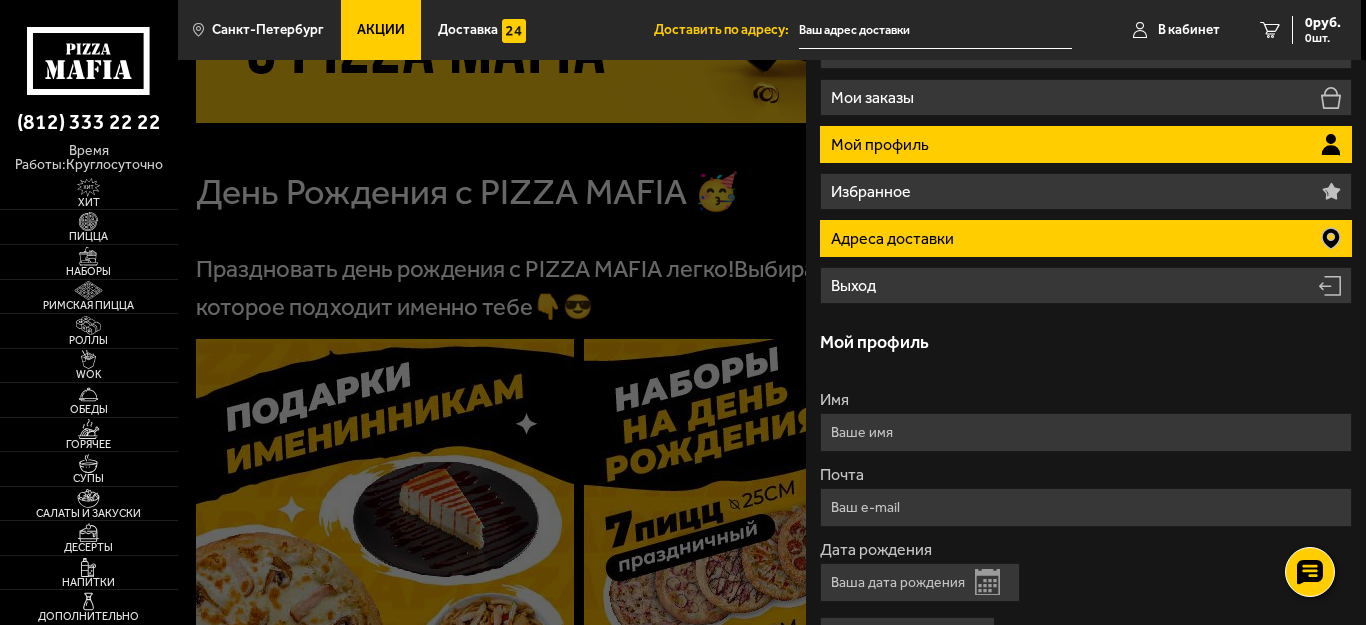click on "Адреса доставки" at bounding box center (1086, 238) 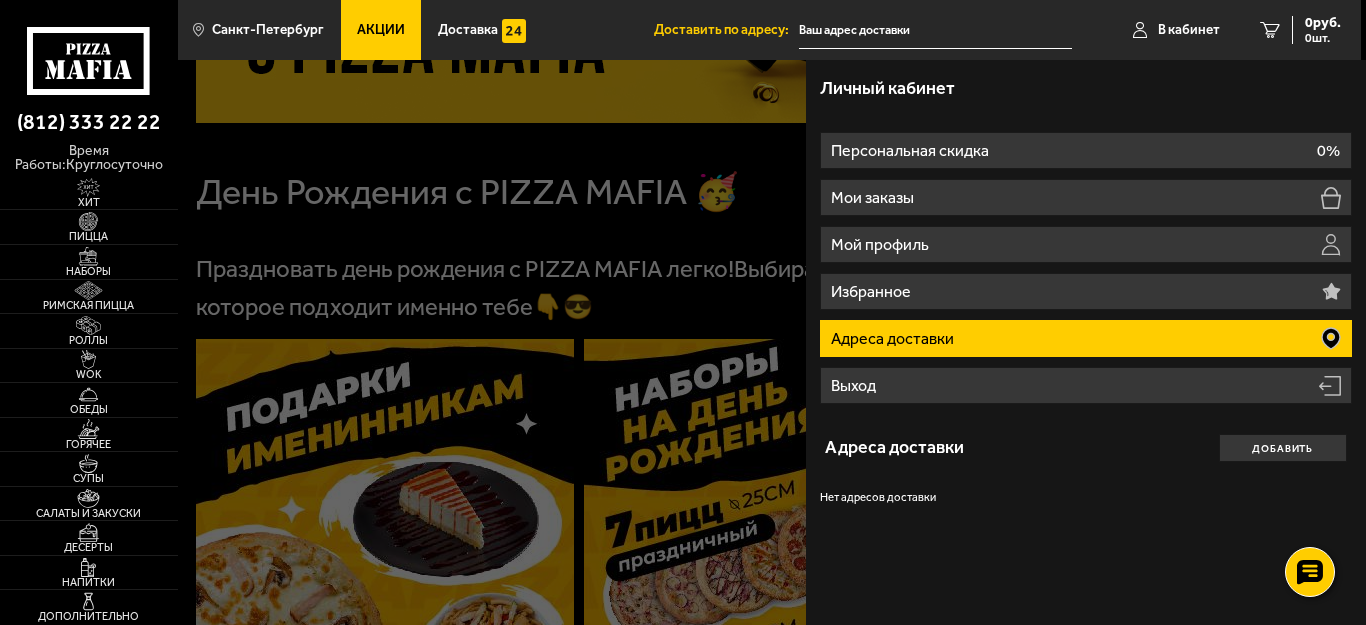click at bounding box center [935, 30] 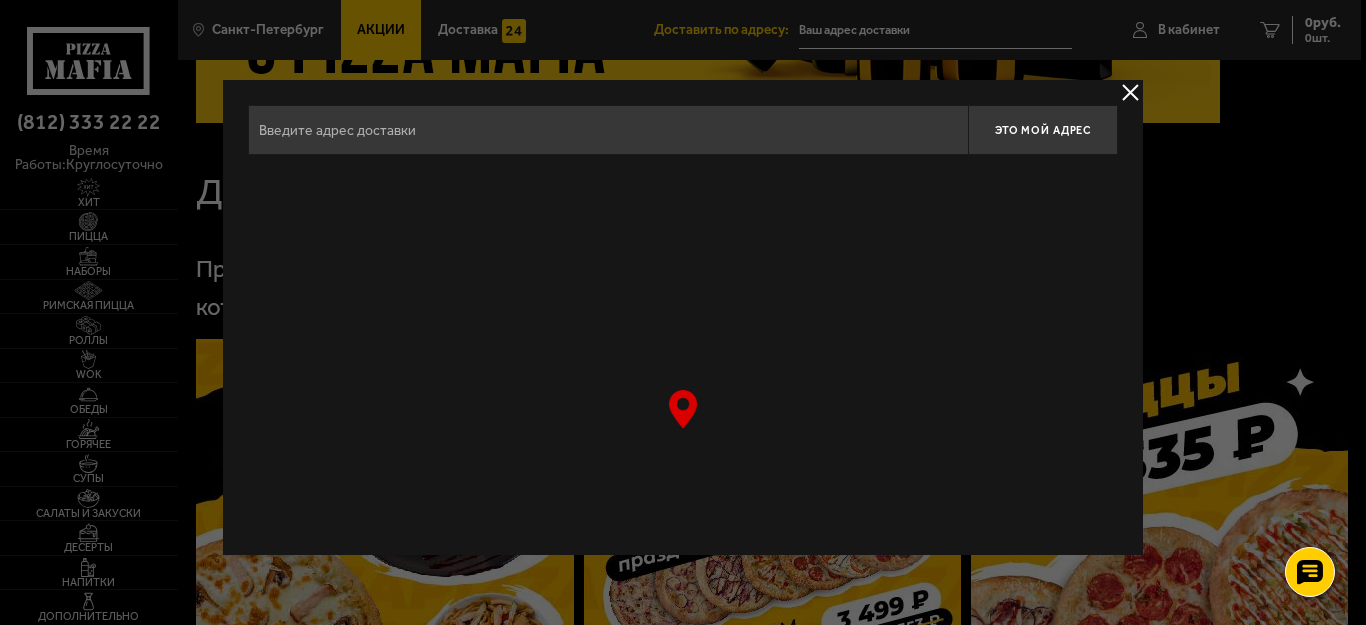 click at bounding box center (608, 130) 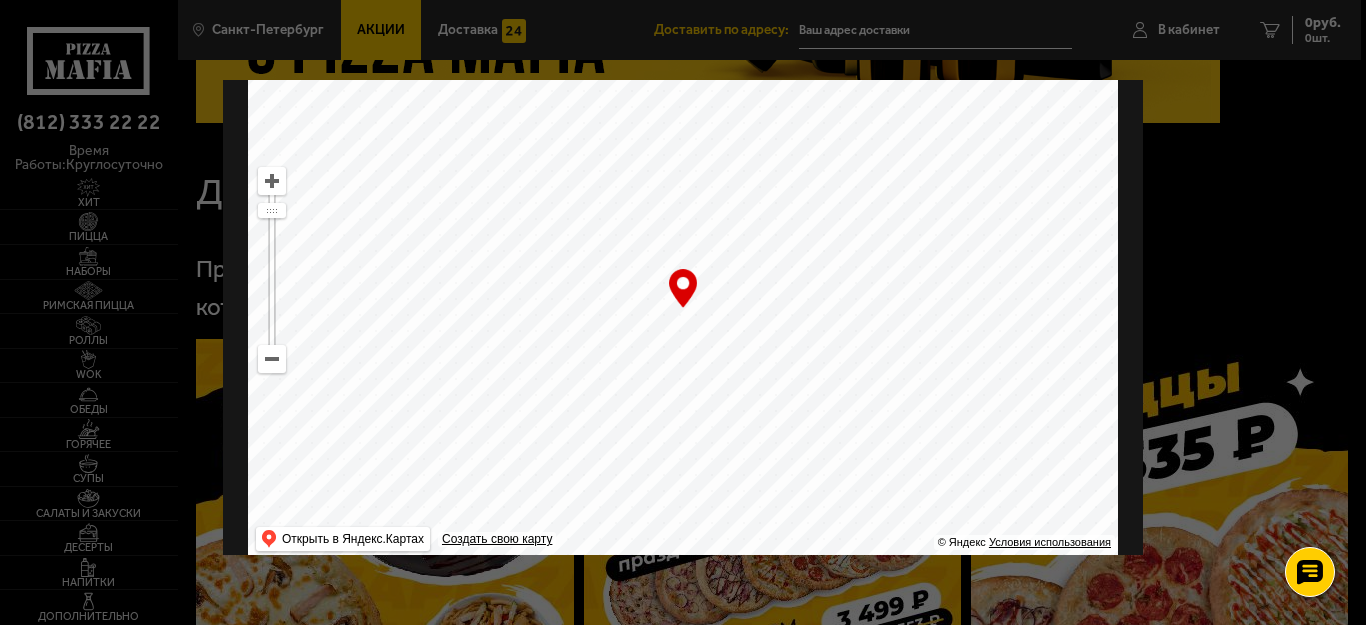scroll, scrollTop: 150, scrollLeft: 0, axis: vertical 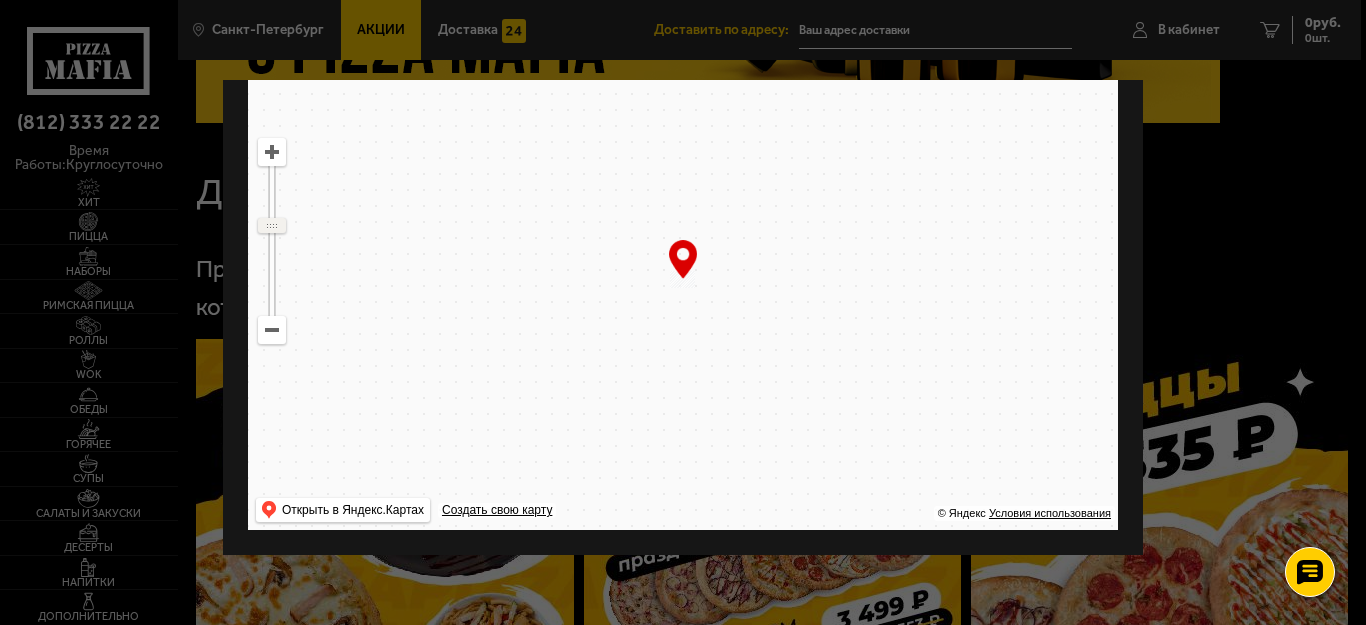 drag, startPoint x: 269, startPoint y: 181, endPoint x: 273, endPoint y: 225, distance: 44.181442 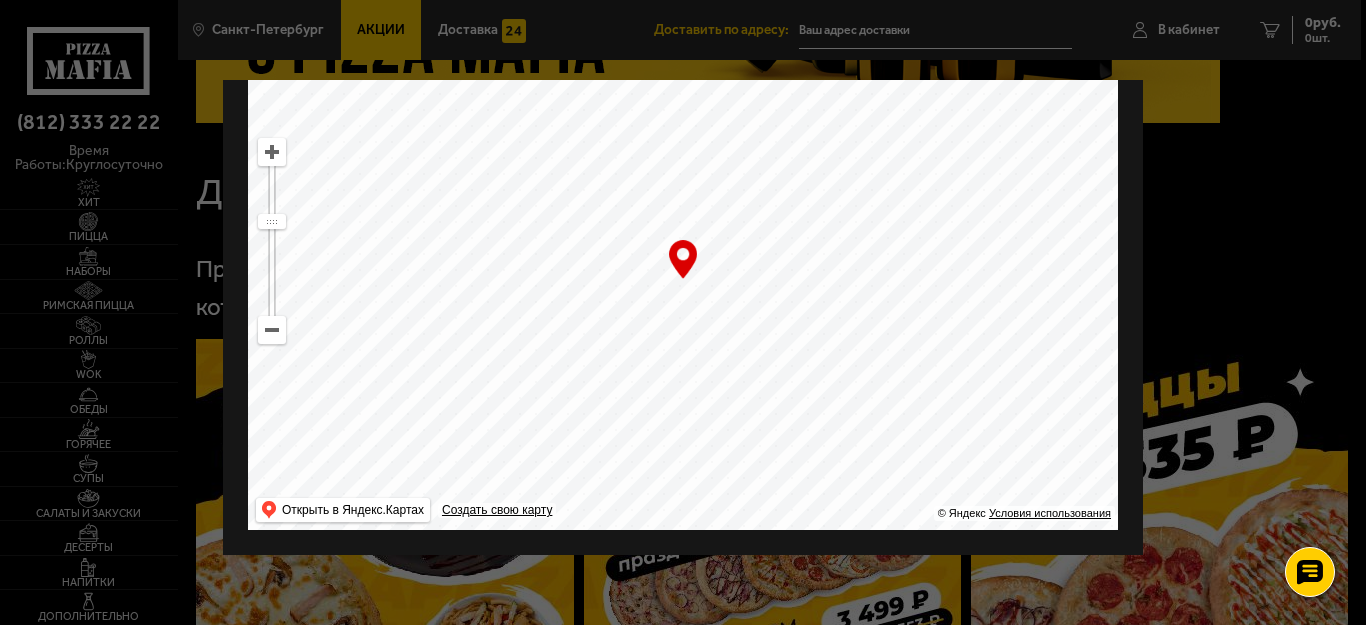 drag, startPoint x: 727, startPoint y: 285, endPoint x: 739, endPoint y: 573, distance: 288.24988 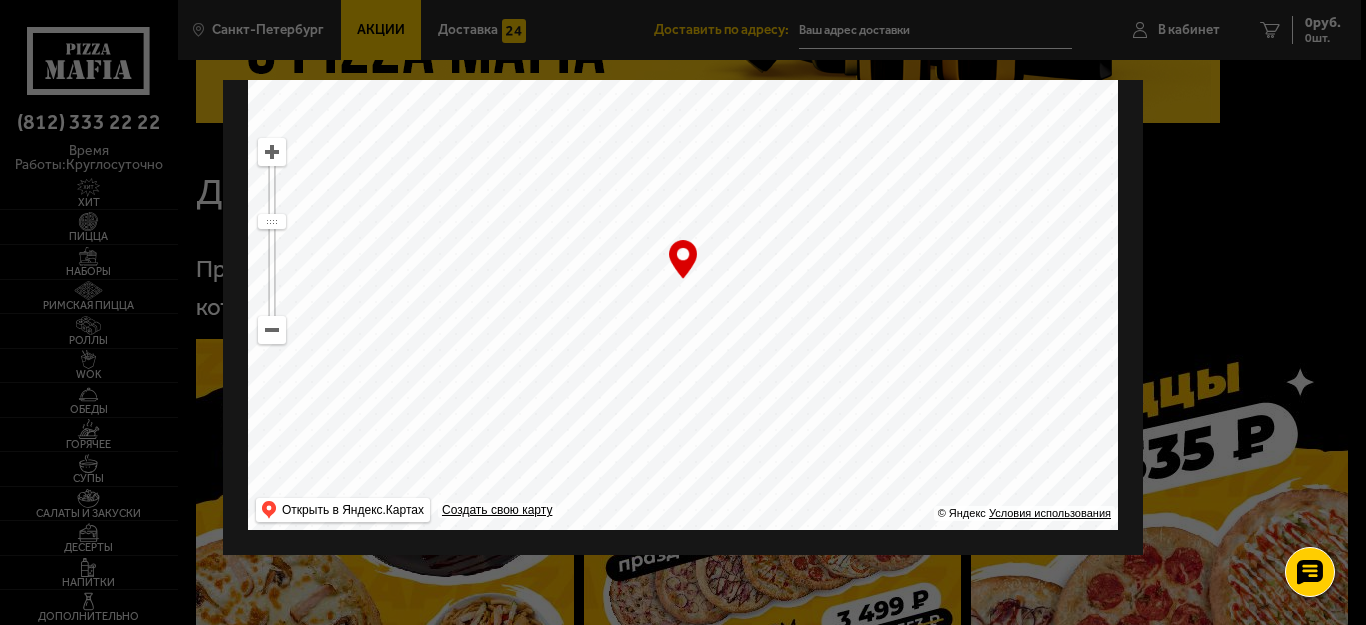 click at bounding box center [683, 280] 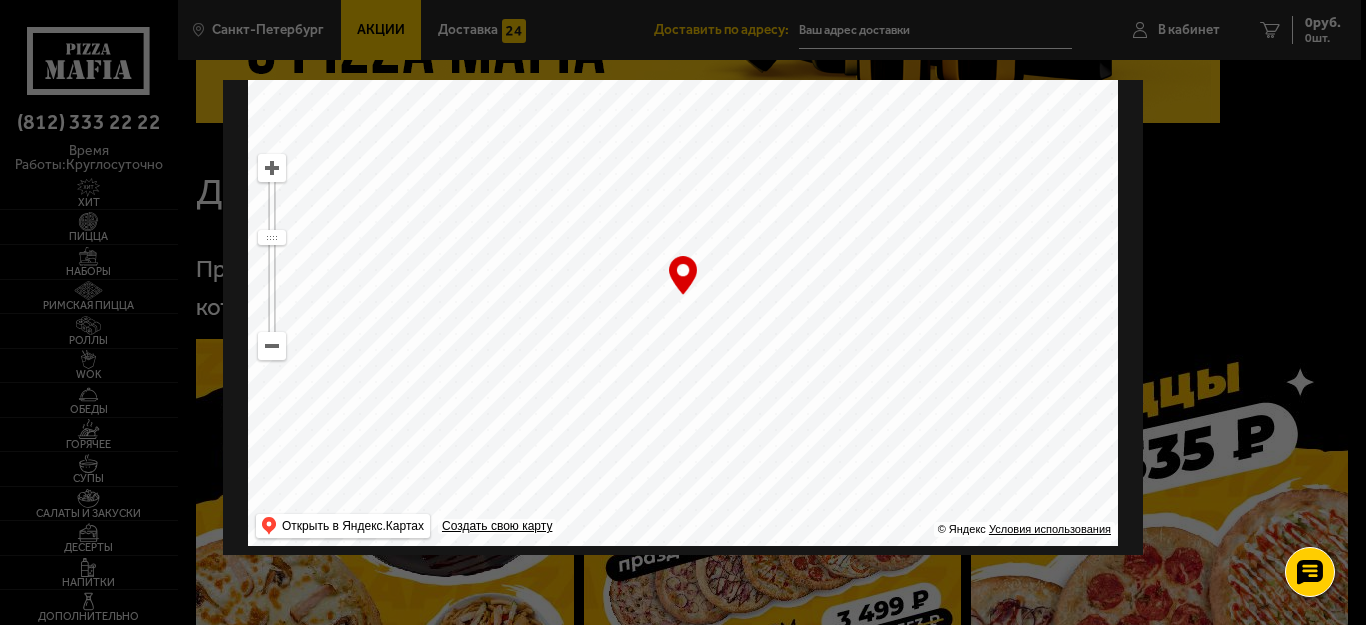 scroll, scrollTop: 150, scrollLeft: 0, axis: vertical 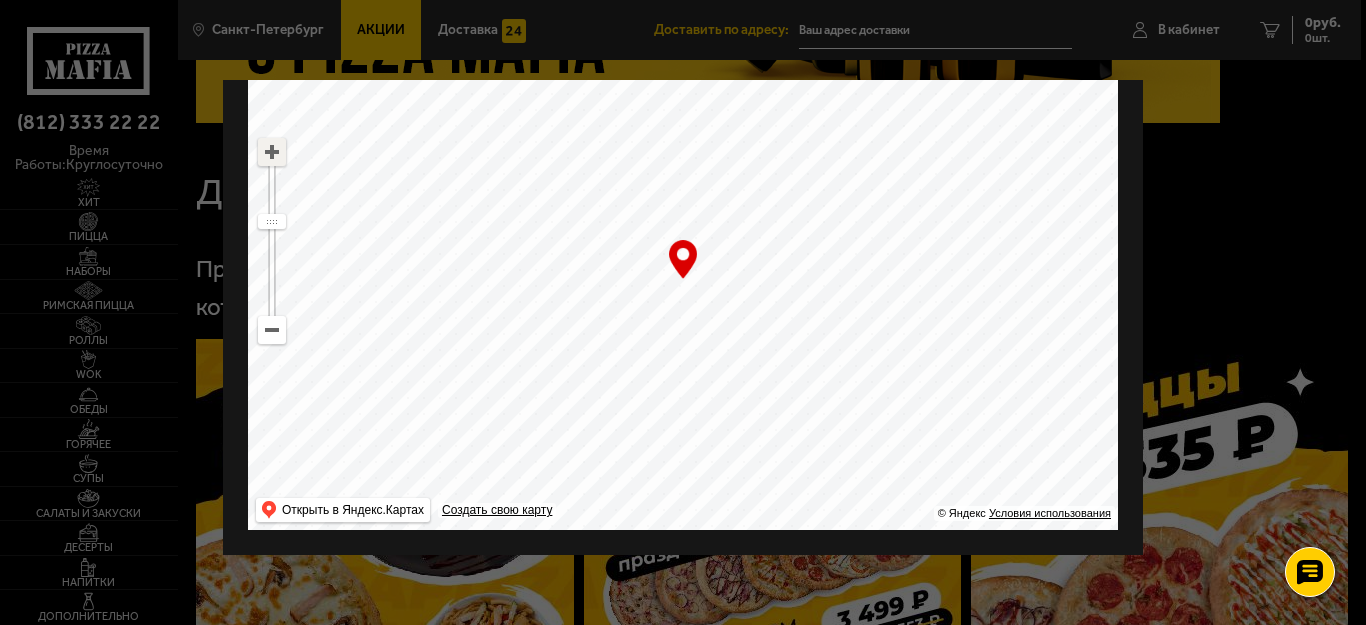 click at bounding box center (272, 152) 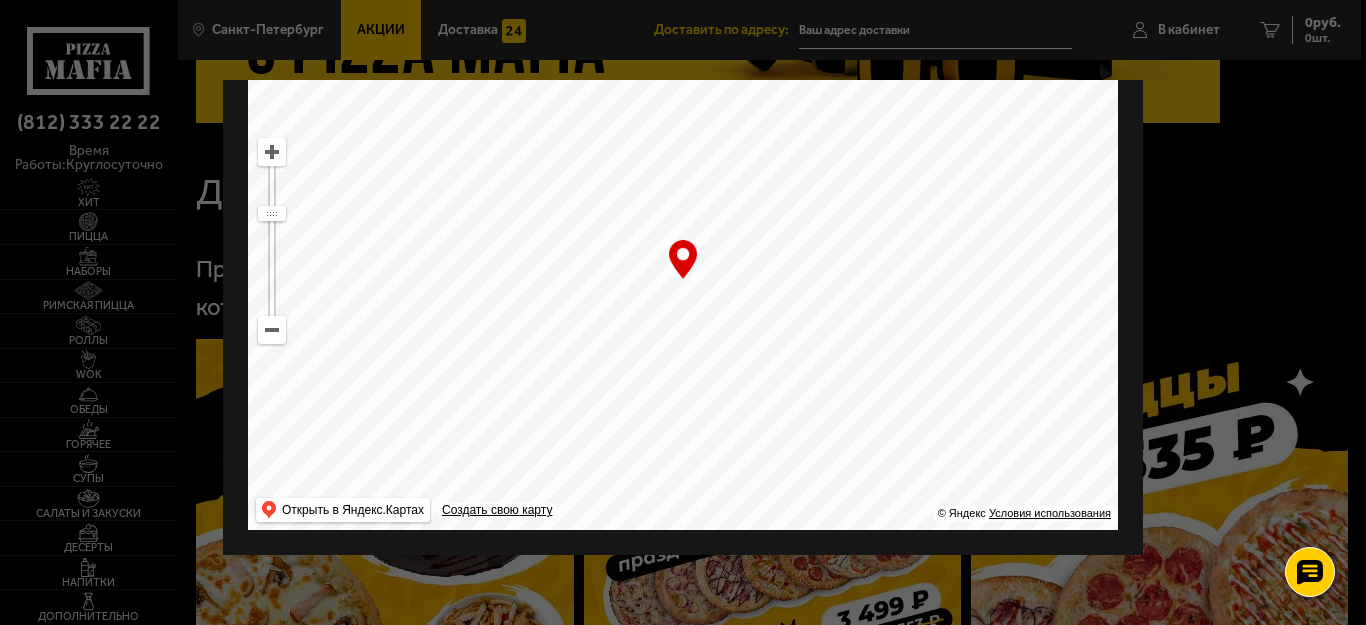 drag, startPoint x: 605, startPoint y: 353, endPoint x: 773, endPoint y: 321, distance: 171.02046 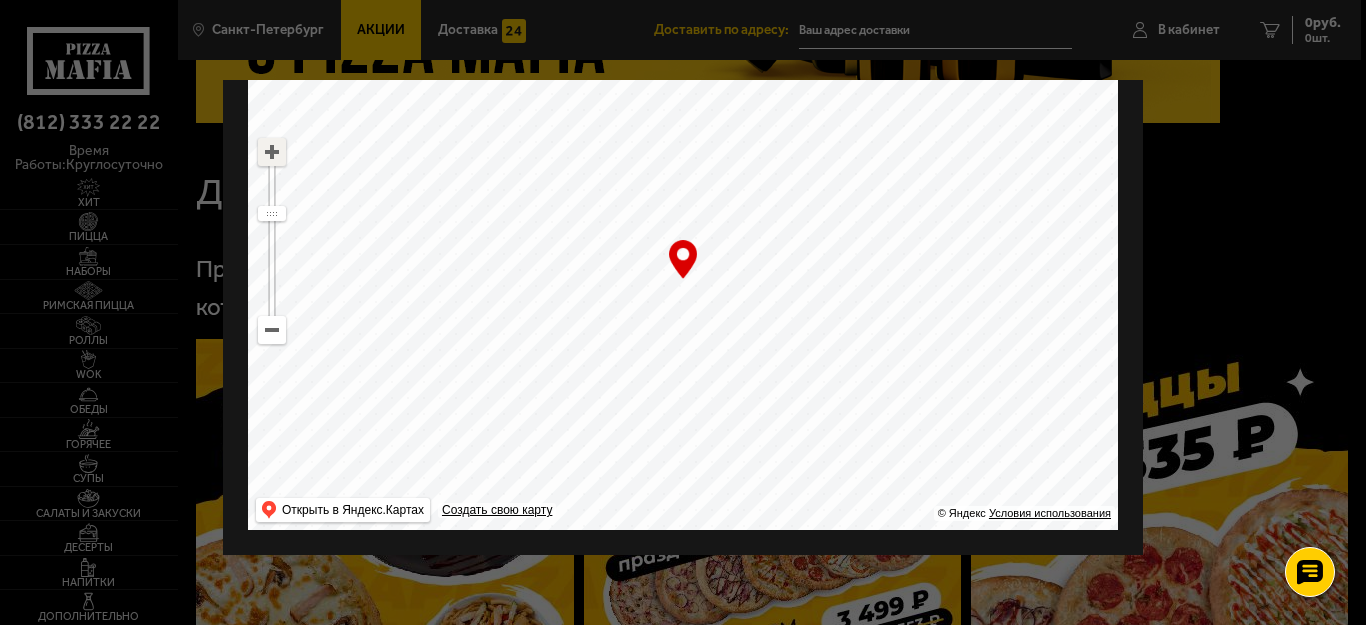 click at bounding box center [272, 152] 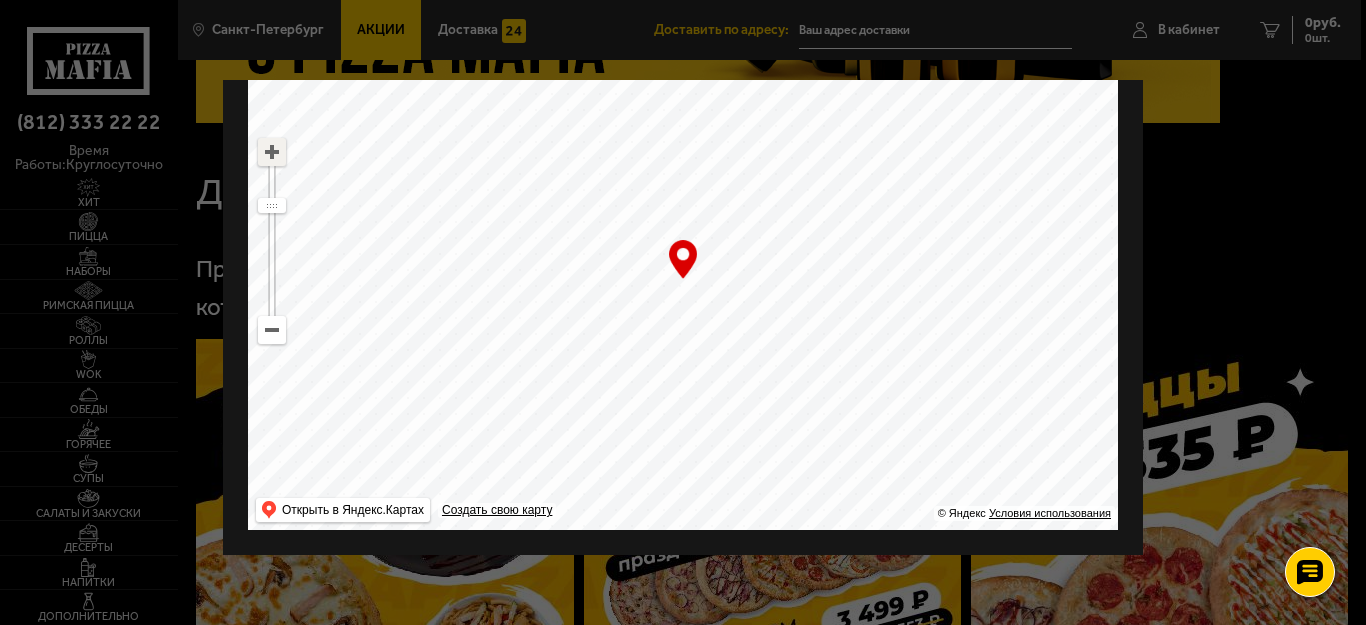 click at bounding box center [272, 152] 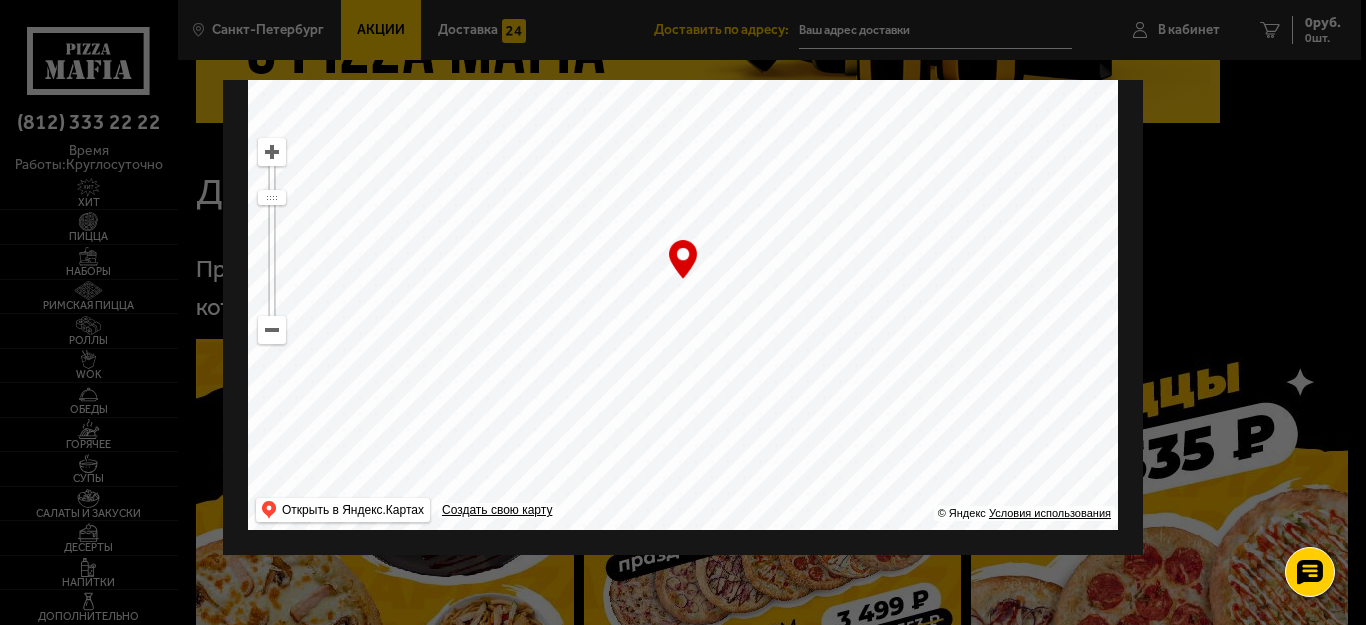 drag, startPoint x: 706, startPoint y: 392, endPoint x: 632, endPoint y: 166, distance: 237.80664 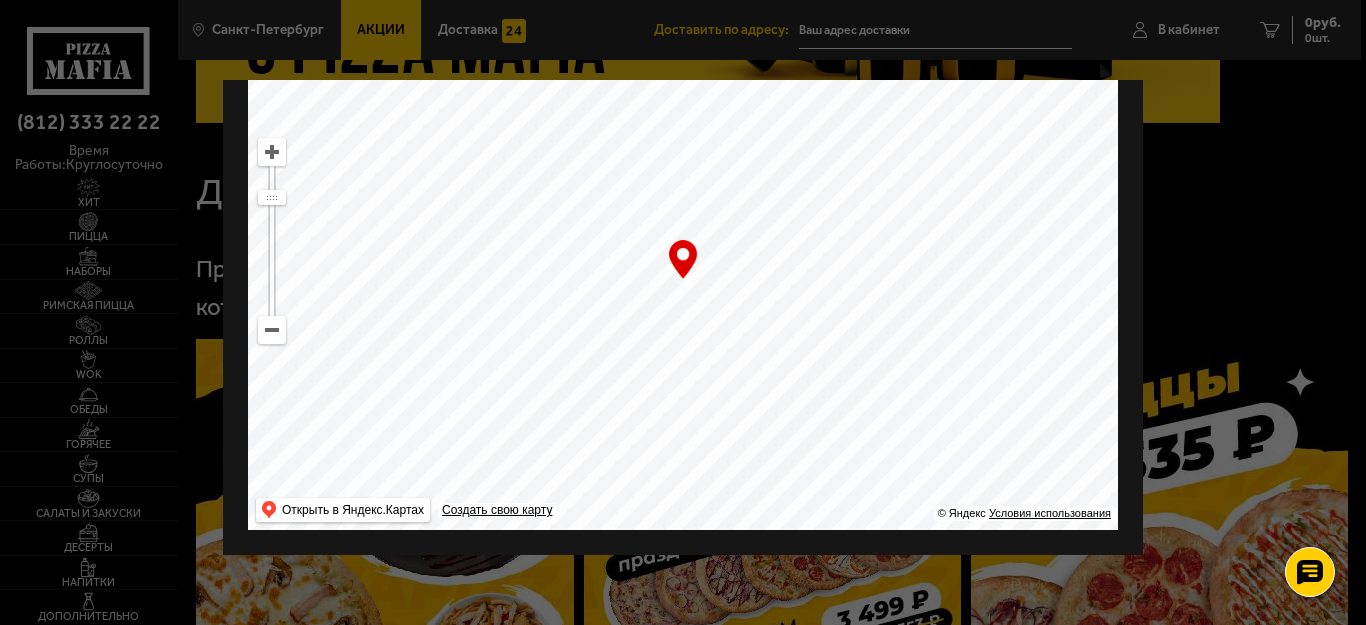 click at bounding box center [272, 152] 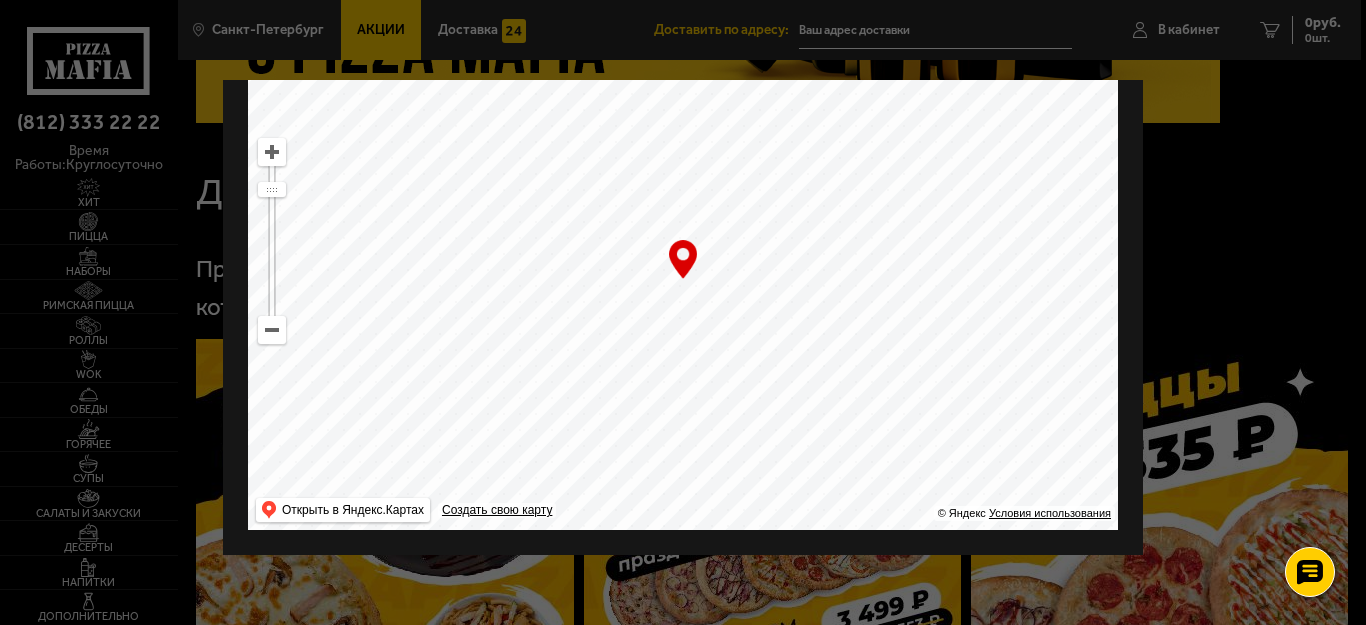 drag, startPoint x: 585, startPoint y: 252, endPoint x: 761, endPoint y: 471, distance: 280.9573 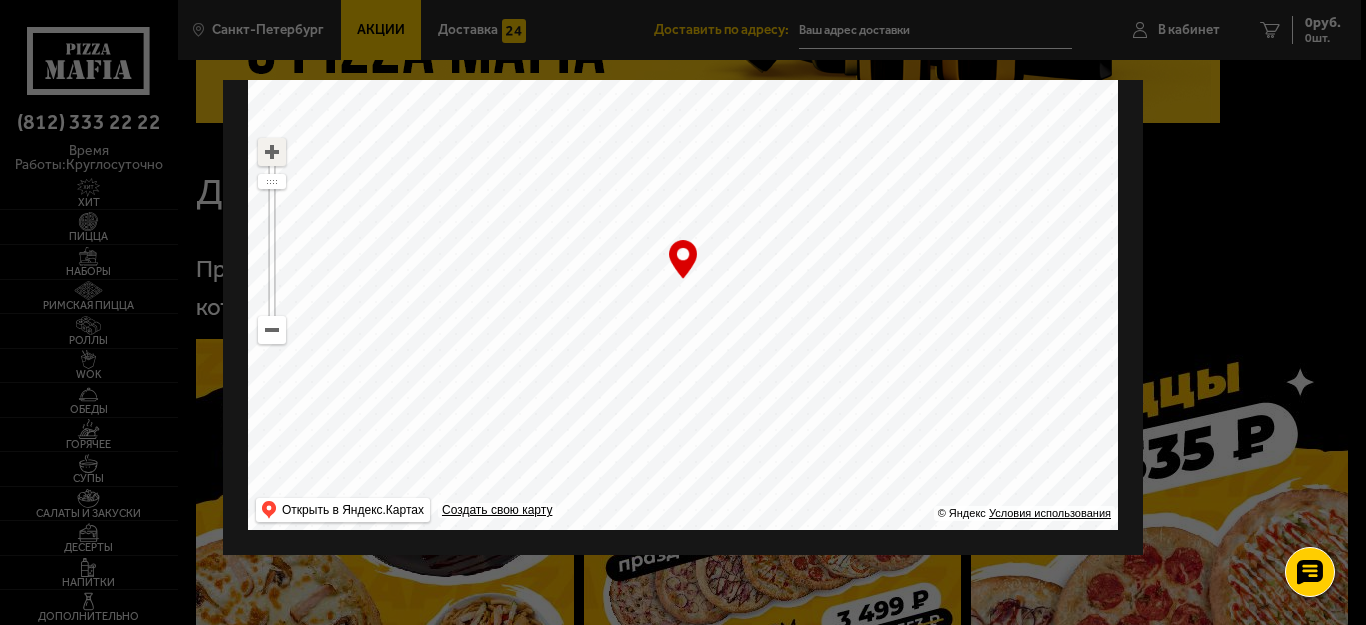 click at bounding box center (272, 152) 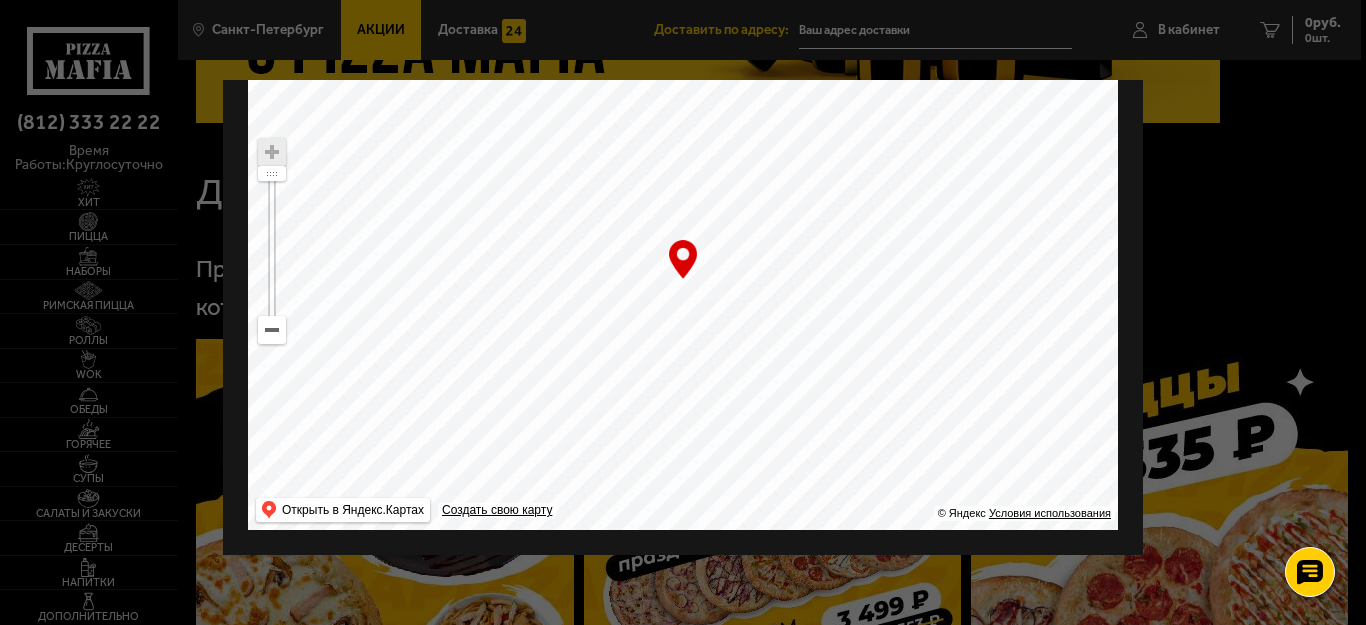 drag, startPoint x: 409, startPoint y: 324, endPoint x: 754, endPoint y: 214, distance: 362.11185 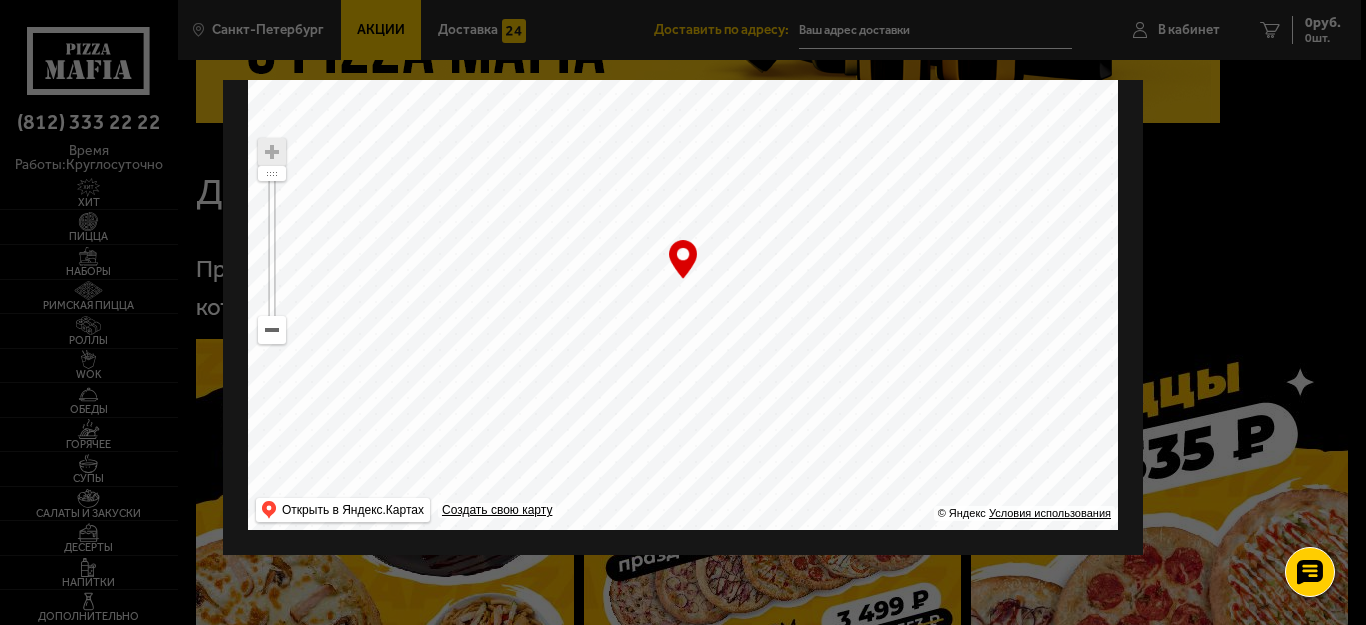 type on "дорога в Каменку, 89" 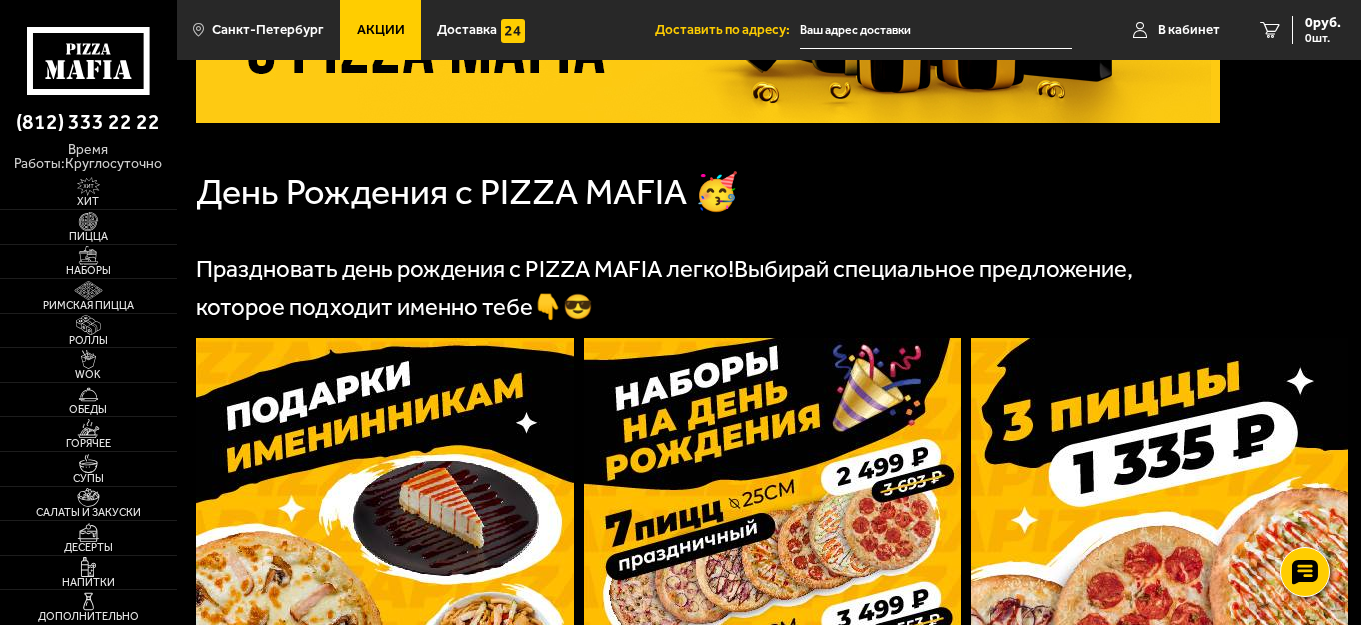 click at bounding box center [936, 30] 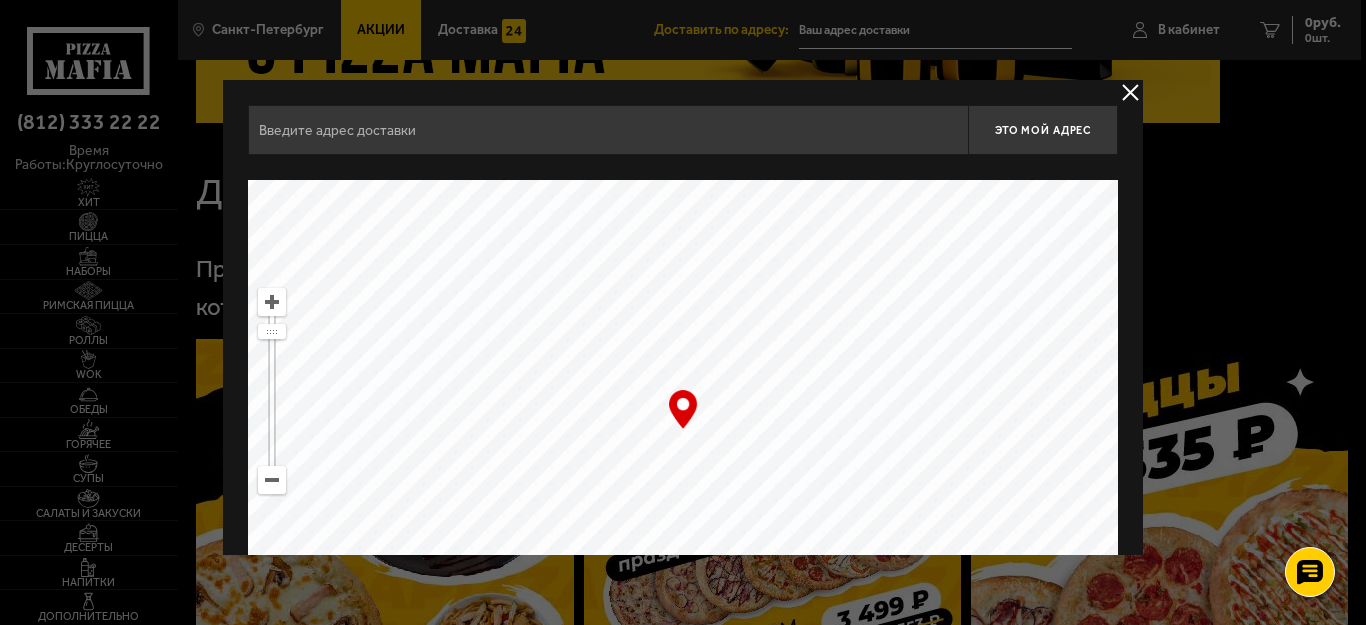 drag, startPoint x: 629, startPoint y: 122, endPoint x: 626, endPoint y: 133, distance: 11.401754 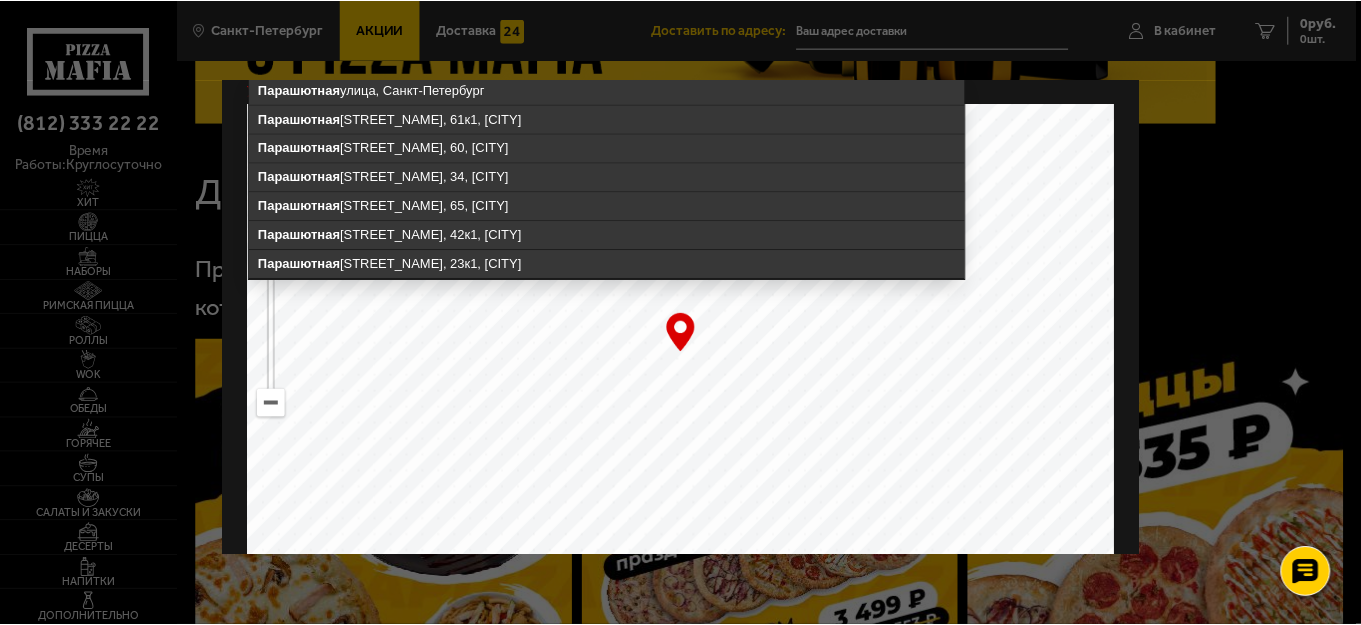 scroll, scrollTop: 0, scrollLeft: 0, axis: both 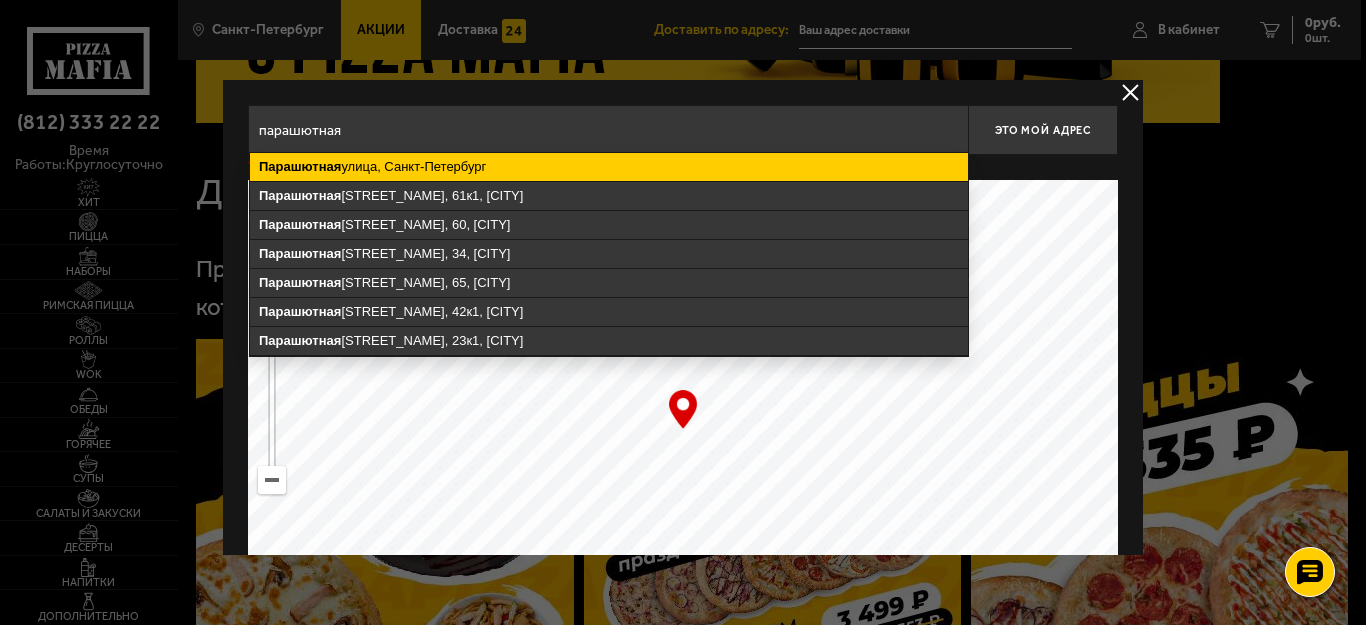 click on "[STREET_NAME], [CITY]" at bounding box center (609, 167) 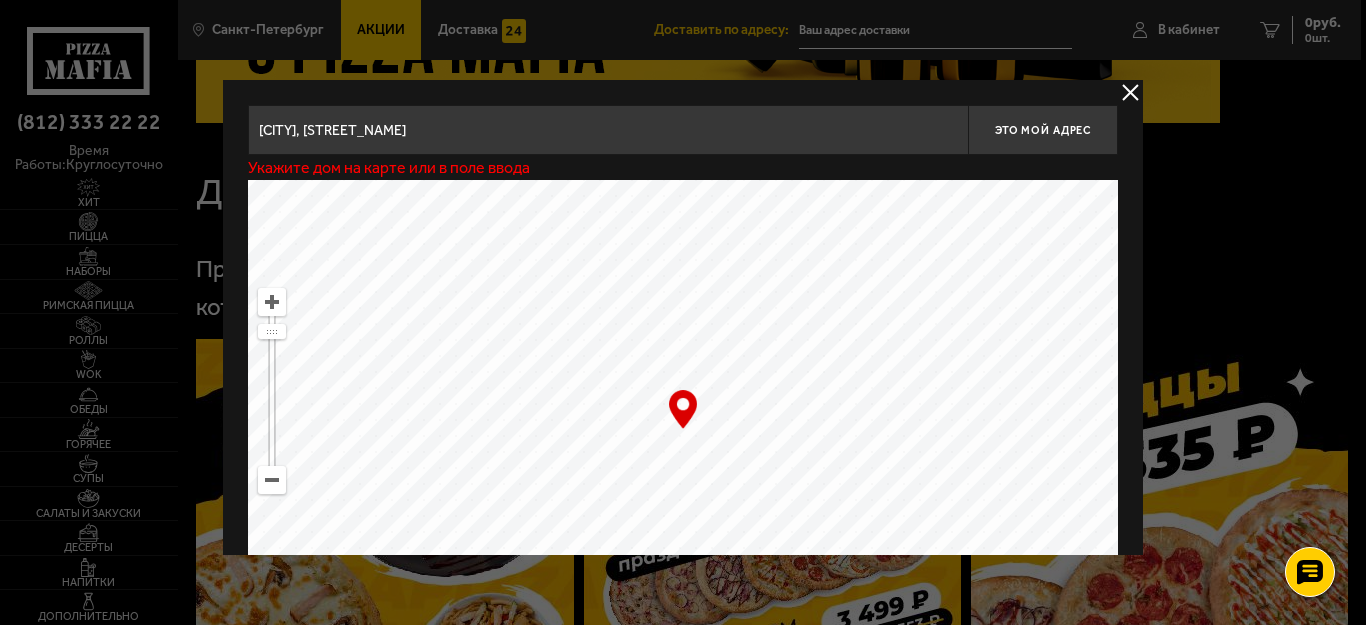 click on "[CITY], [STREET_NAME]" at bounding box center [608, 130] 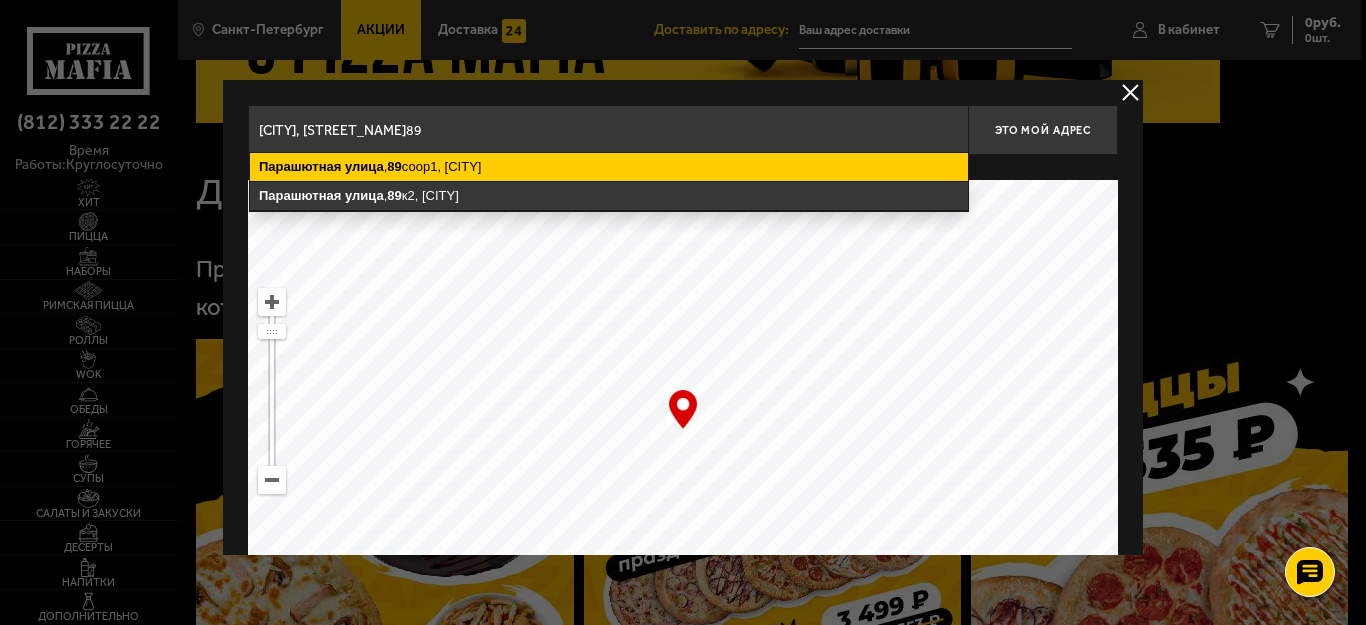 click on "[STREET_NAME] ,  89 соор1, [CITY]" at bounding box center (609, 167) 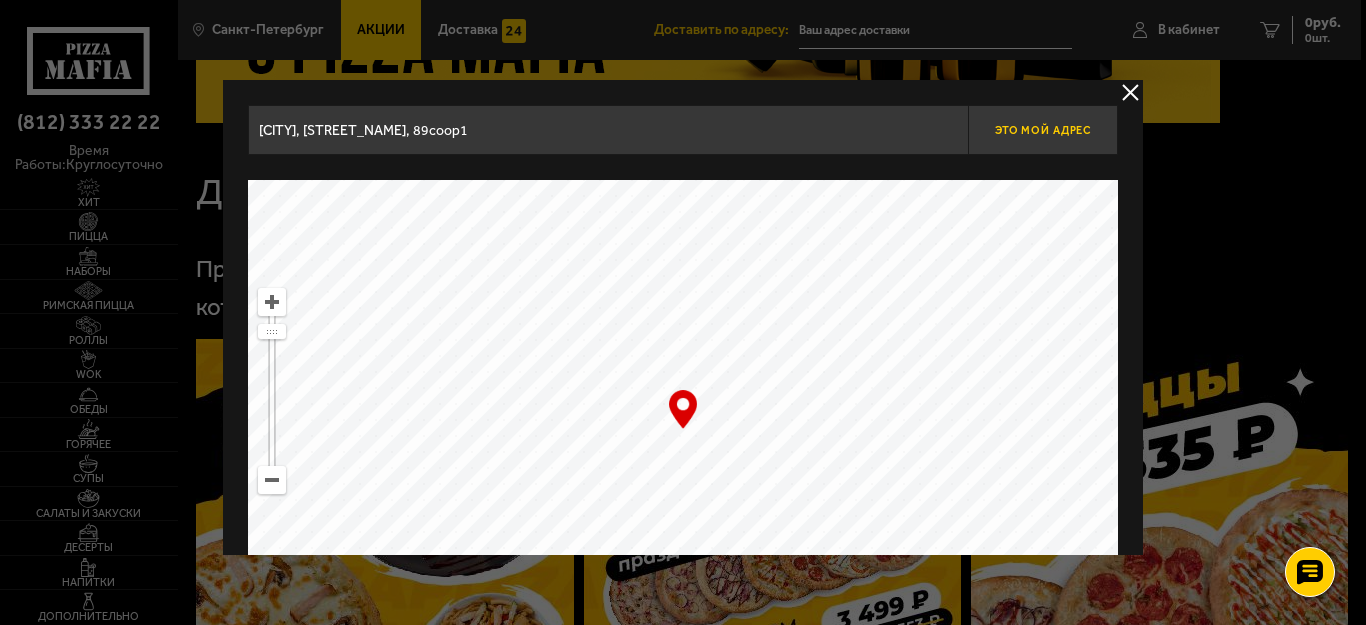 click on "Это мой адрес" at bounding box center (1043, 130) 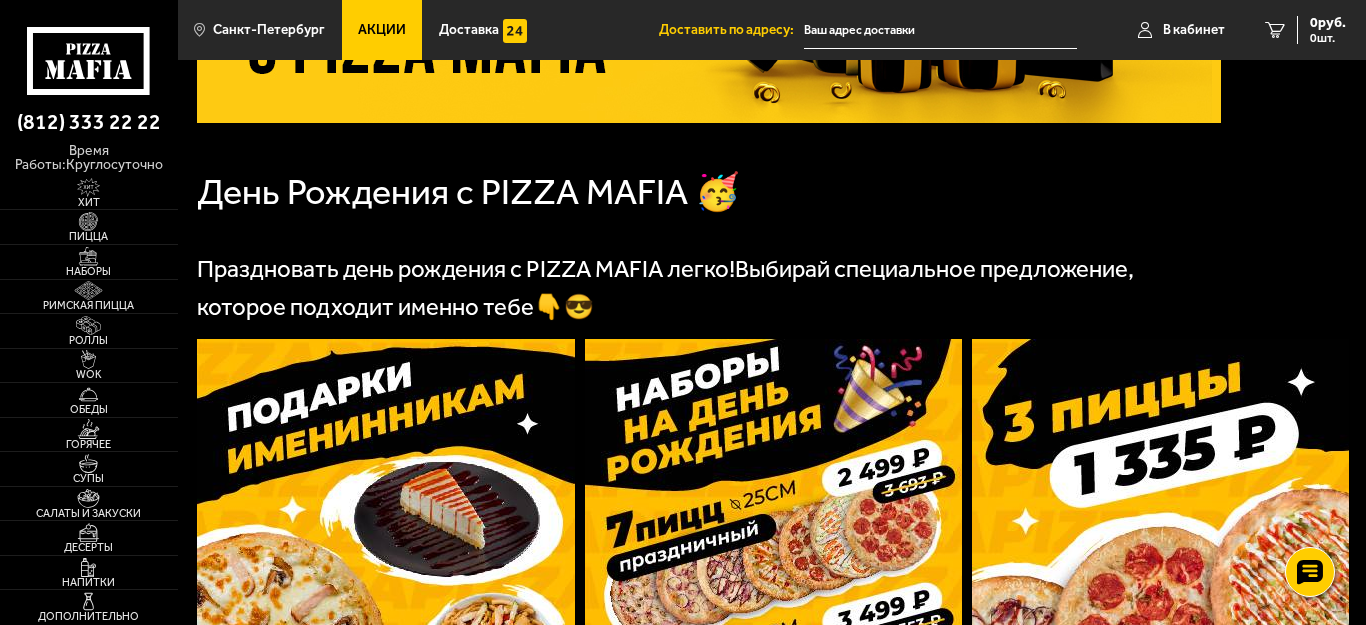 type on "[STREET_NAME], 89соор1" 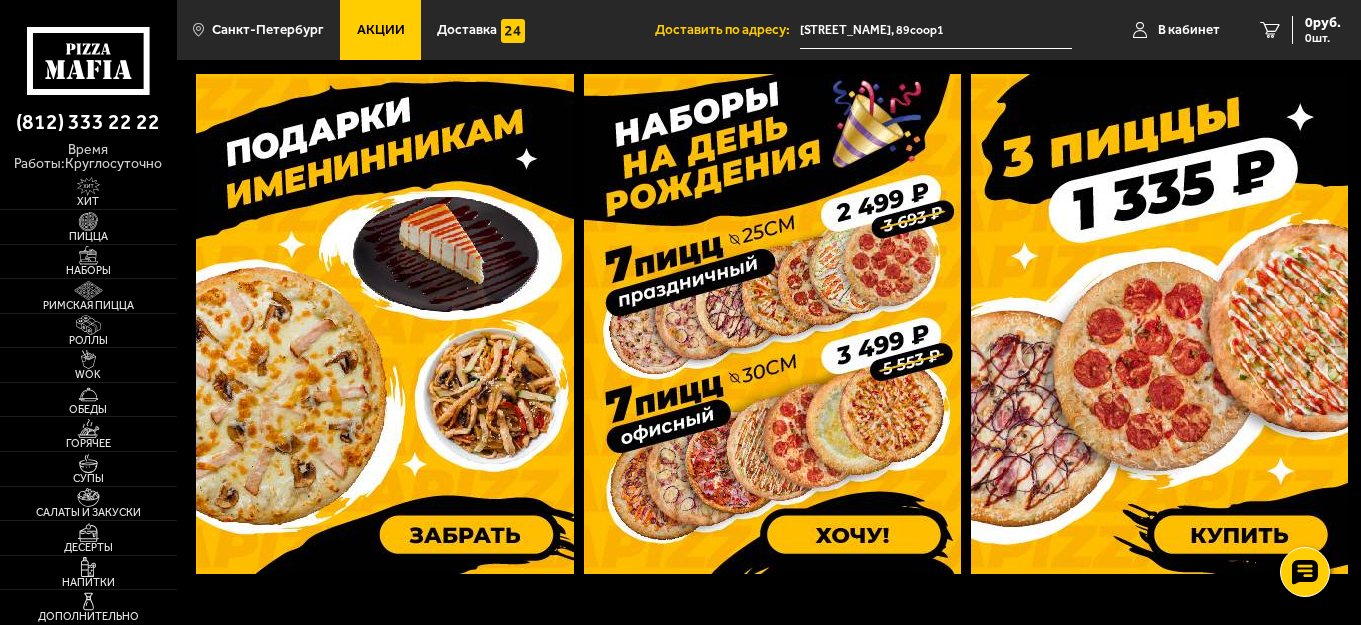 scroll, scrollTop: 622, scrollLeft: 0, axis: vertical 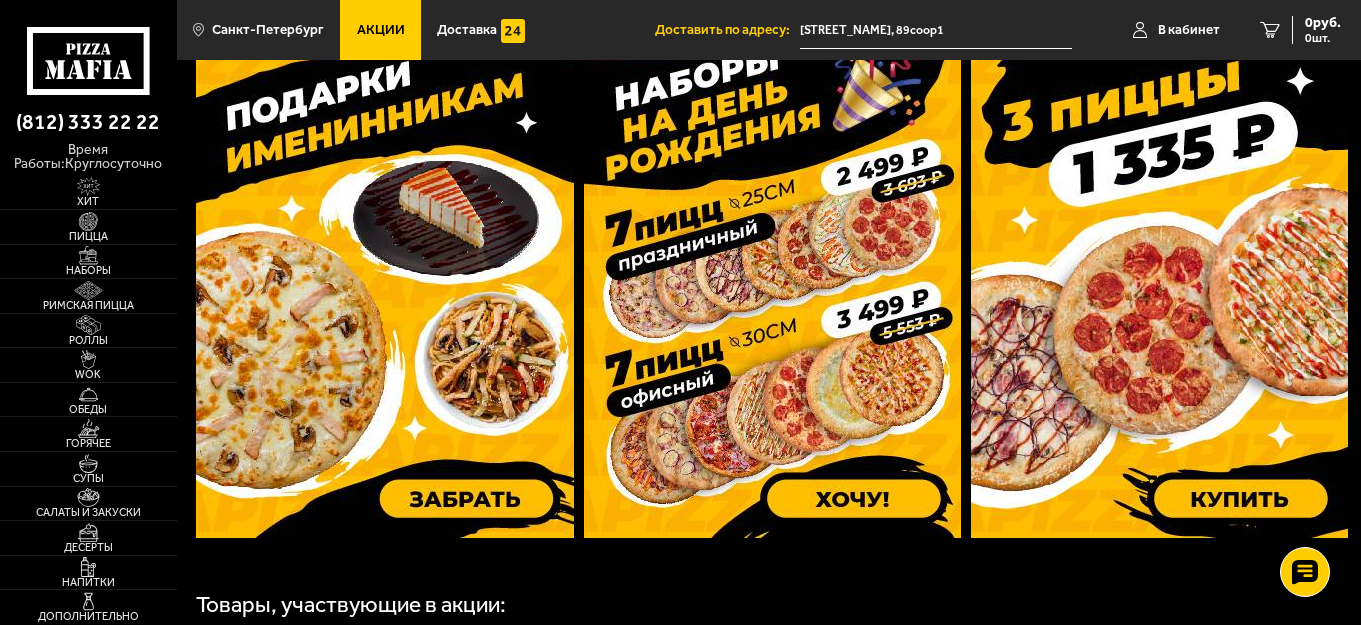 click at bounding box center (772, 288) 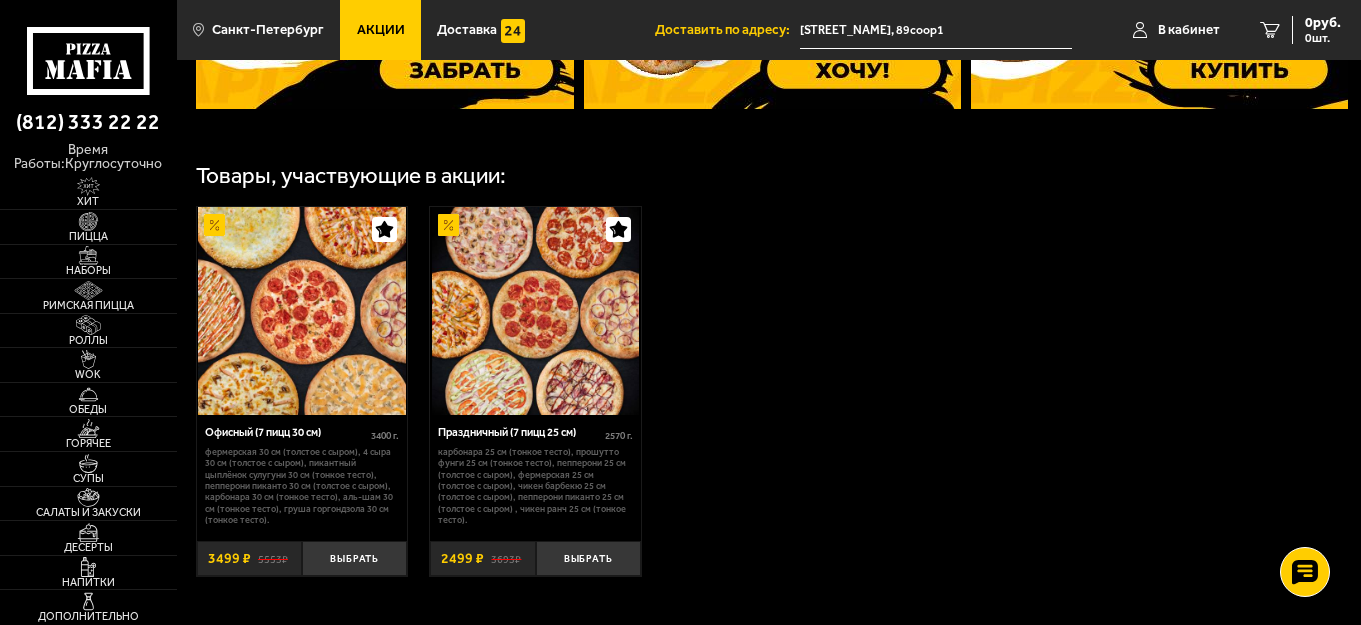 scroll, scrollTop: 822, scrollLeft: 0, axis: vertical 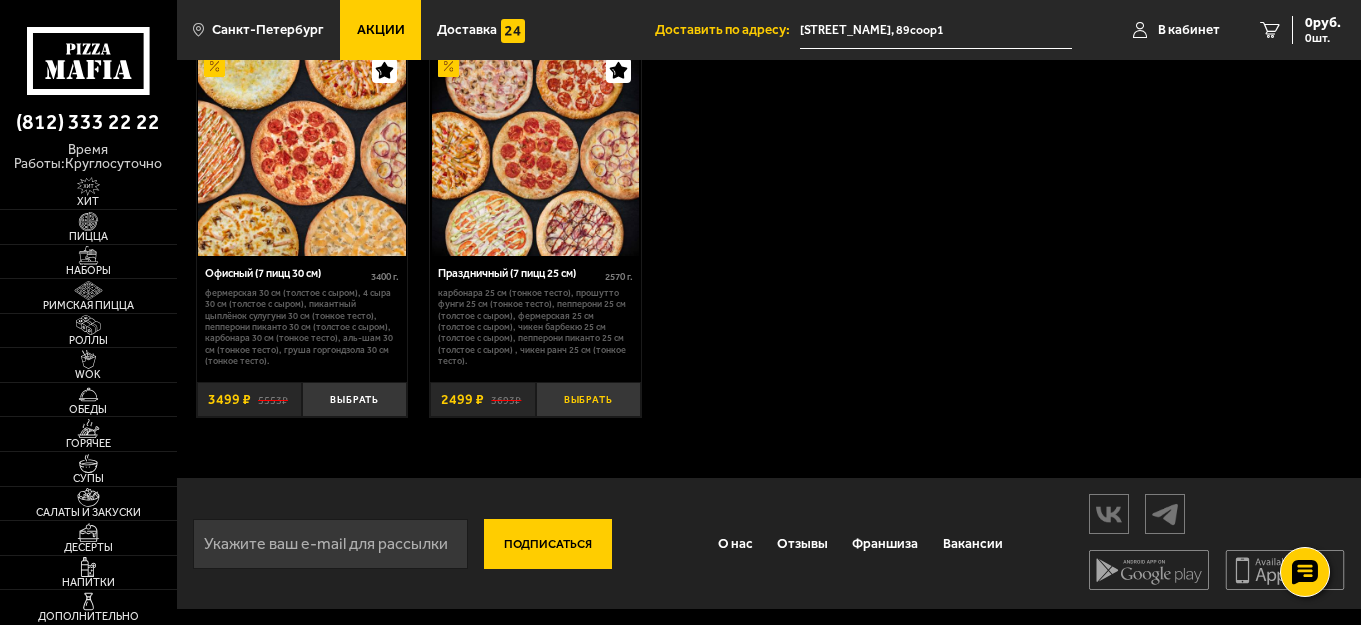 click on "Выбрать" at bounding box center (588, 399) 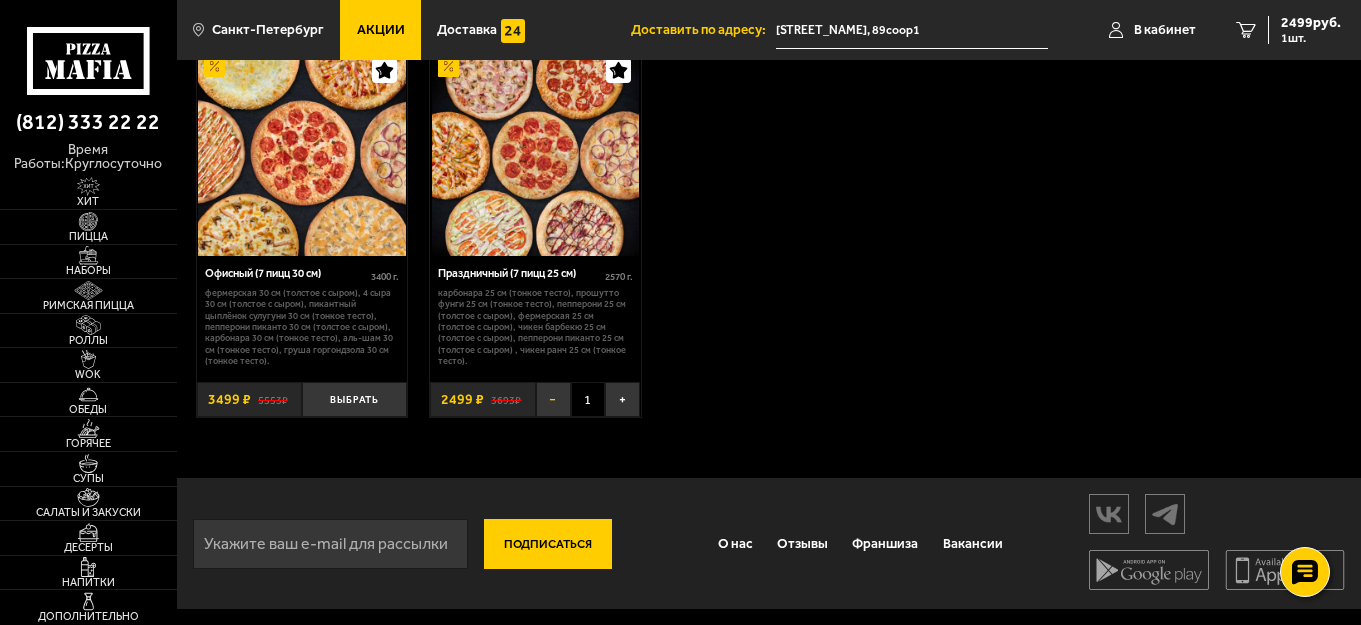 drag, startPoint x: 551, startPoint y: 393, endPoint x: 535, endPoint y: 395, distance: 16.124516 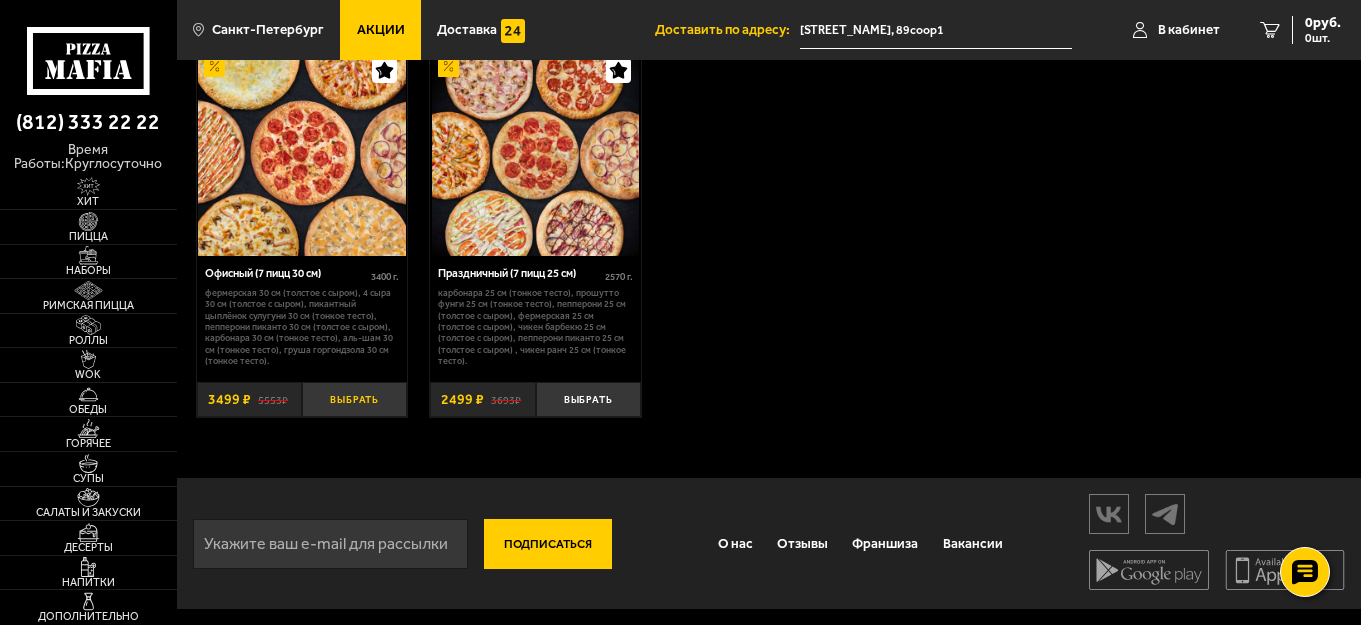 click on "Выбрать" at bounding box center (354, 399) 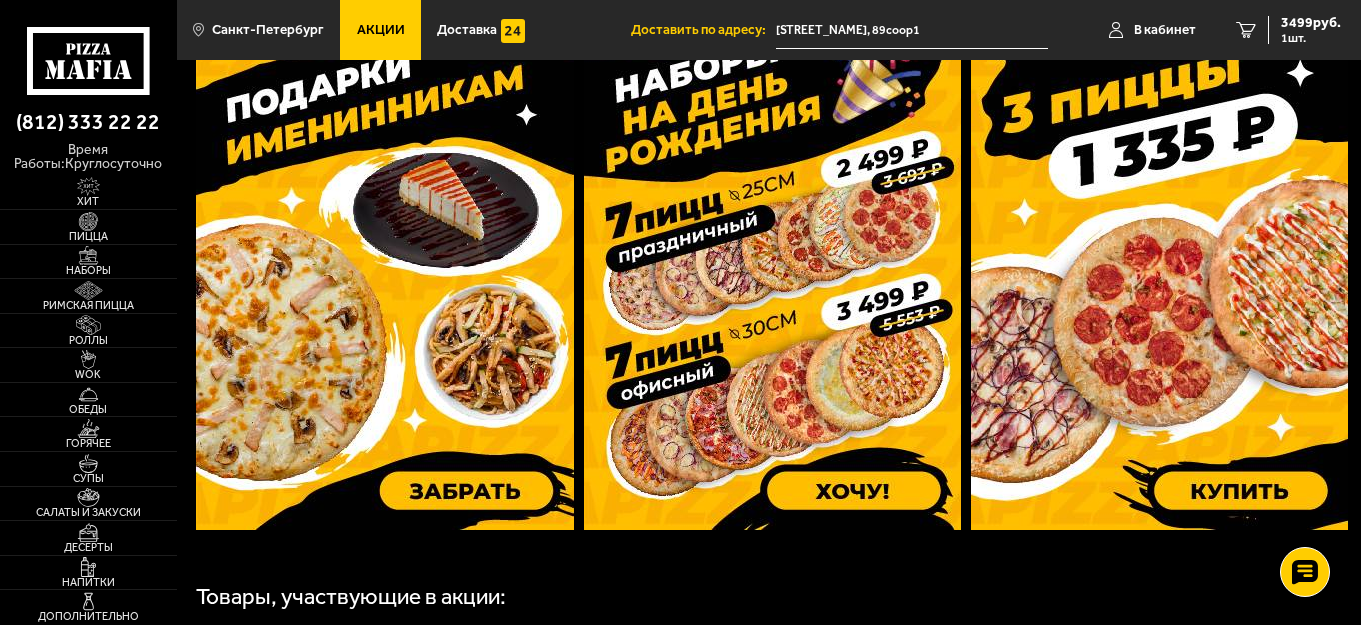 scroll, scrollTop: 622, scrollLeft: 0, axis: vertical 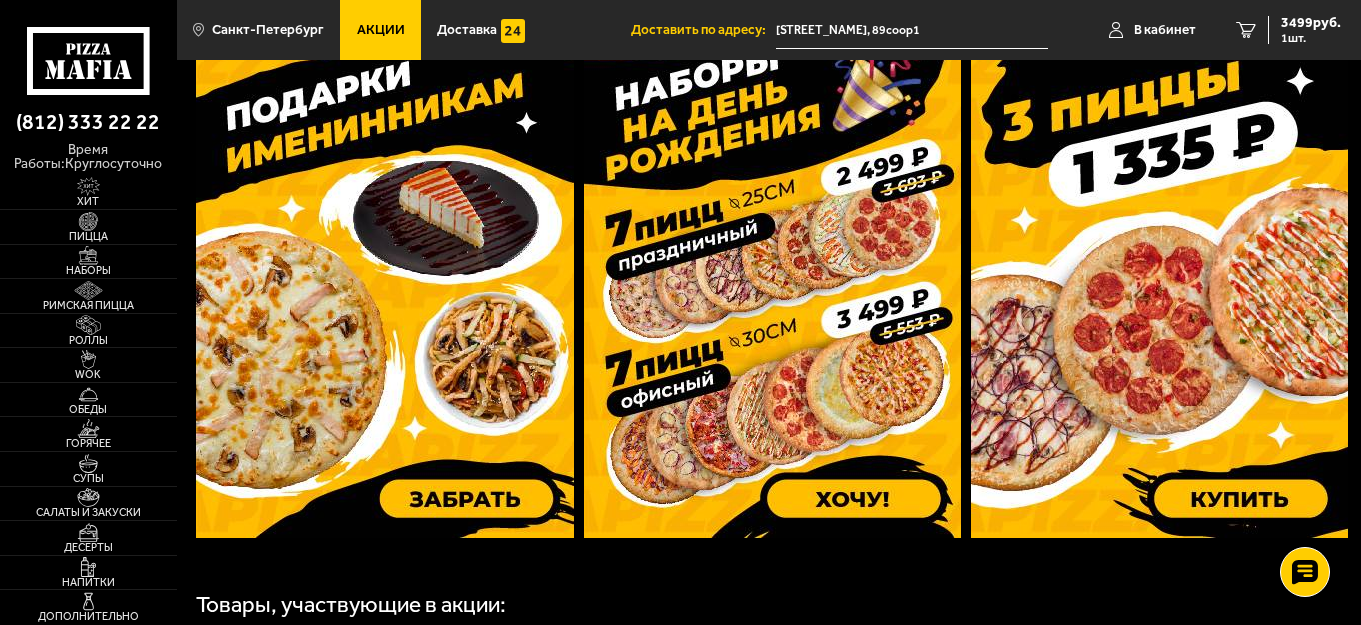 click at bounding box center (385, 288) 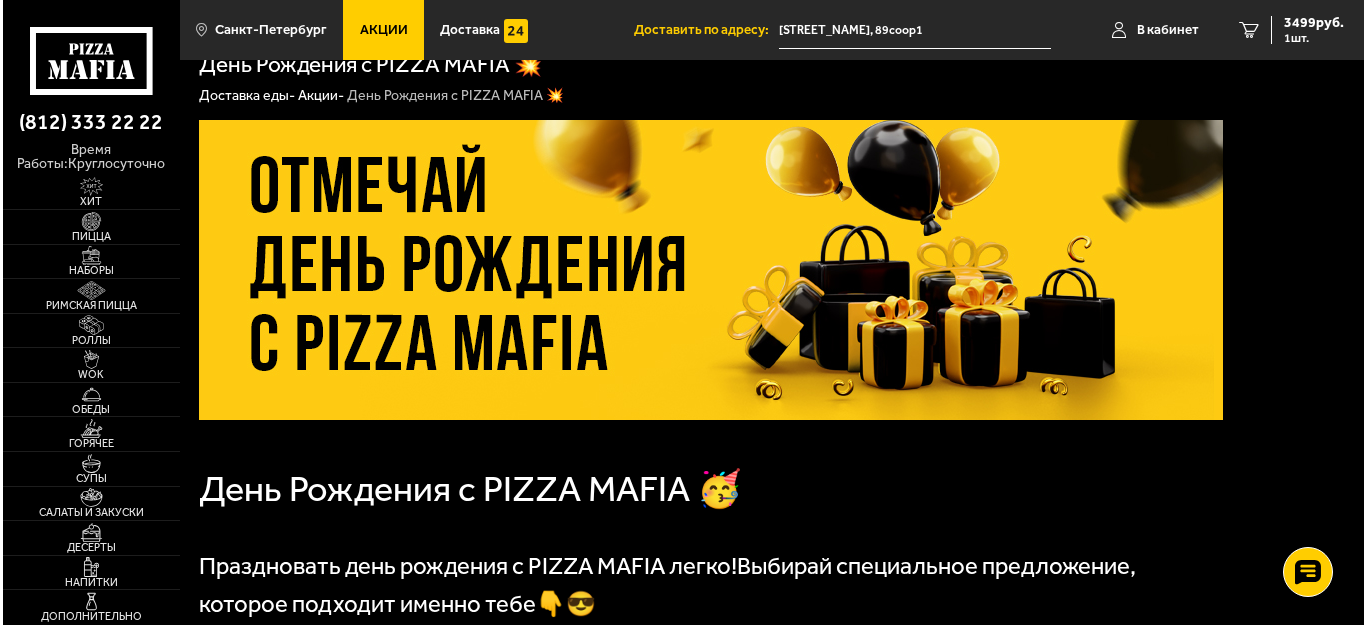 scroll, scrollTop: 22, scrollLeft: 0, axis: vertical 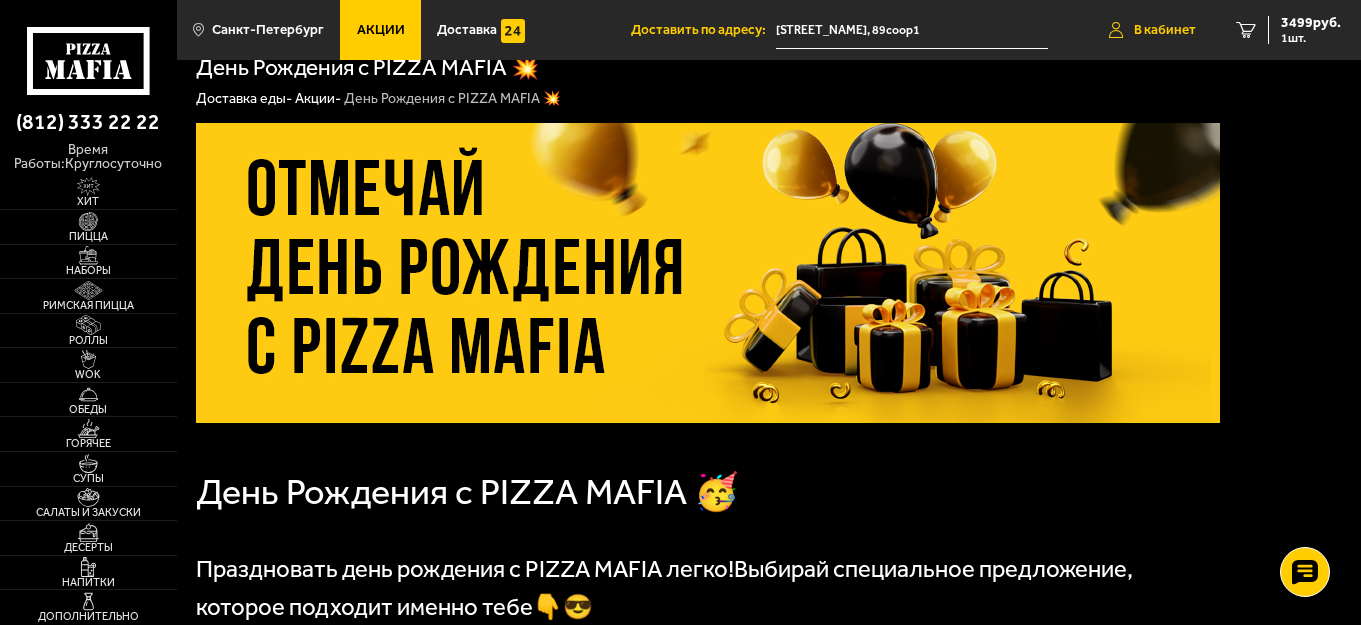 click on "В кабинет" at bounding box center (1165, 30) 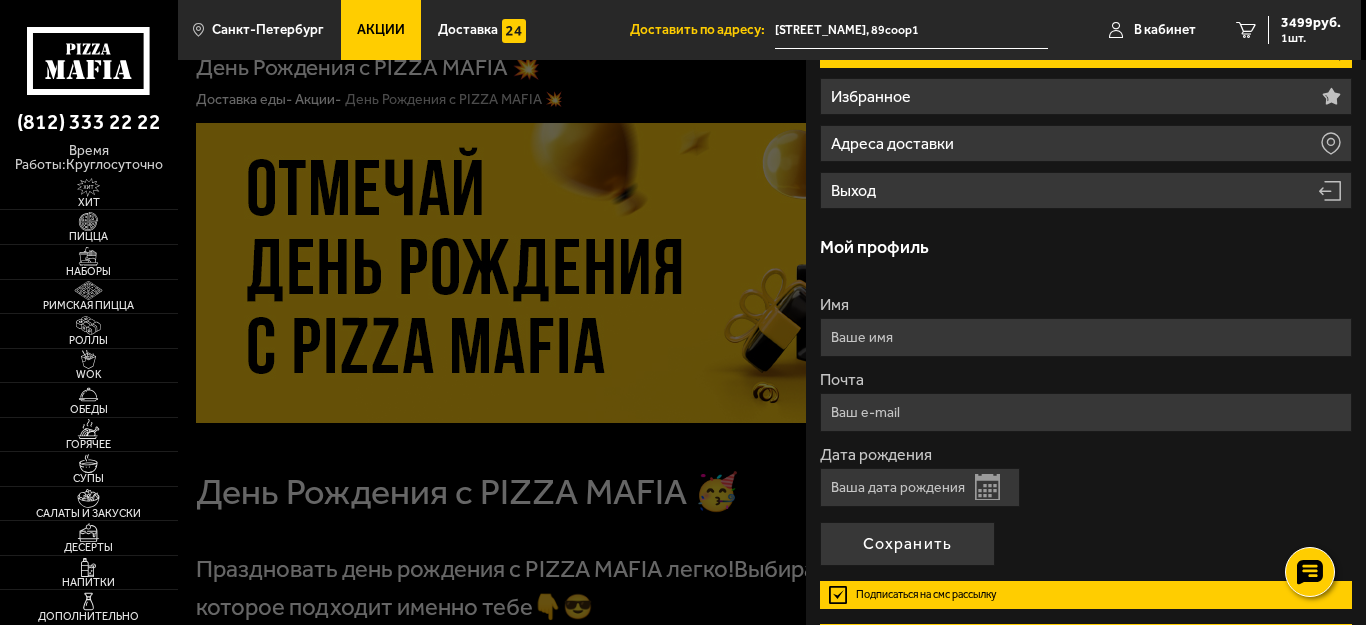 scroll, scrollTop: 200, scrollLeft: 0, axis: vertical 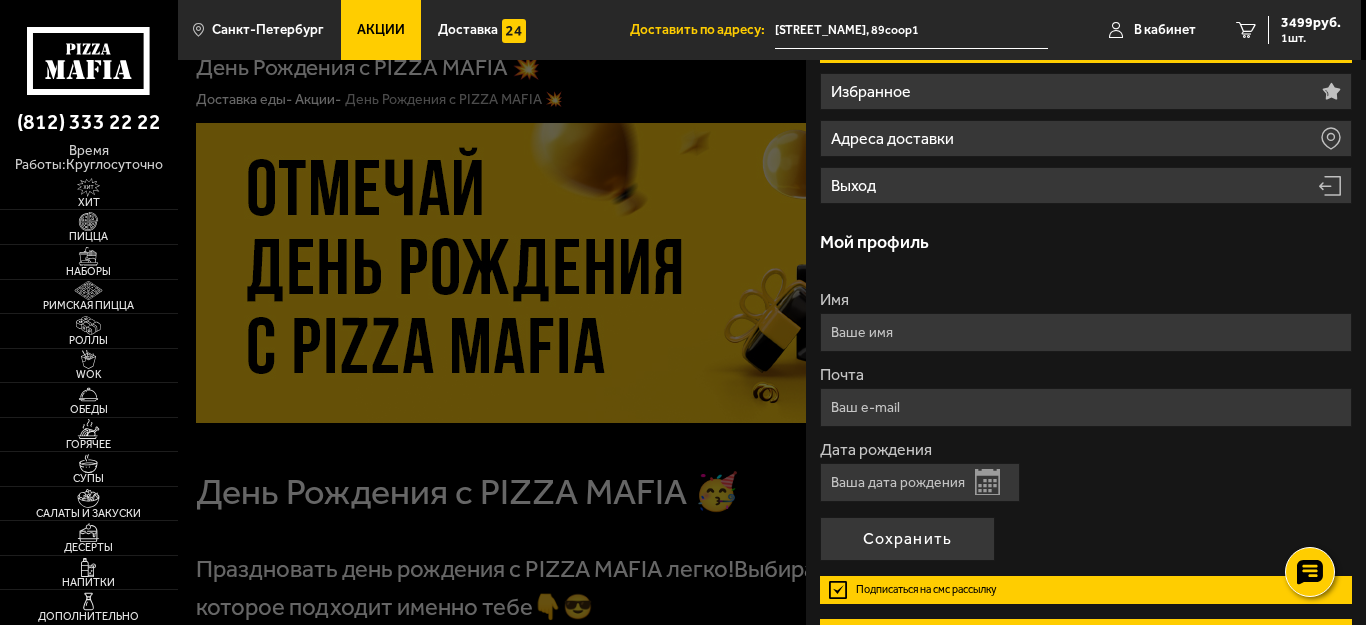 click on "Имя" at bounding box center (1086, 332) 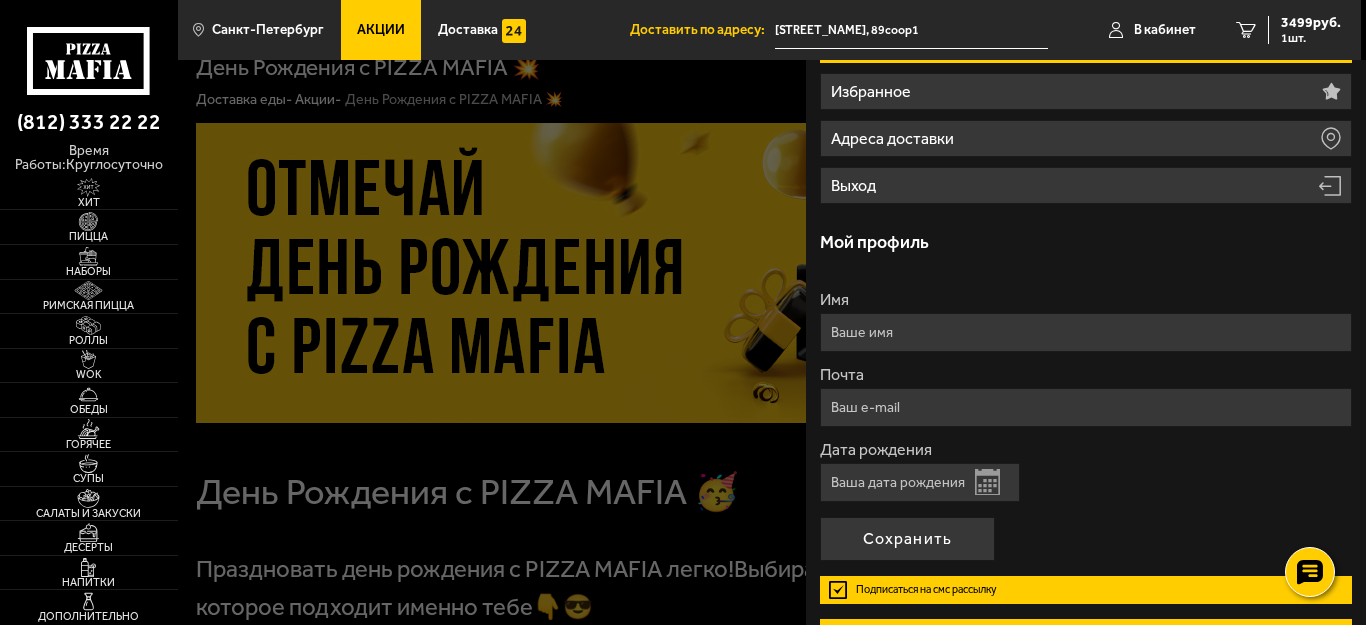 type on "[FIRST]" 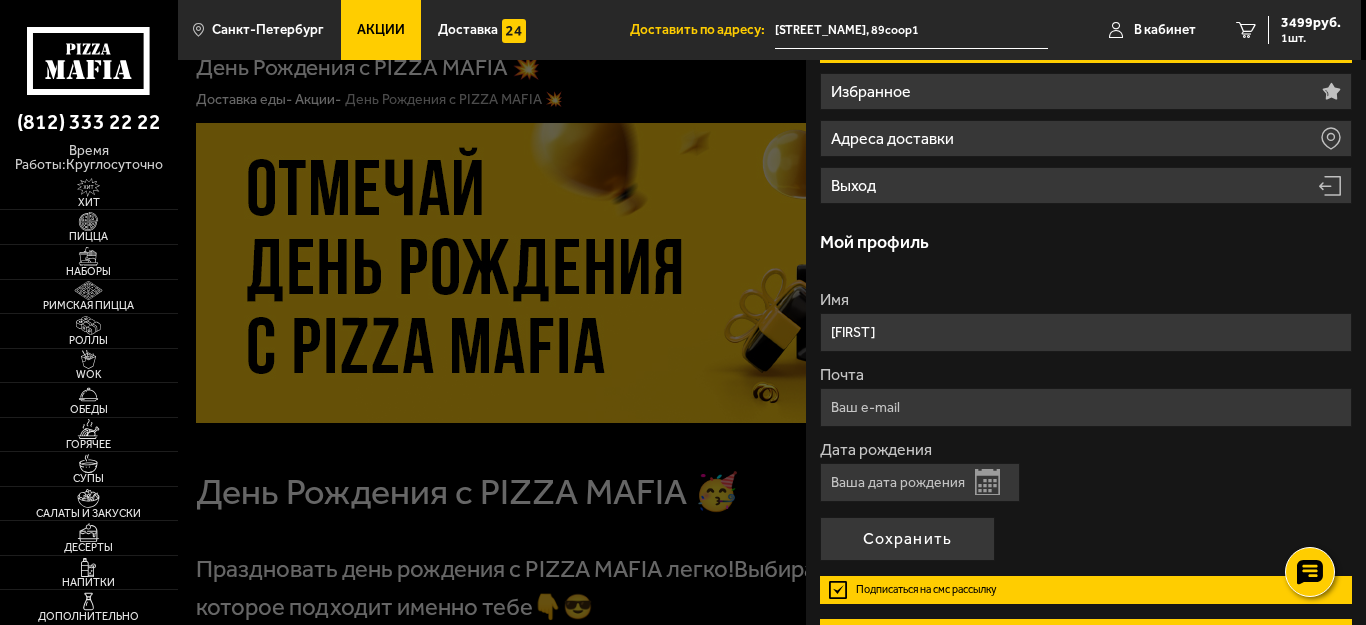 click on "Почта" at bounding box center [1086, 407] 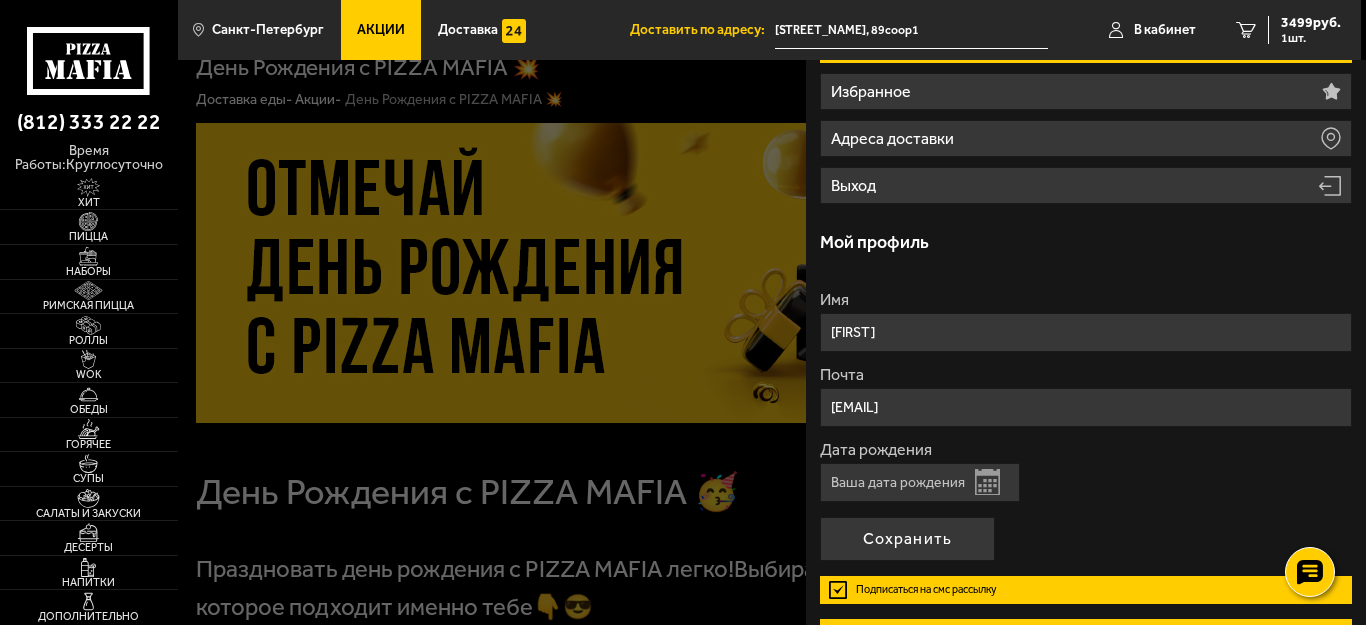 click on "Открыть календарь" at bounding box center [987, 482] 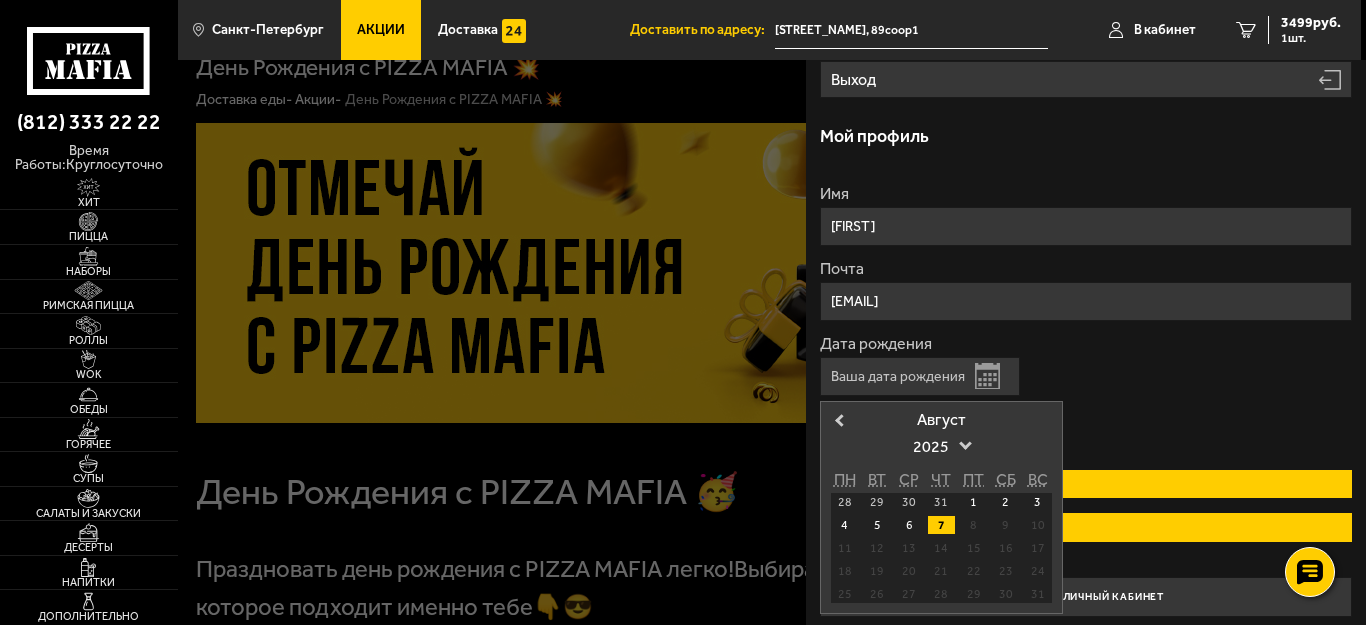 scroll, scrollTop: 315, scrollLeft: 0, axis: vertical 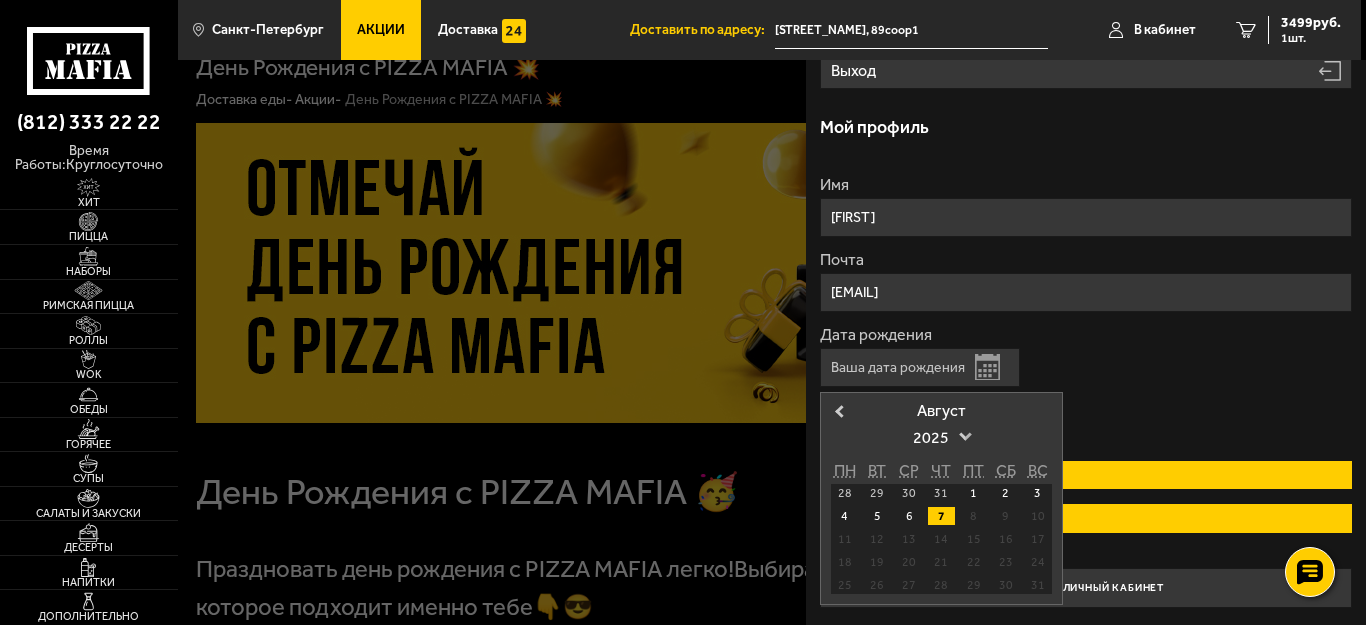 click on "2025" at bounding box center [941, 438] 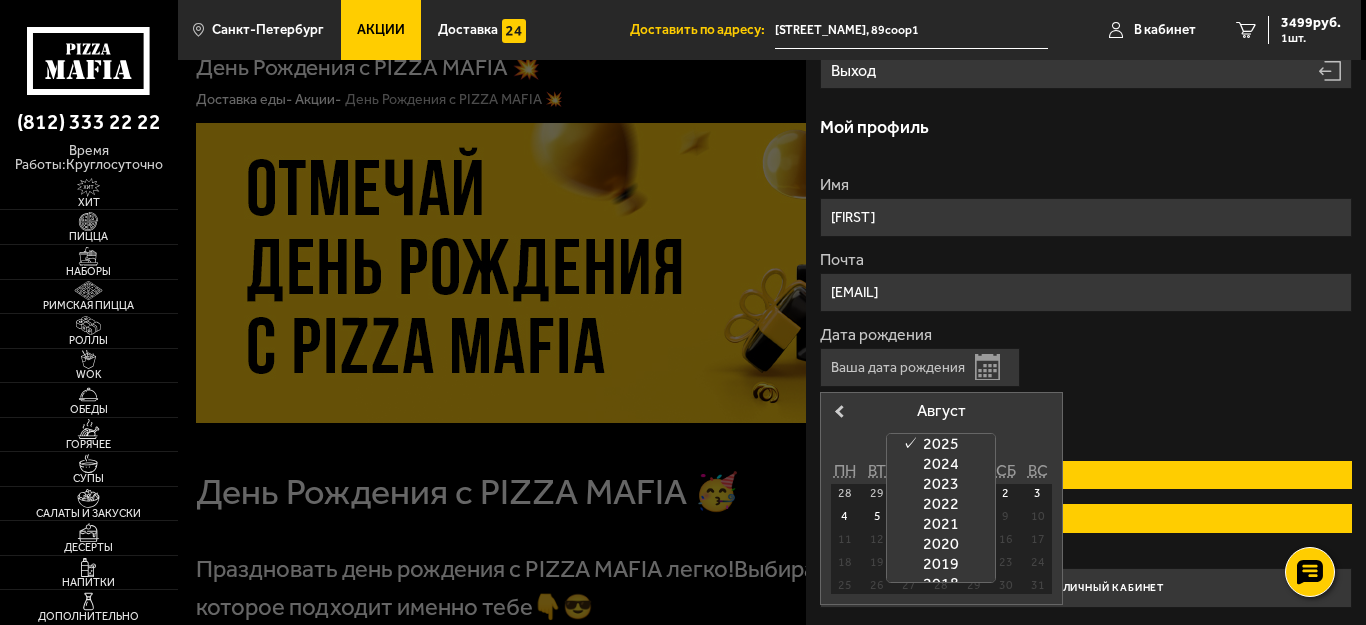 scroll, scrollTop: 448, scrollLeft: 0, axis: vertical 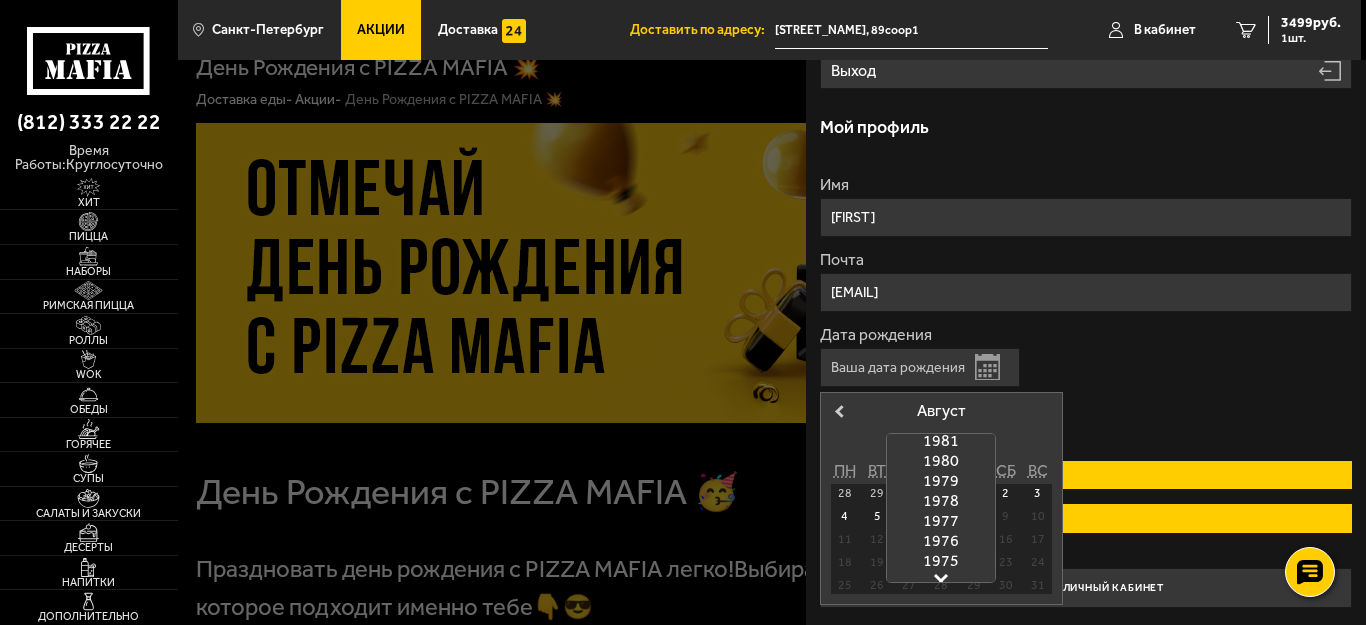 click at bounding box center (941, 576) 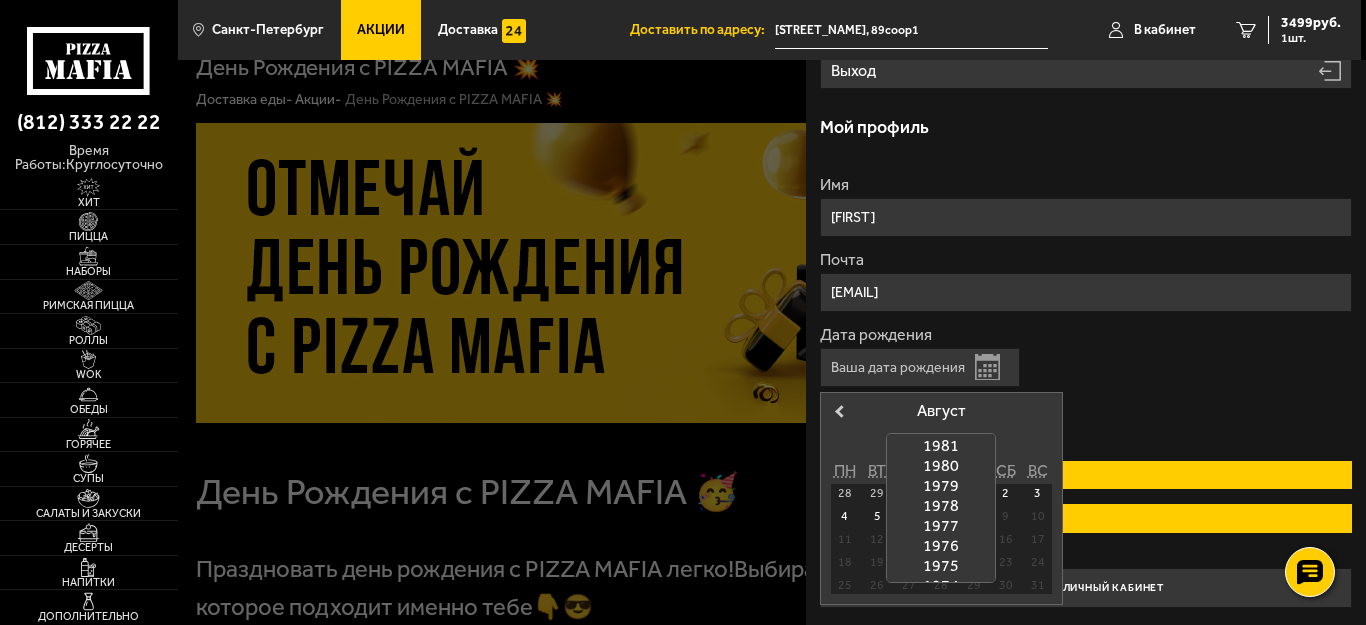 scroll, scrollTop: 888, scrollLeft: 0, axis: vertical 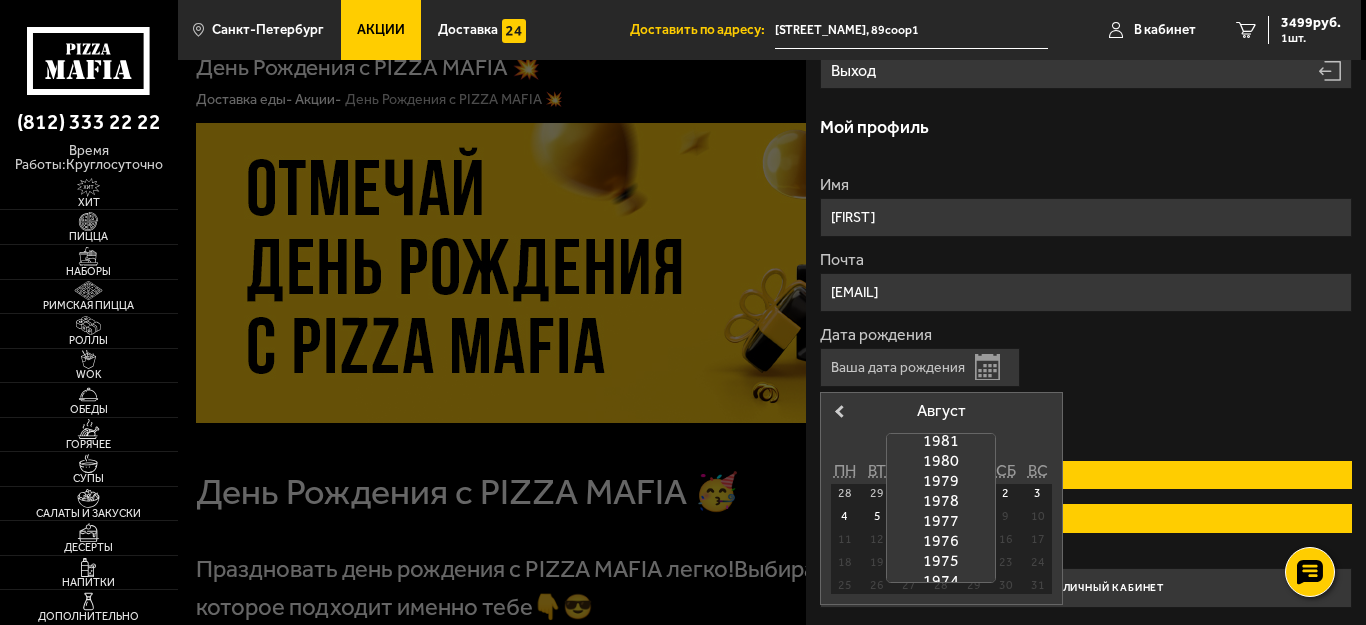 click on "1974" at bounding box center (941, 581) 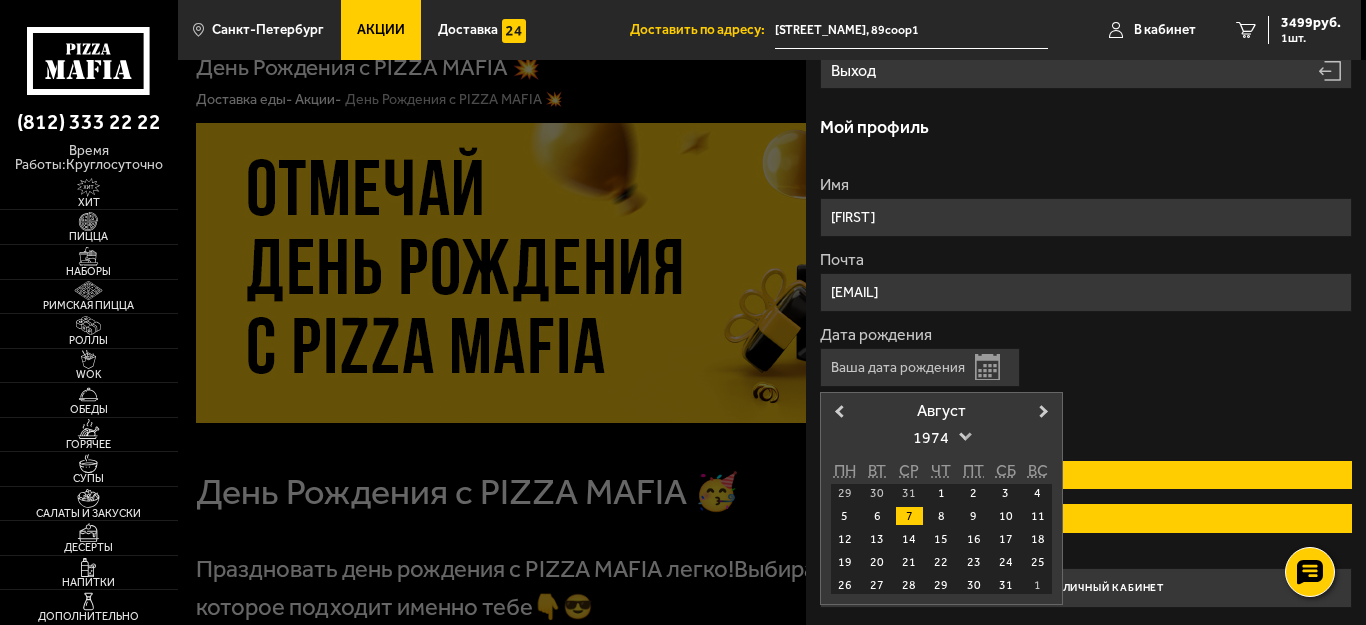 click on "1974" at bounding box center [941, 438] 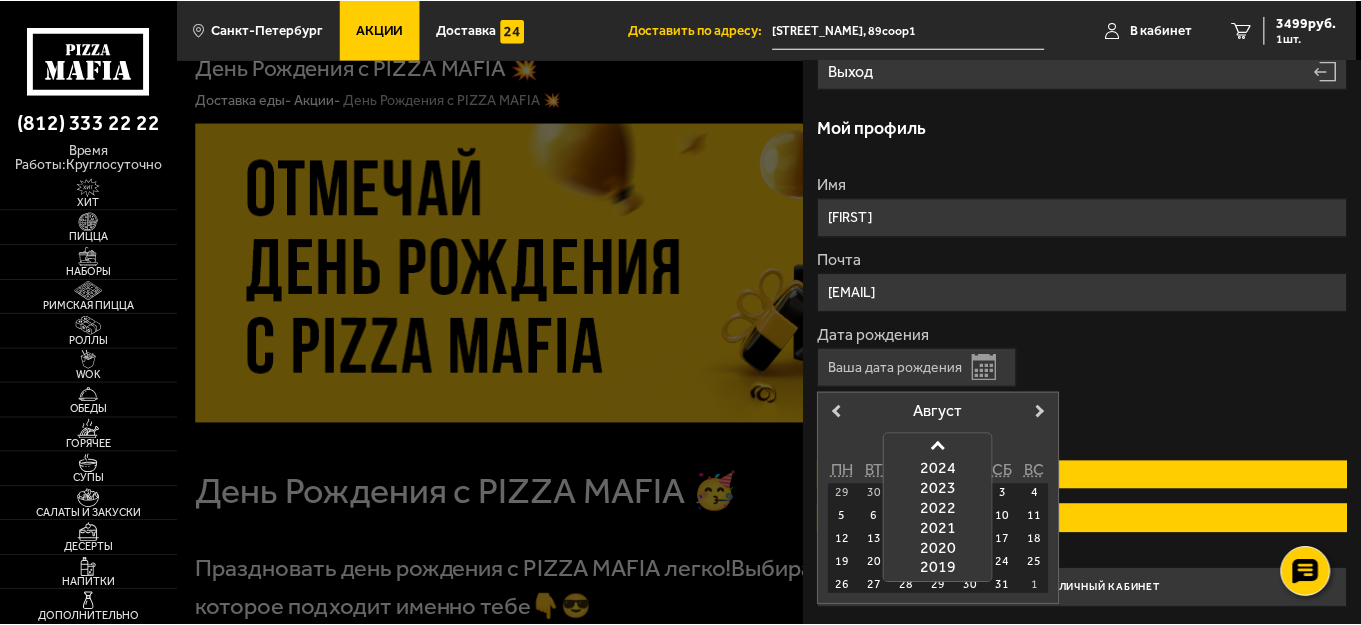 scroll, scrollTop: 961, scrollLeft: 0, axis: vertical 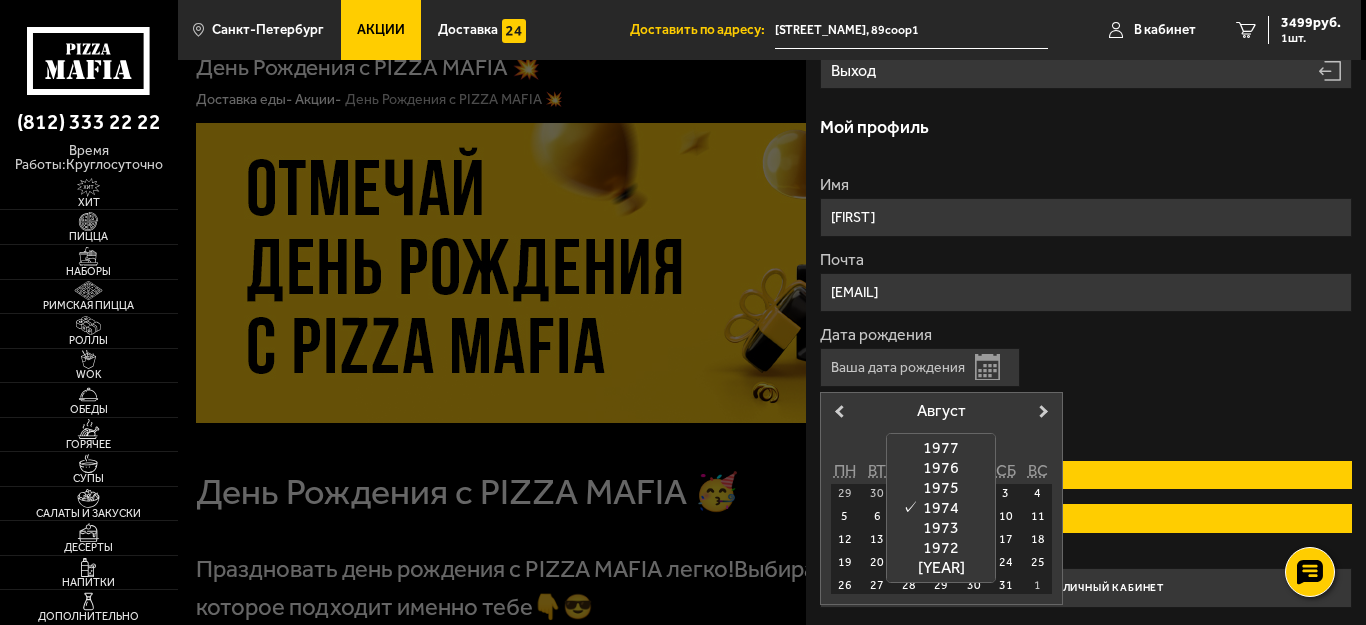 click on "1973" at bounding box center [941, 528] 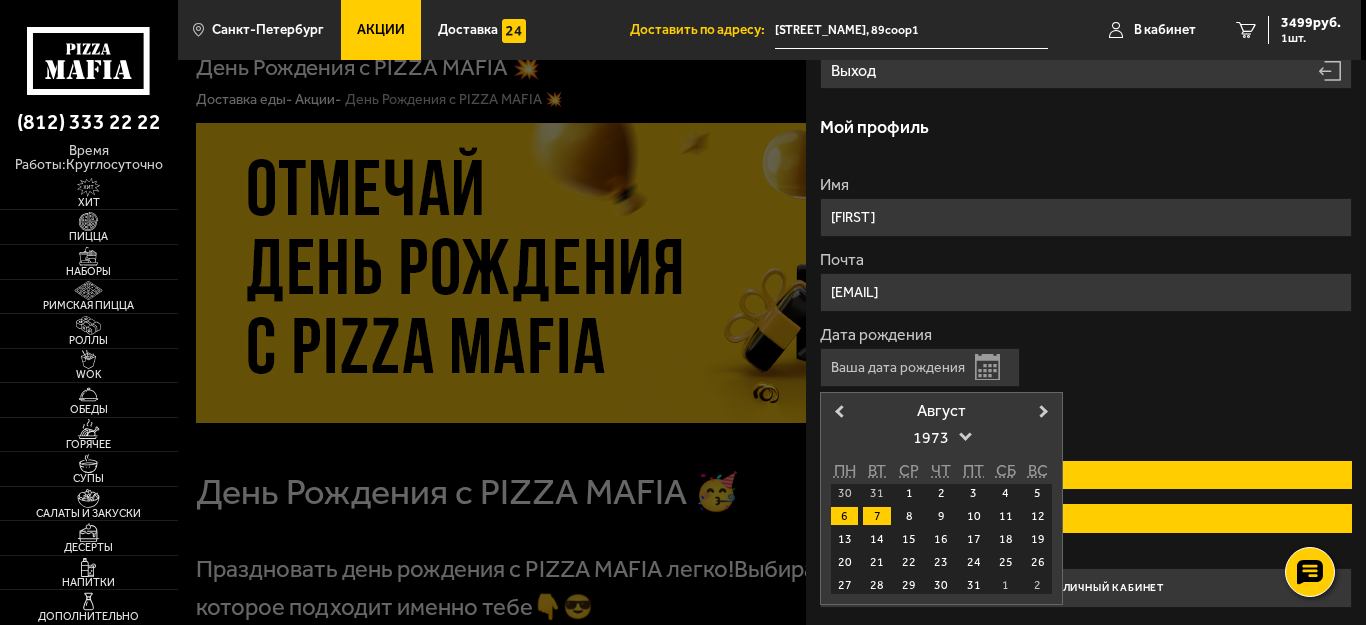 click on "6" at bounding box center (844, 516) 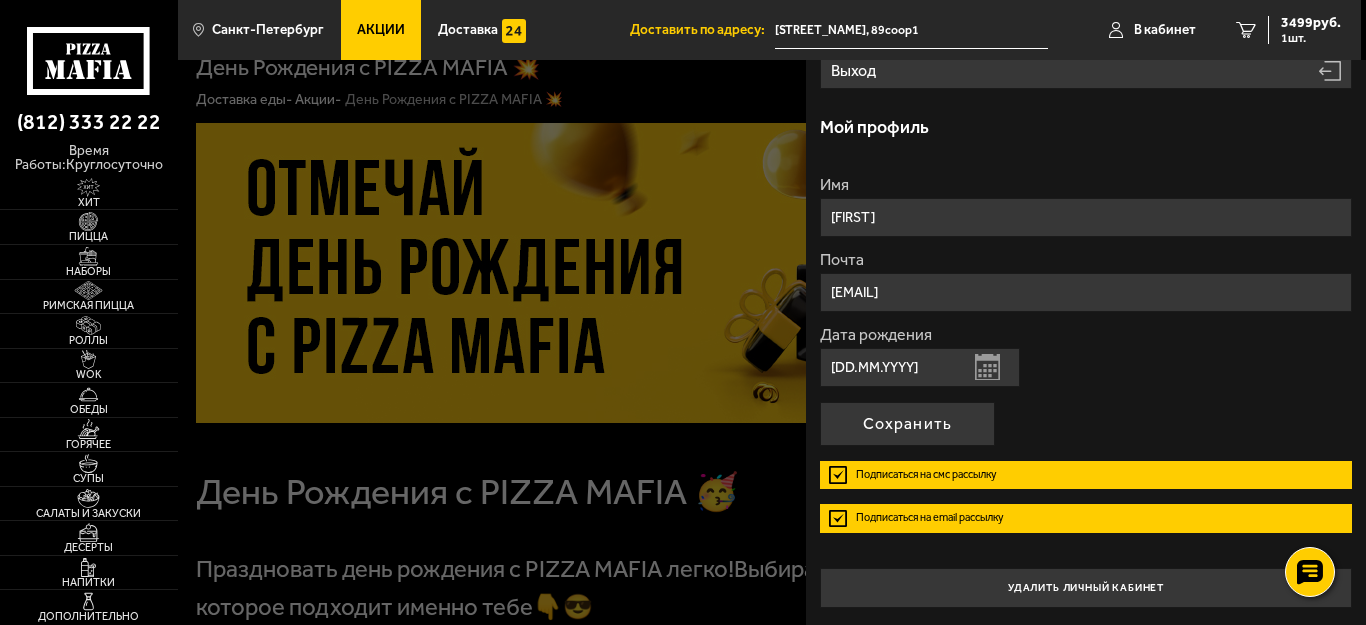 click on "Подписаться на смс рассылку" at bounding box center (1086, 475) 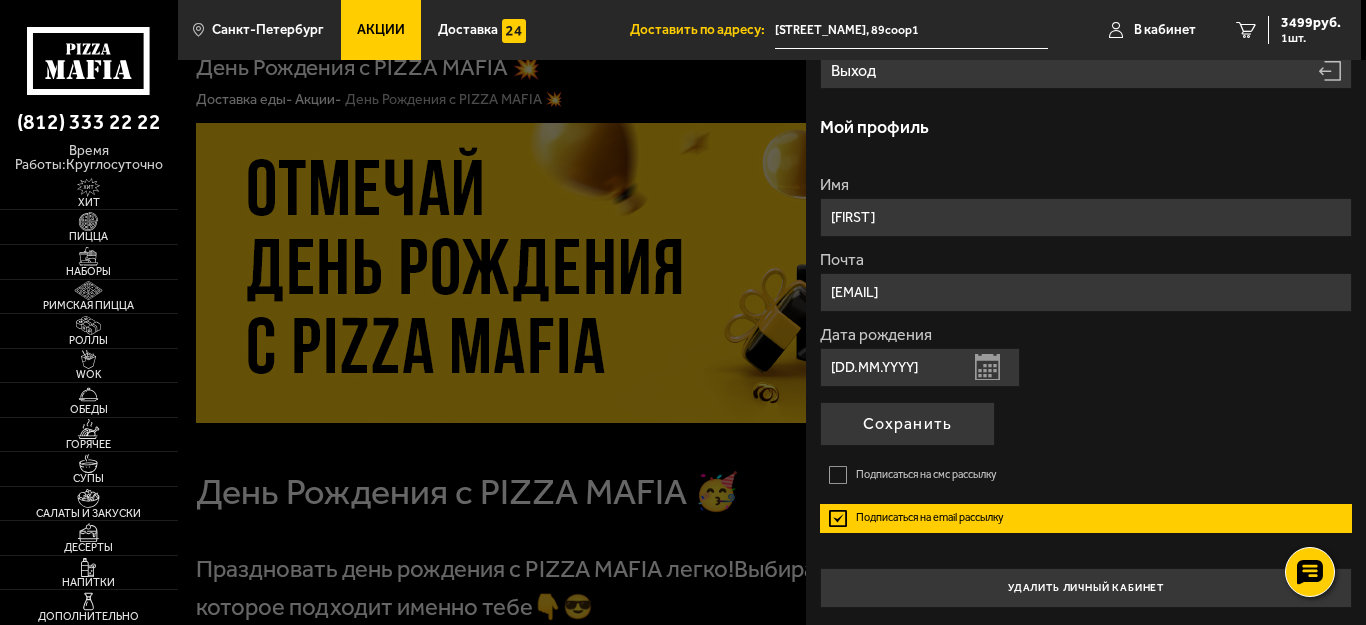 click on "Подписаться на email рассылку" at bounding box center (1086, 518) 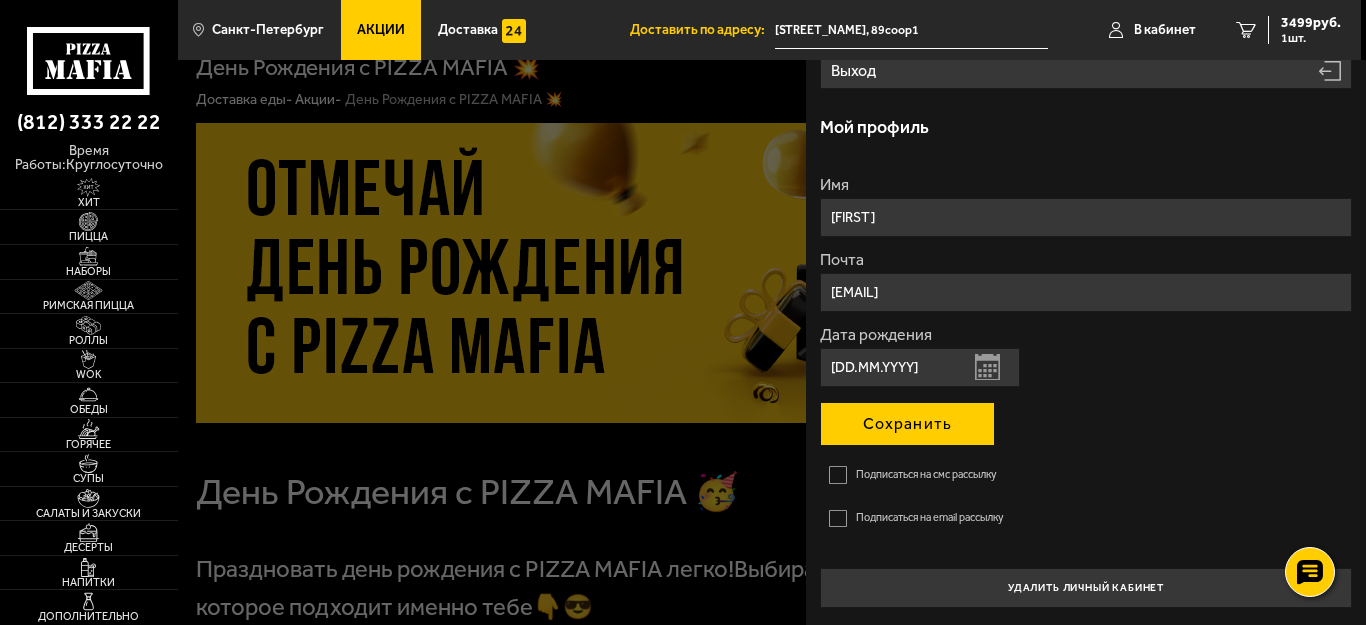 click on "Сохранить" at bounding box center (907, 424) 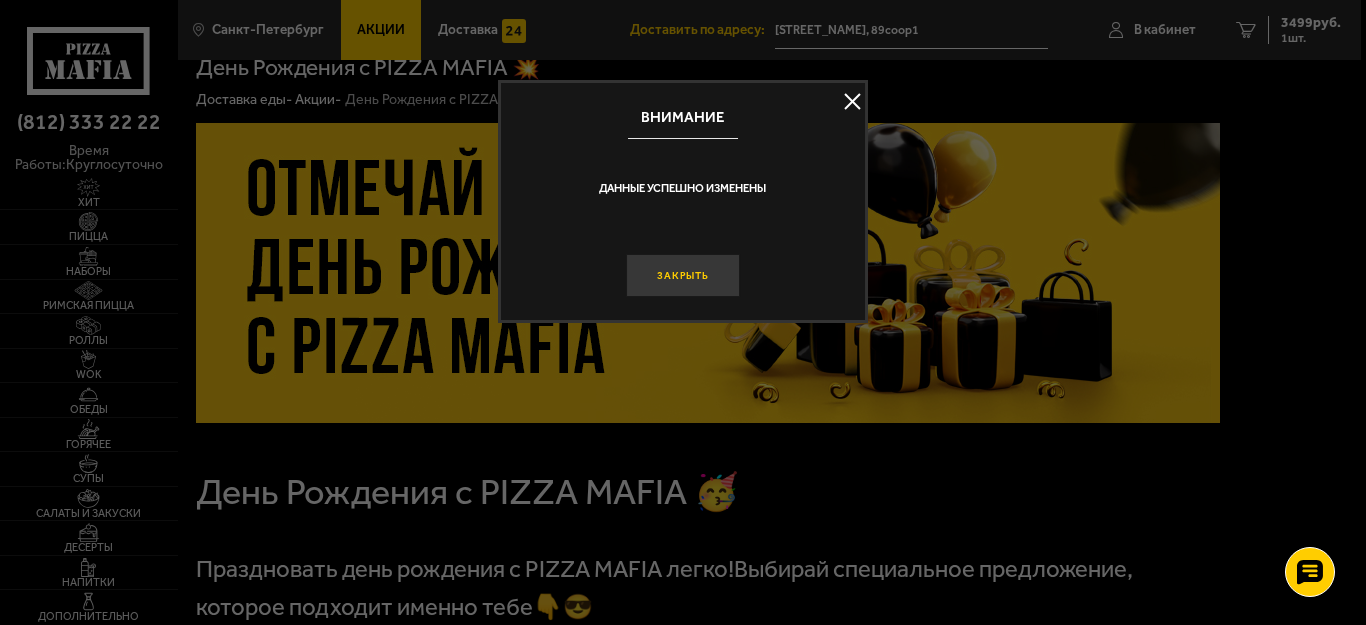 click on "Закрыть" at bounding box center [683, 275] 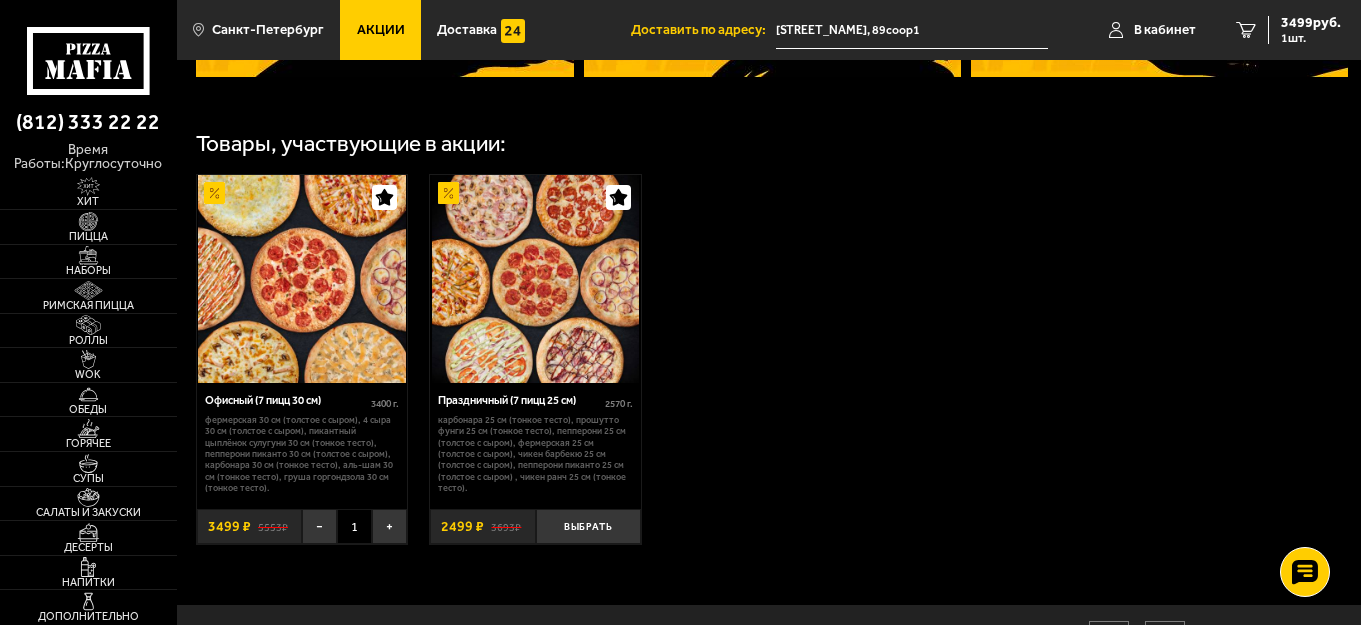 scroll, scrollTop: 1222, scrollLeft: 0, axis: vertical 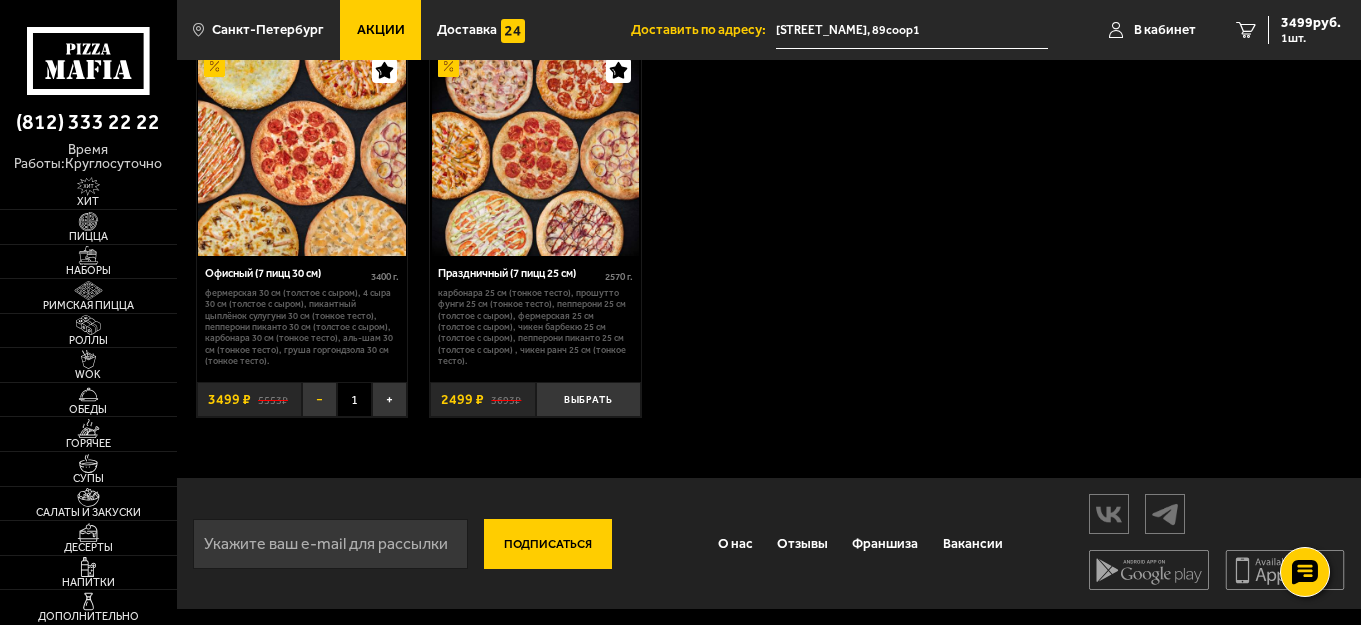 click on "−" at bounding box center [319, 399] 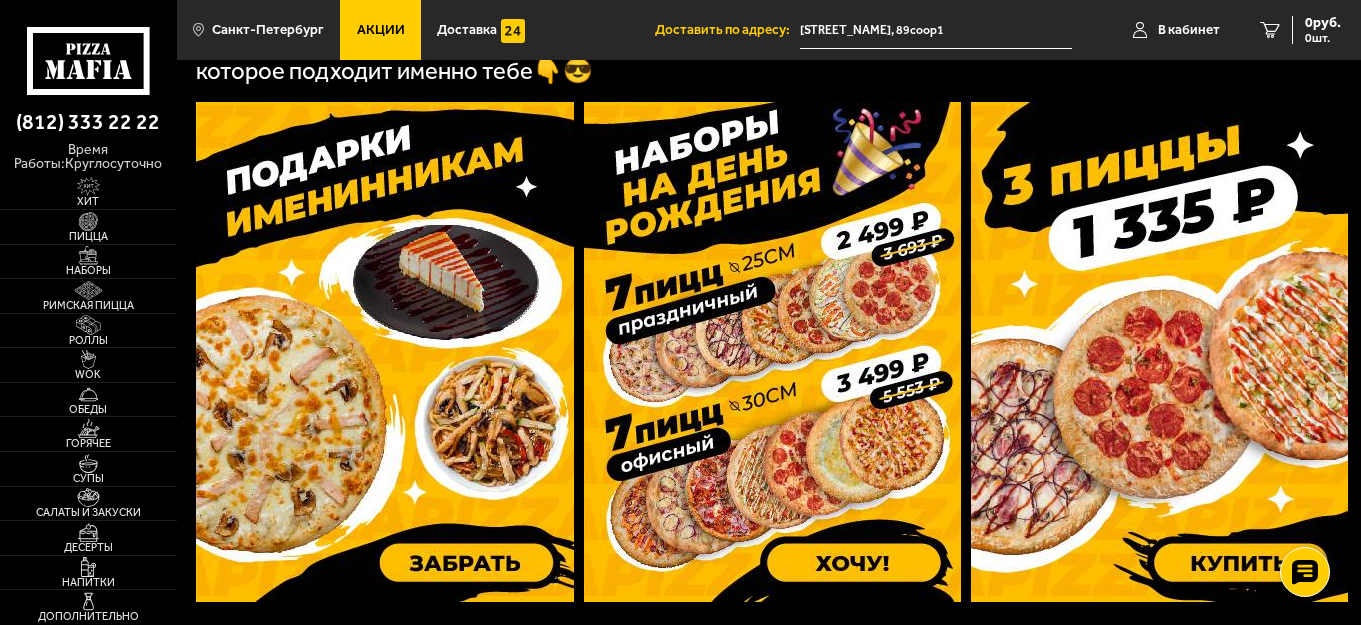 scroll, scrollTop: 522, scrollLeft: 0, axis: vertical 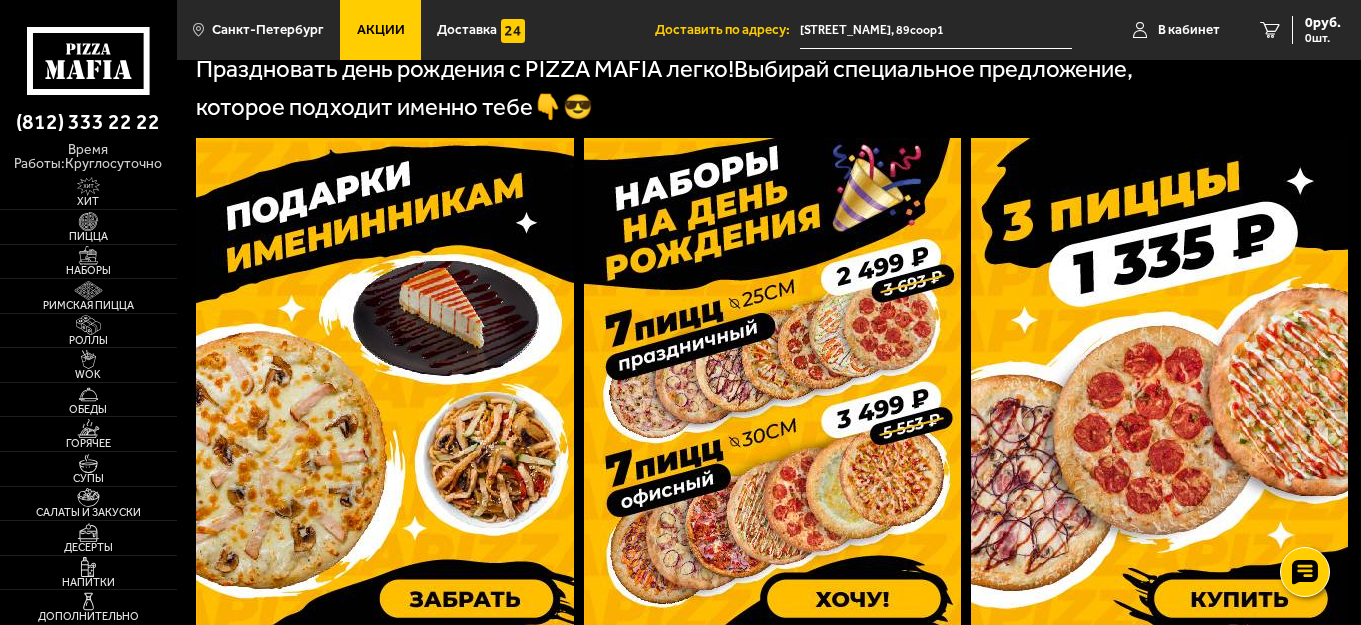 click at bounding box center (1159, 388) 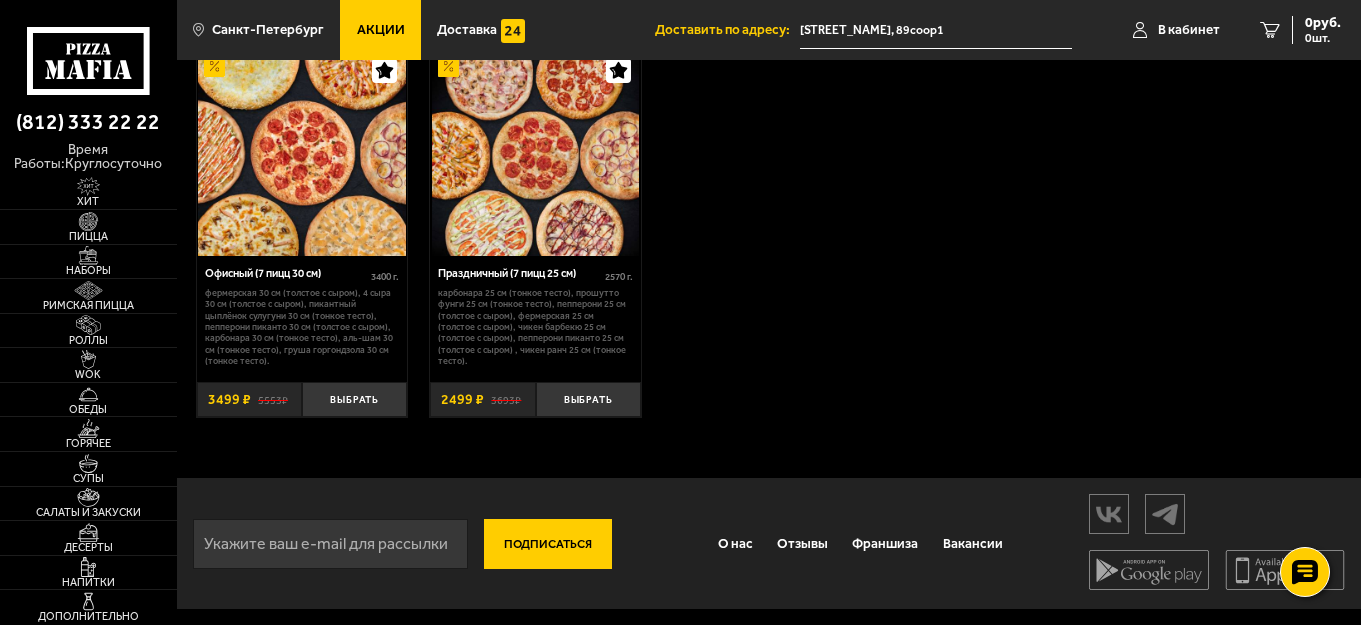 scroll, scrollTop: 1222, scrollLeft: 0, axis: vertical 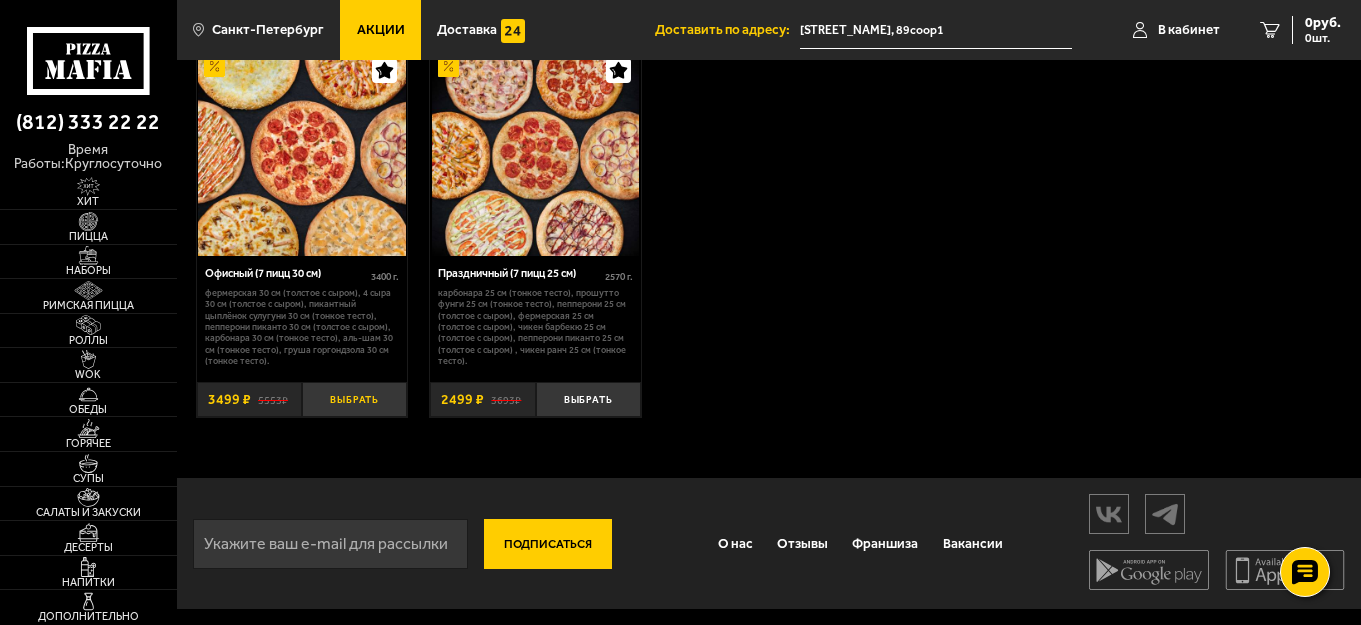 click on "Выбрать" at bounding box center (354, 399) 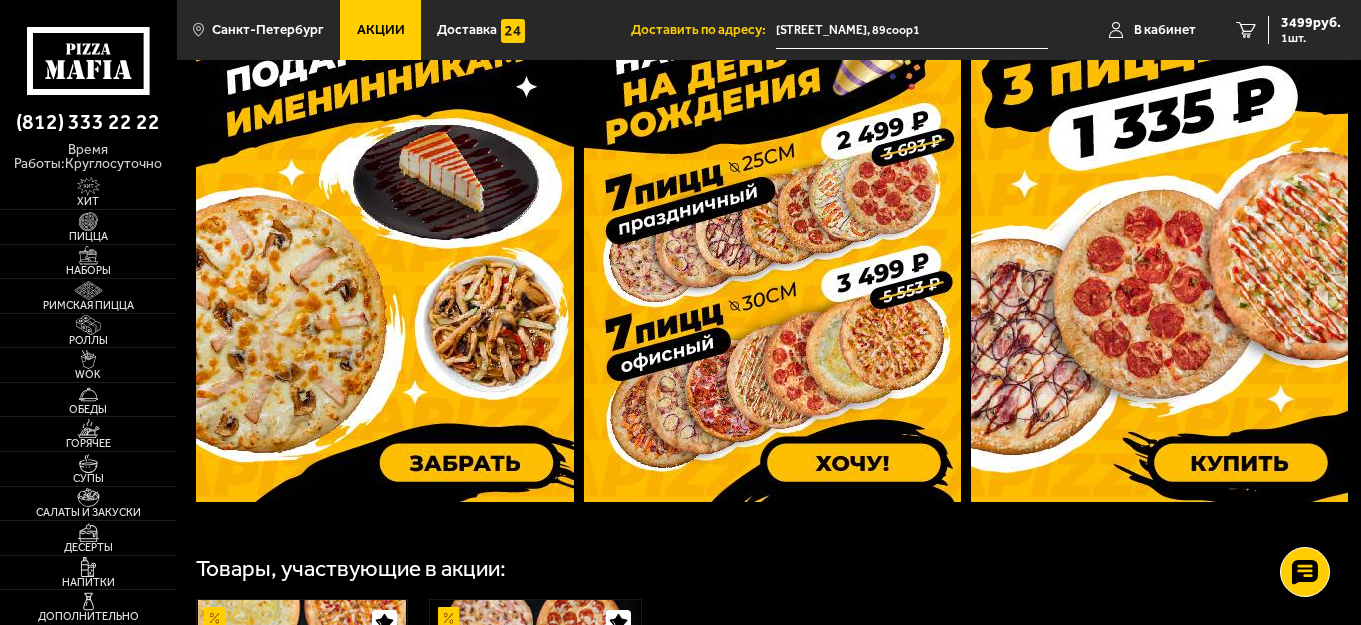 scroll, scrollTop: 622, scrollLeft: 0, axis: vertical 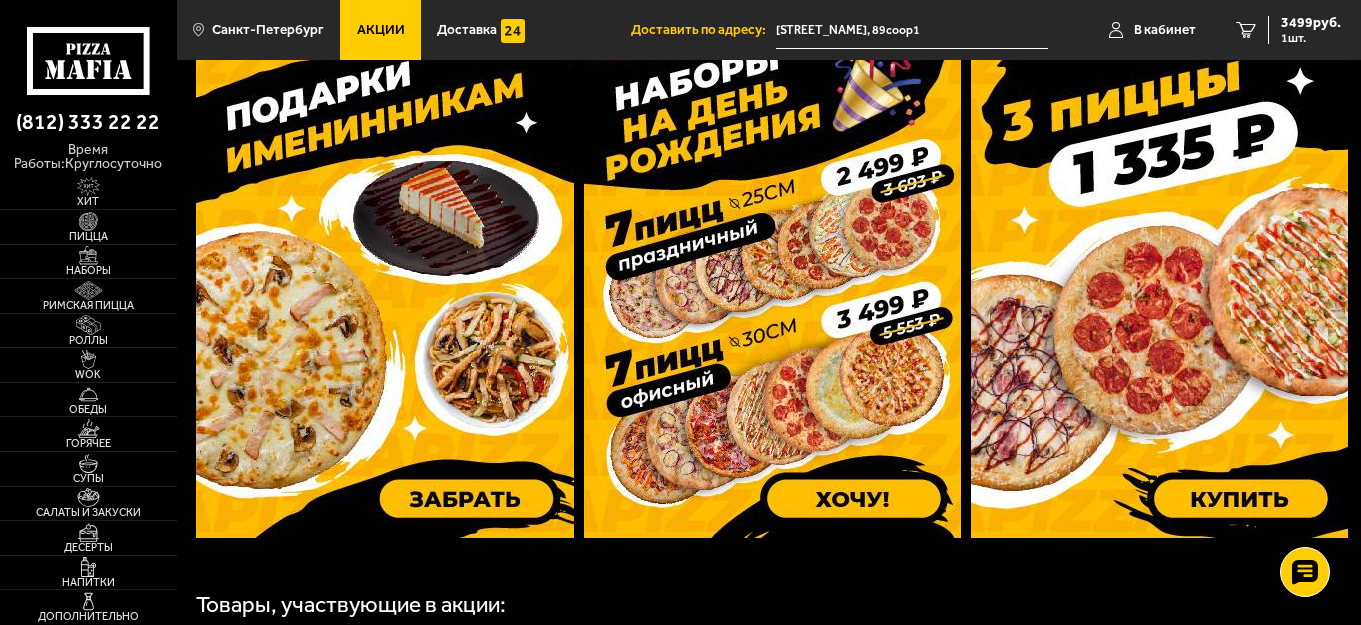 click at bounding box center [1159, 288] 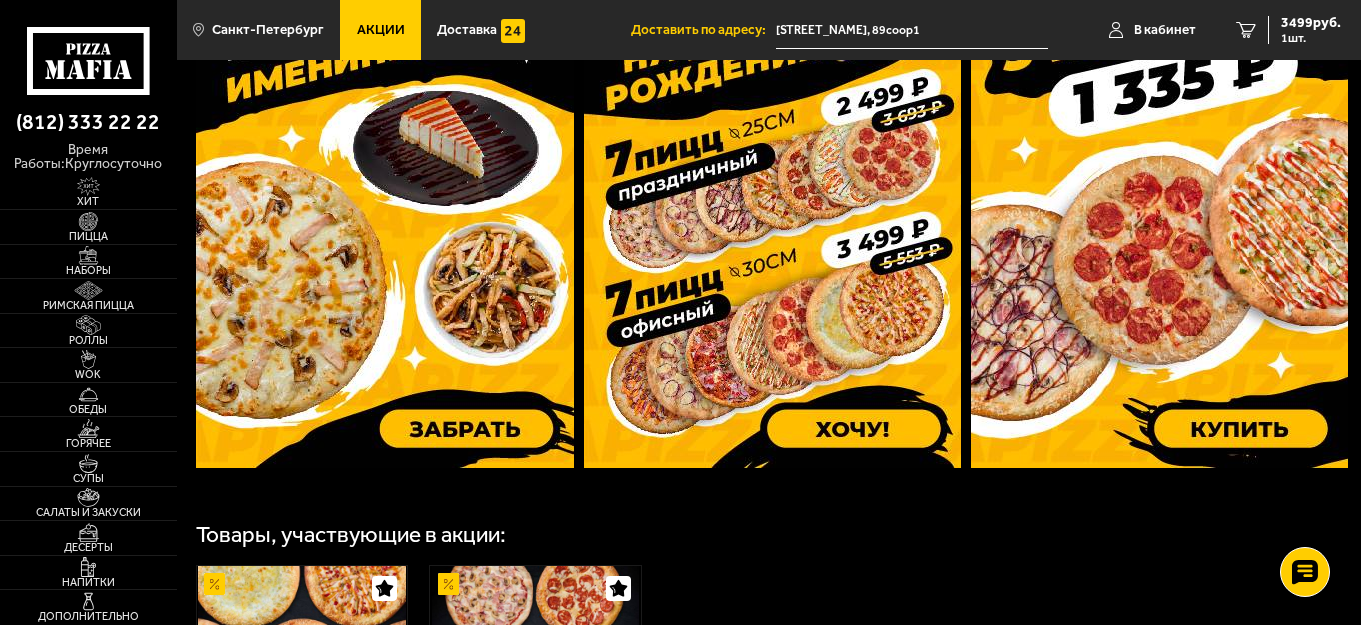 scroll, scrollTop: 922, scrollLeft: 0, axis: vertical 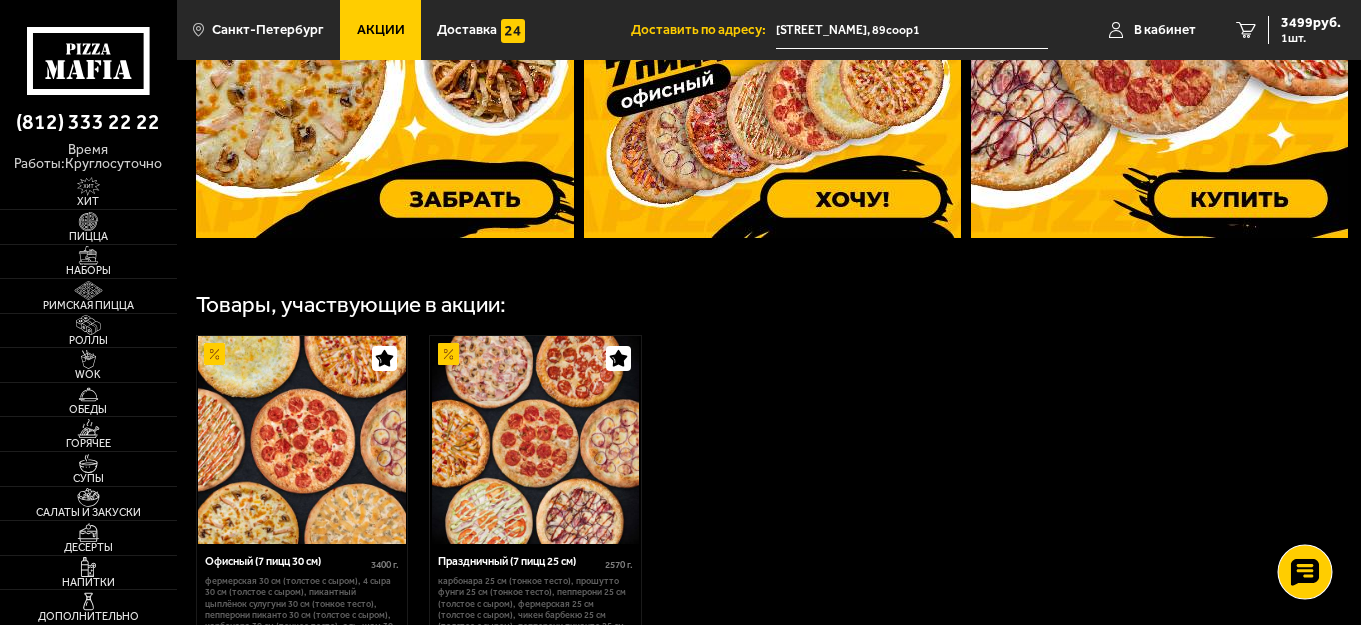 click 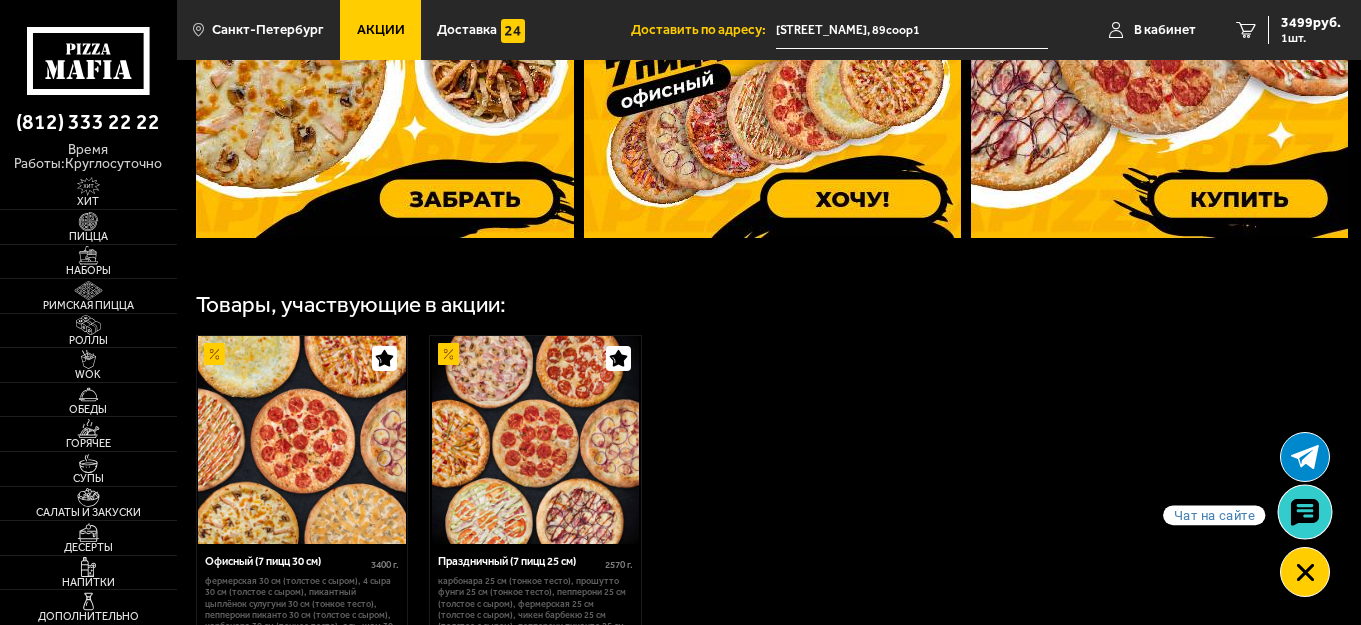 click 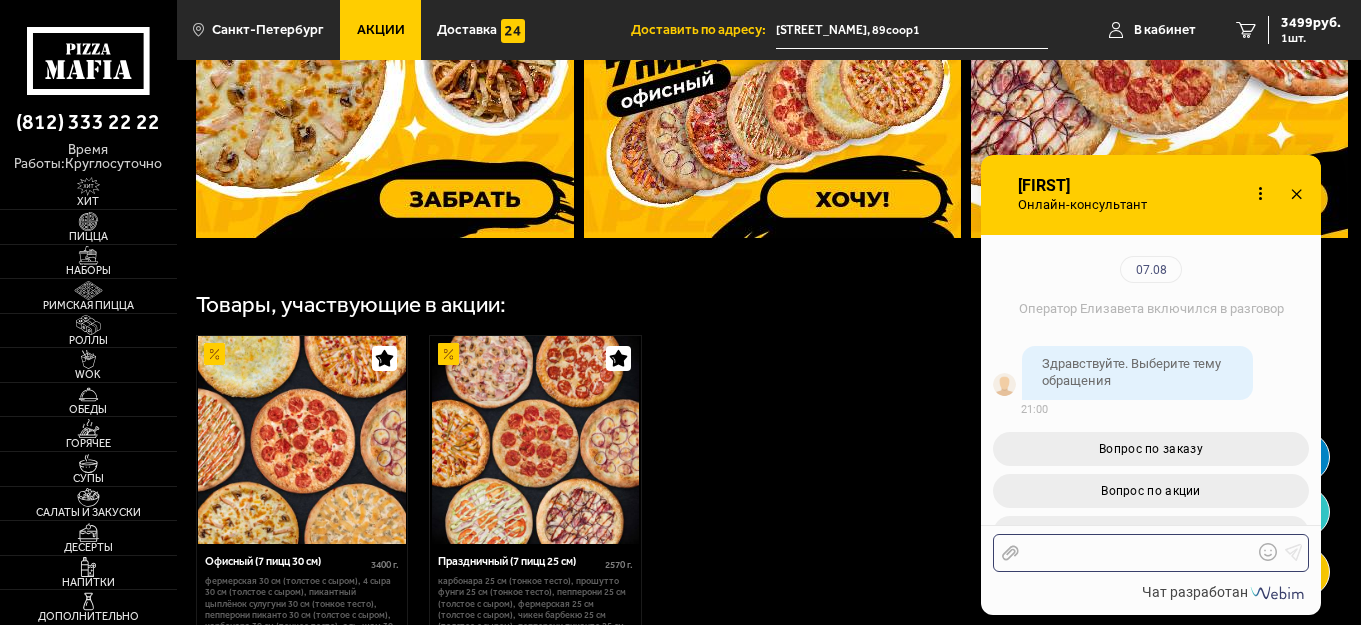 scroll, scrollTop: 201, scrollLeft: 0, axis: vertical 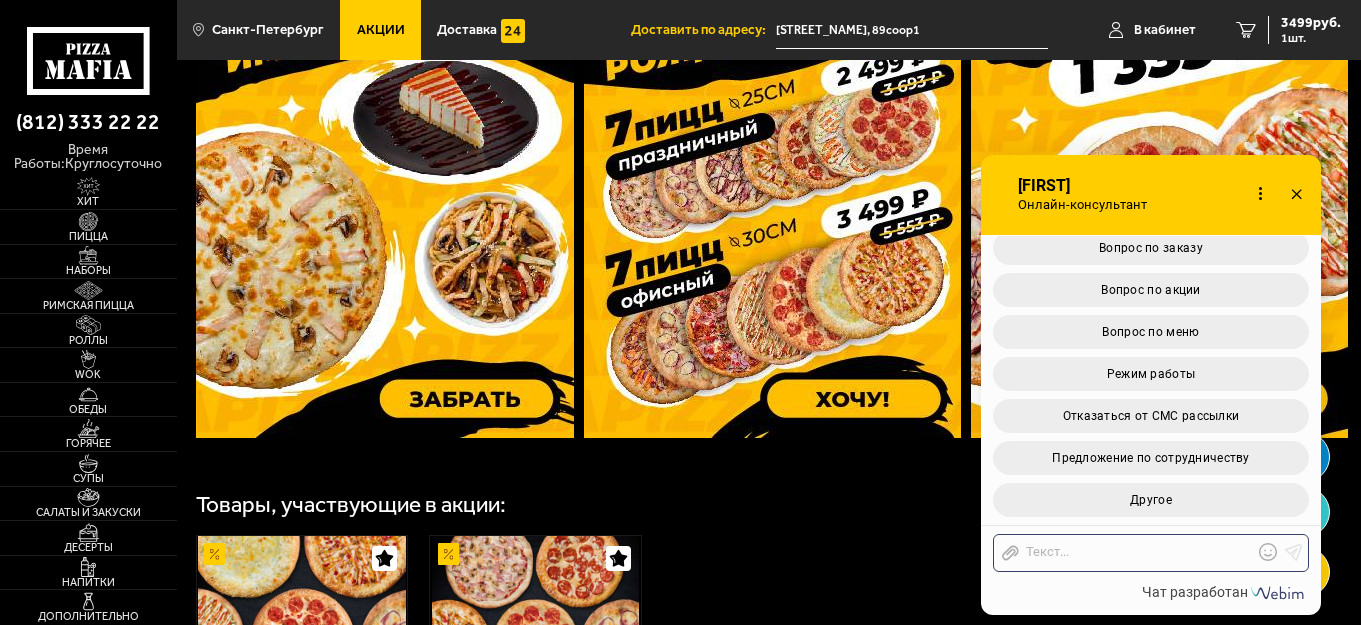 click 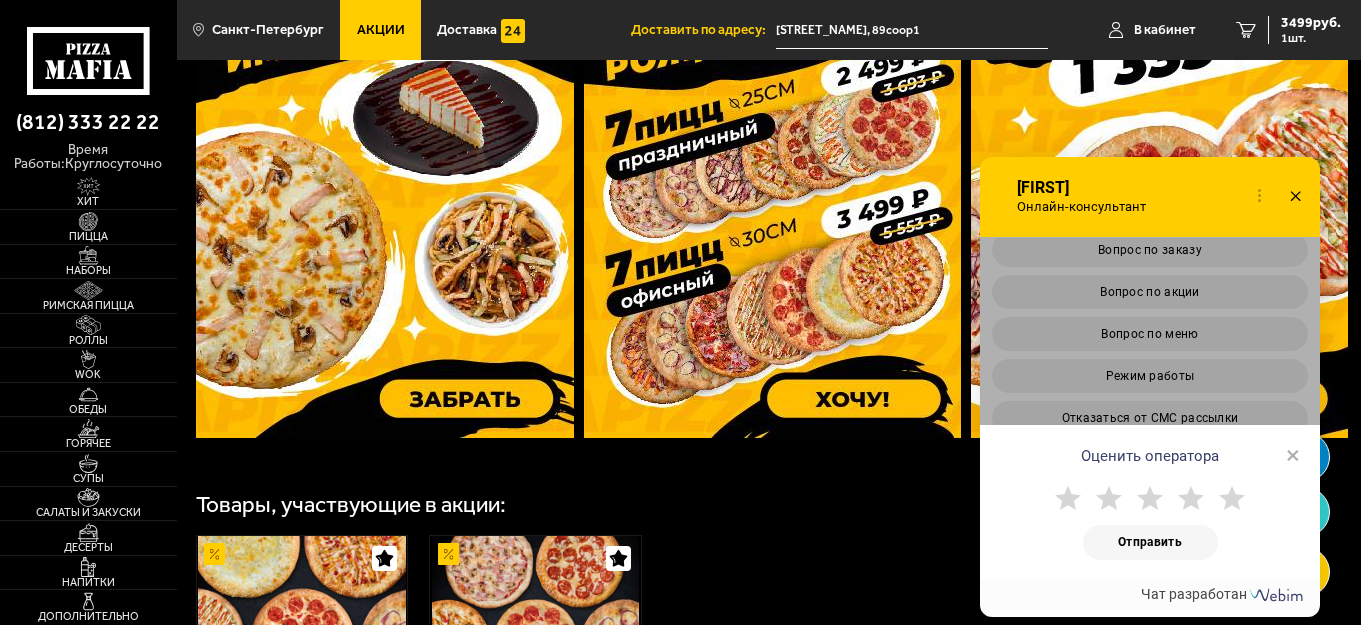 click on "×" at bounding box center [1293, 455] 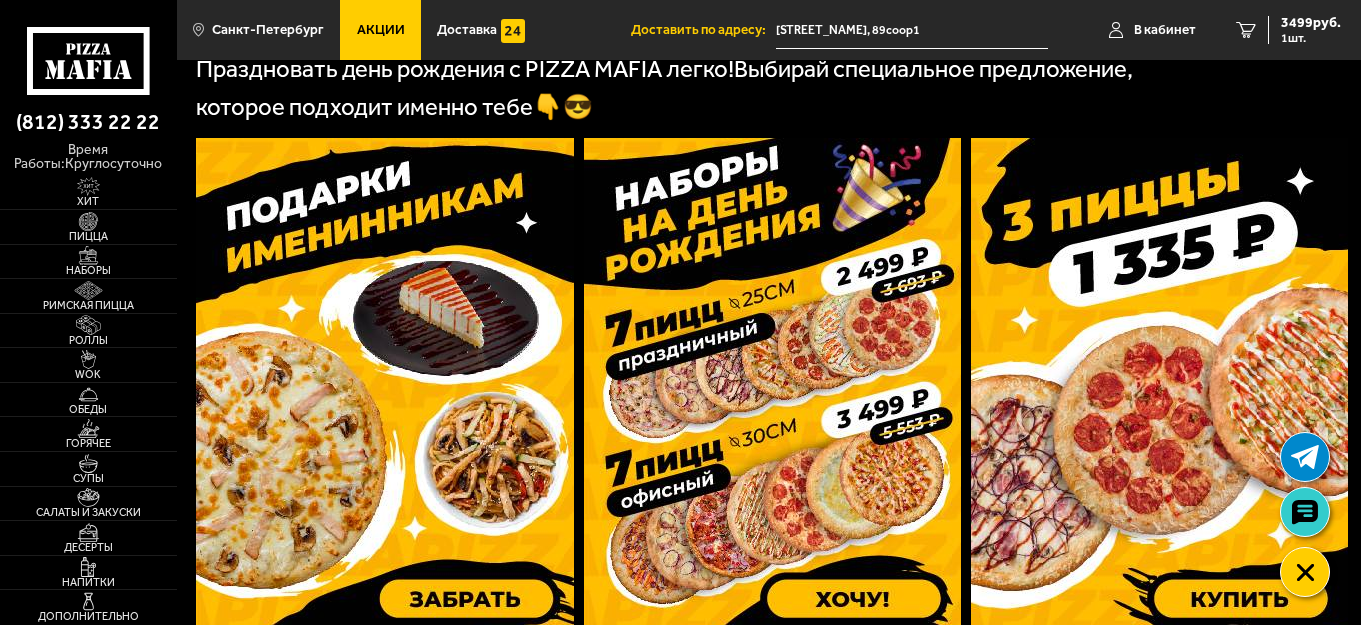 scroll, scrollTop: 622, scrollLeft: 0, axis: vertical 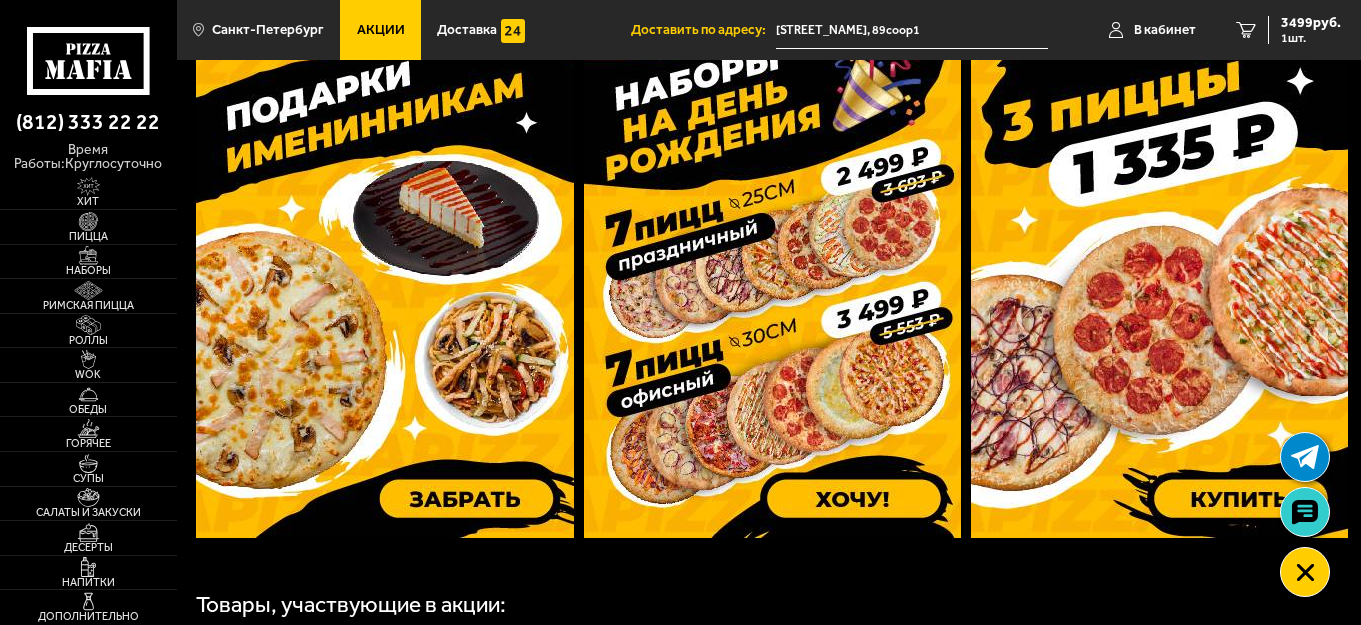 click at bounding box center (385, 288) 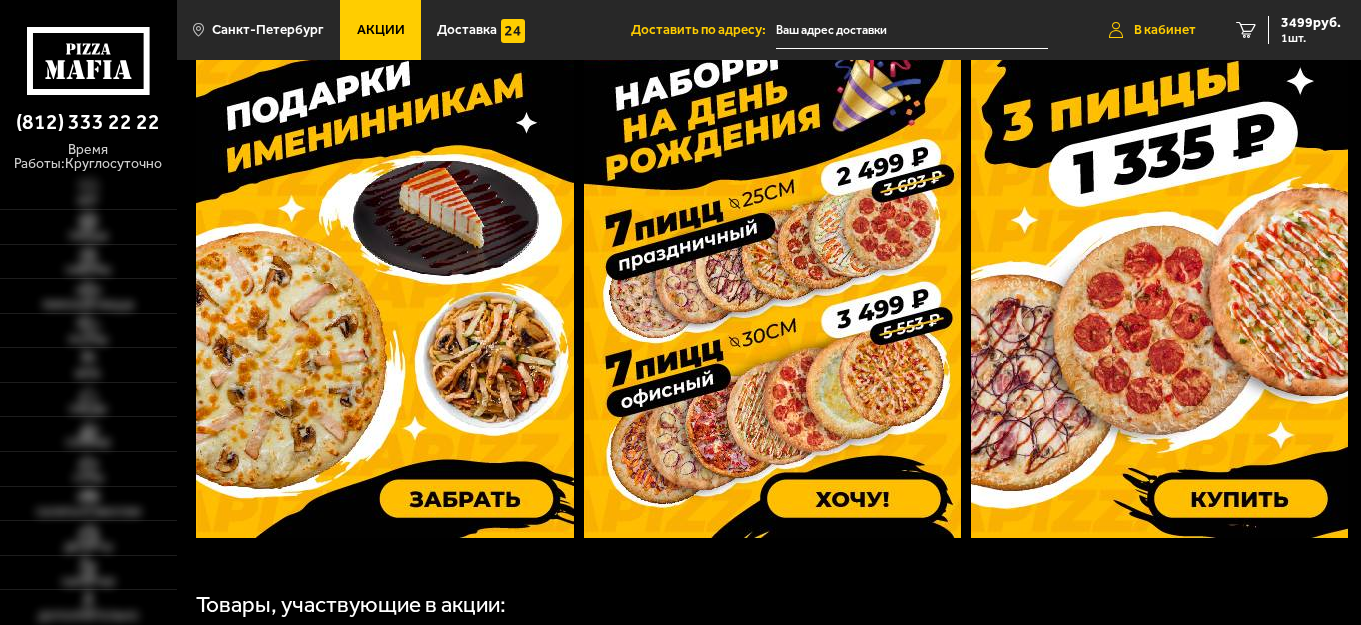 type on "[STREET], [NUMBER]" 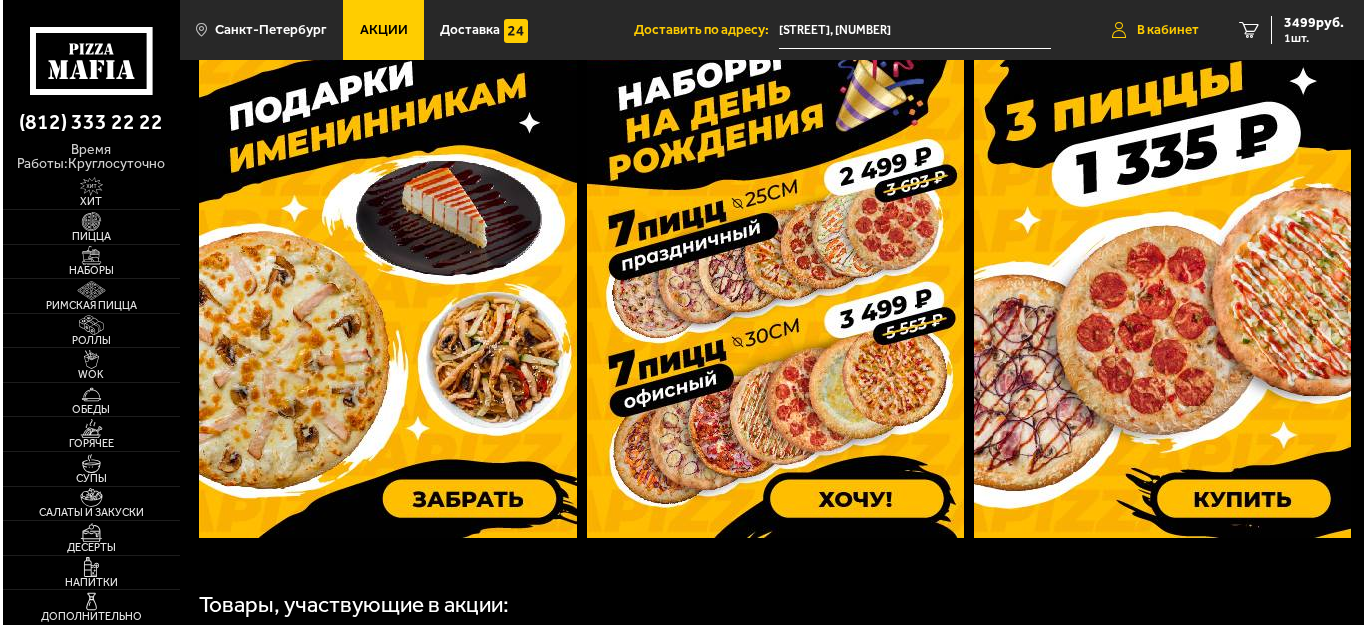 scroll, scrollTop: 622, scrollLeft: 0, axis: vertical 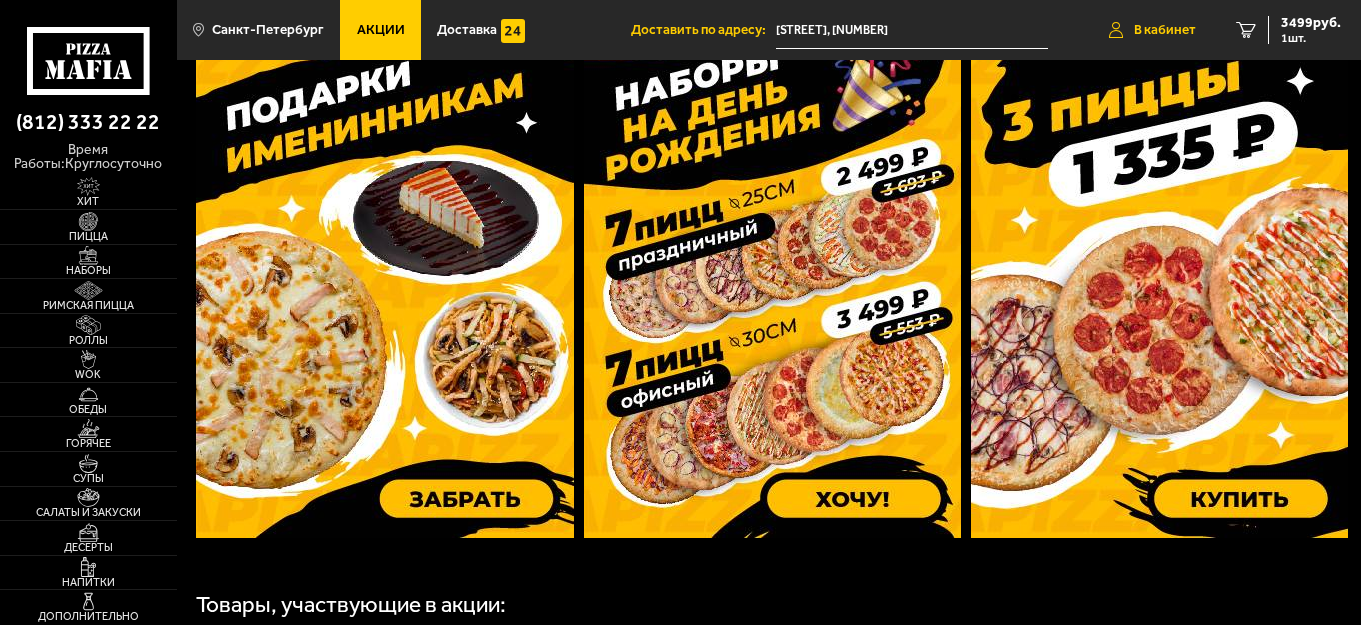 click on "В кабинет" at bounding box center (1165, 30) 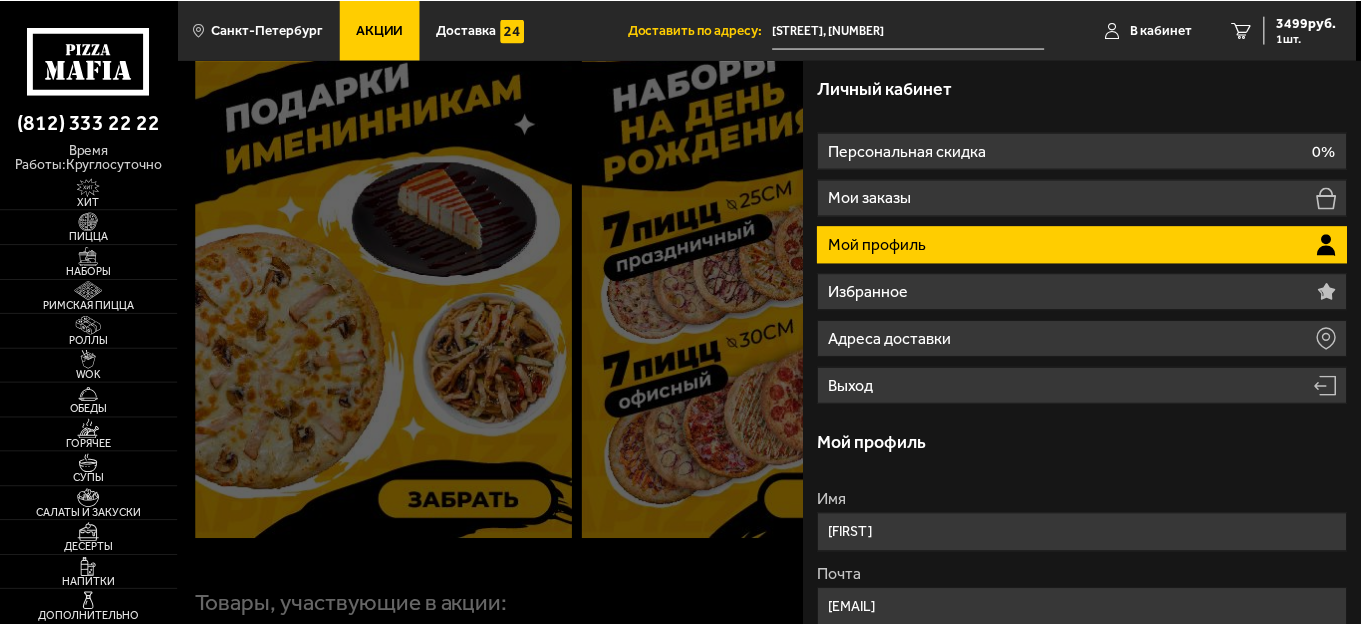 scroll, scrollTop: 0, scrollLeft: 0, axis: both 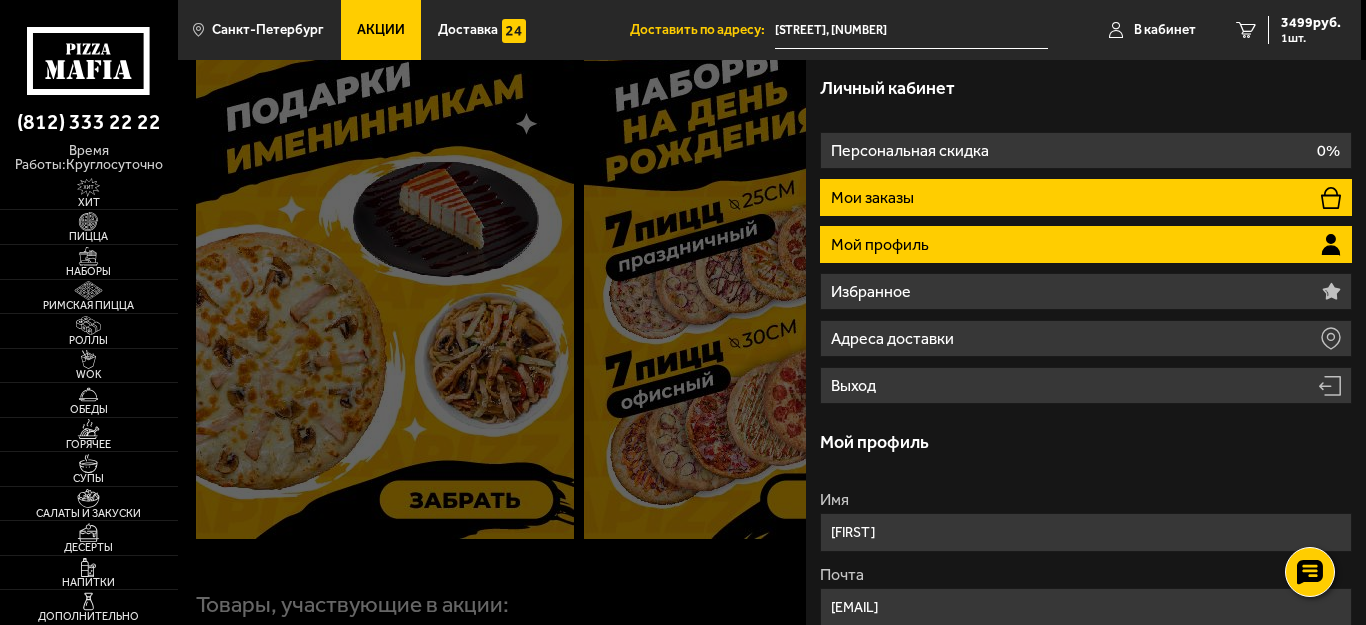 click on "Мои заказы" at bounding box center [1086, 197] 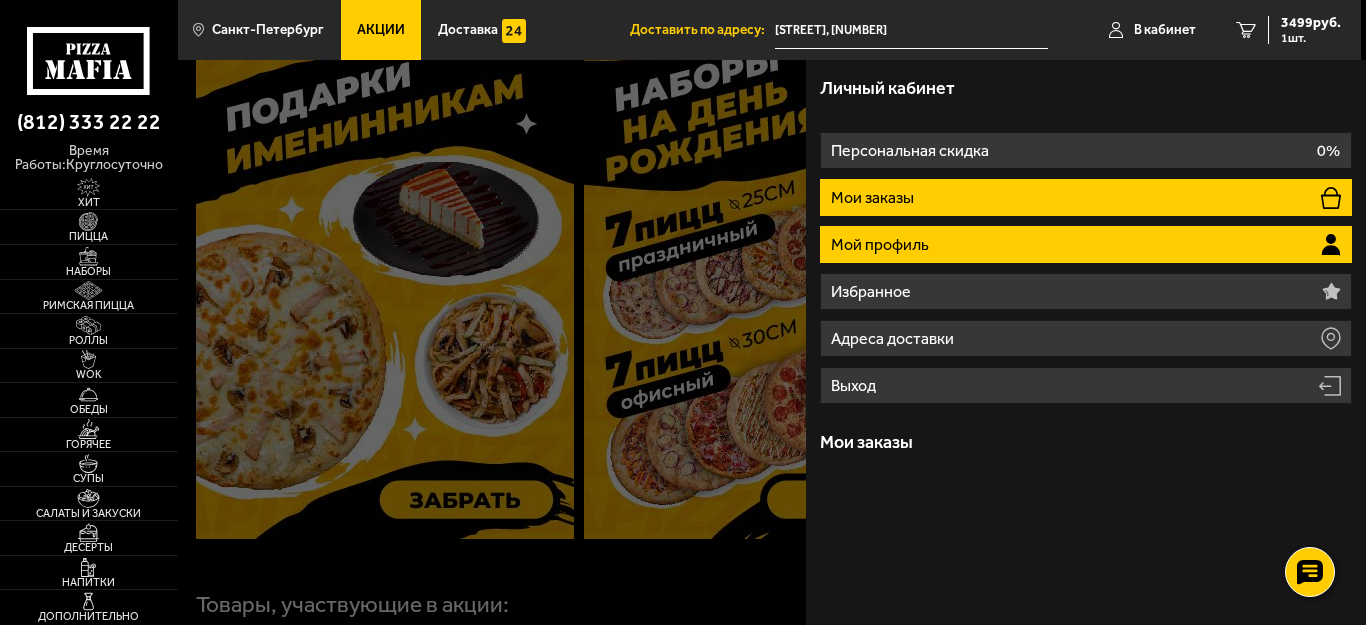 click on "Мой профиль" at bounding box center (882, 245) 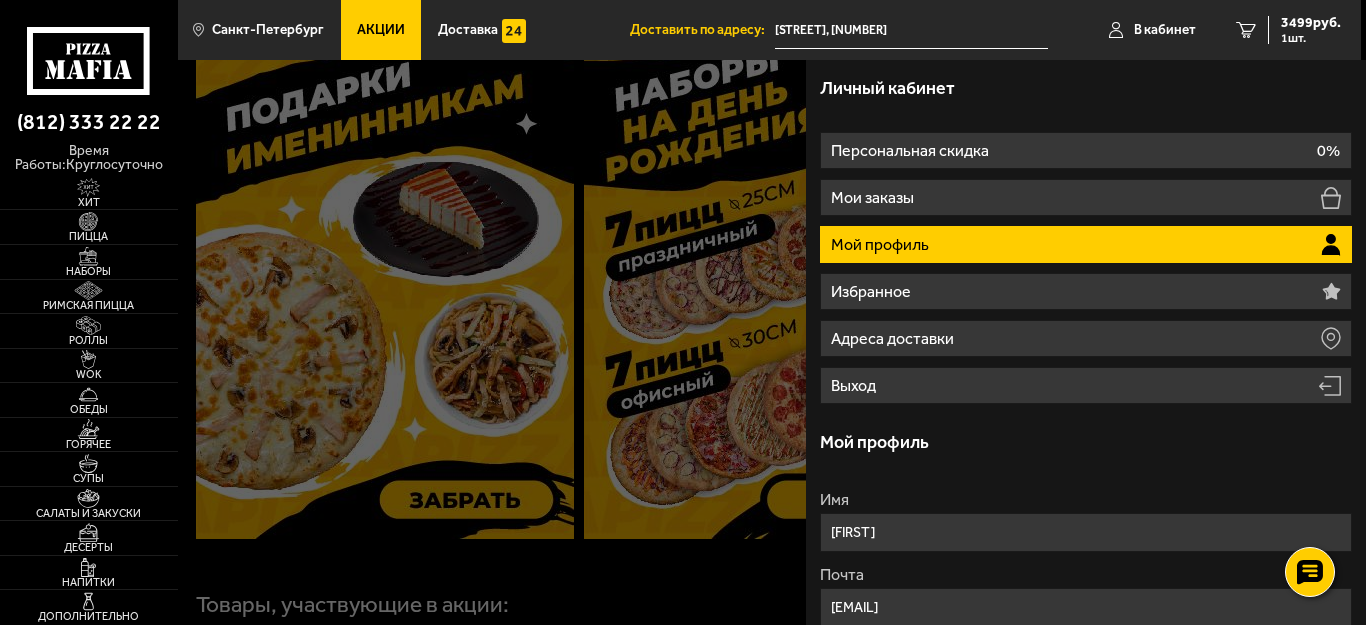 click at bounding box center (861, 372) 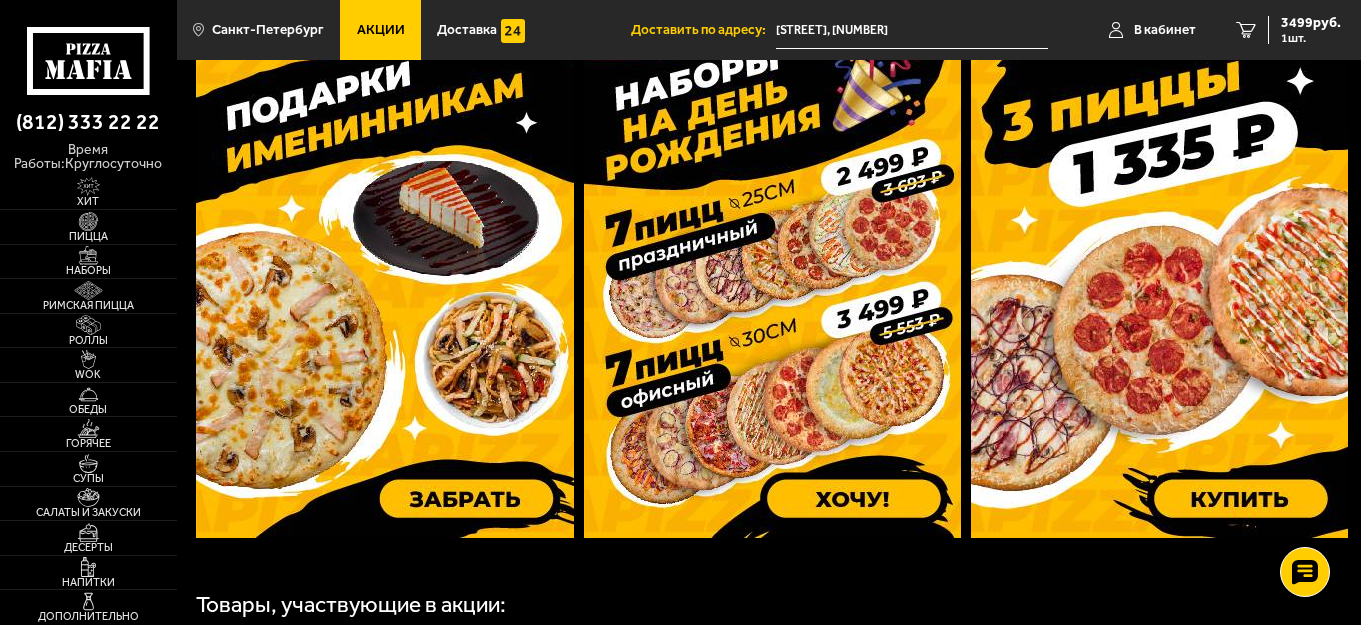 scroll, scrollTop: 1212, scrollLeft: 0, axis: vertical 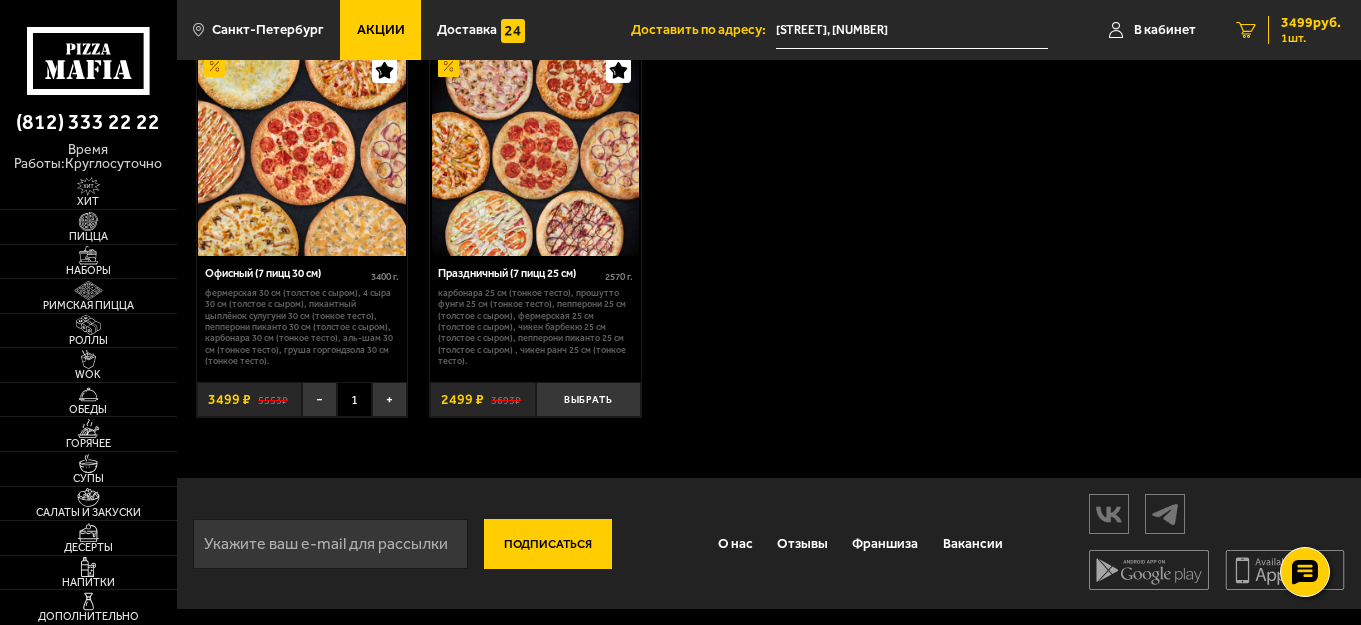 click on "1" at bounding box center [1246, 30] 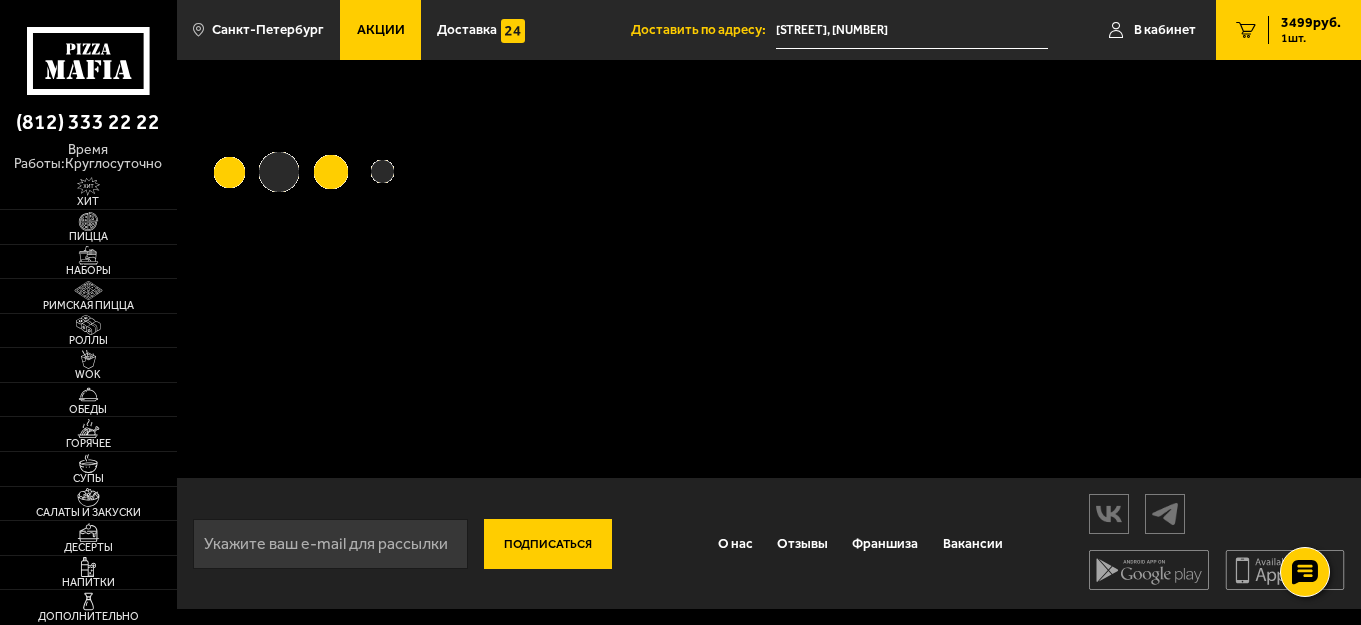 scroll, scrollTop: 0, scrollLeft: 0, axis: both 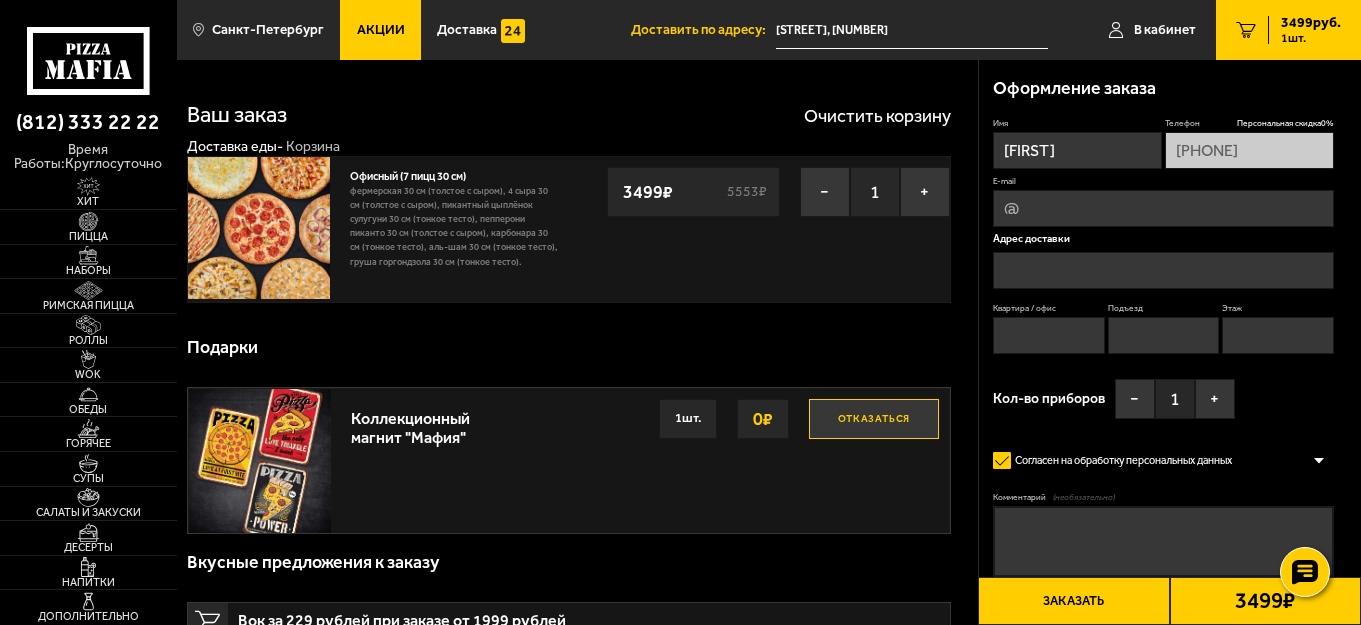 type on "[STREET_NAME], 89соор1" 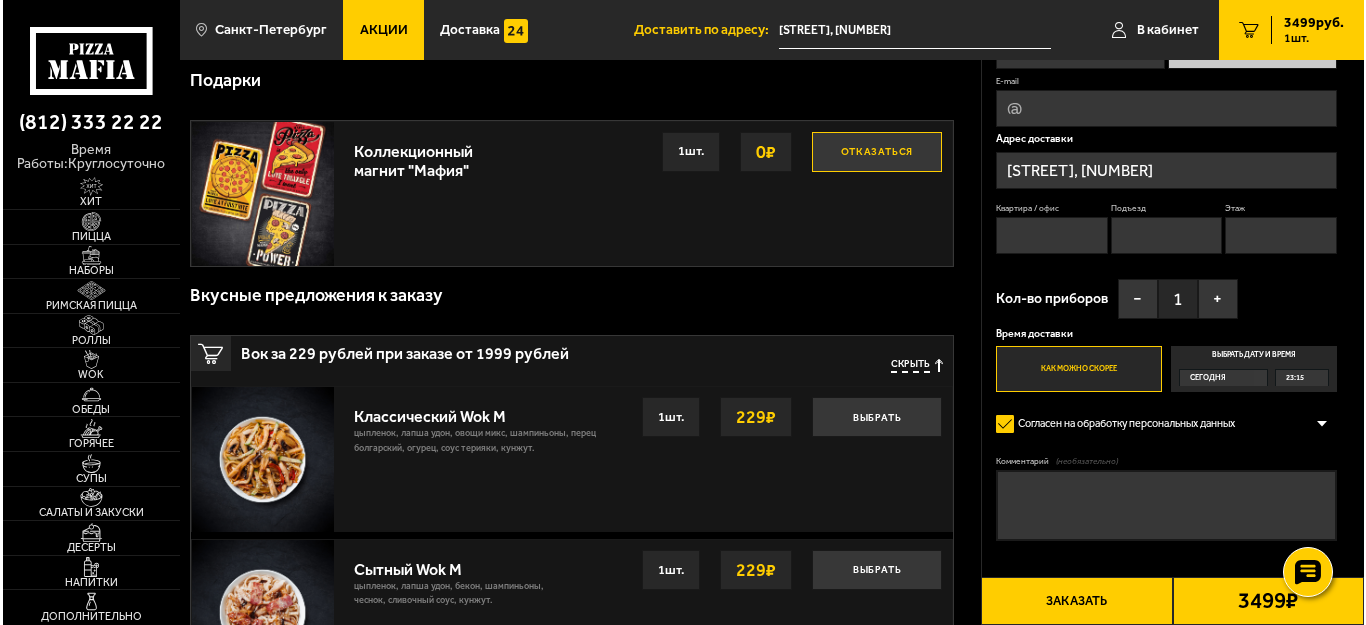 scroll, scrollTop: 300, scrollLeft: 0, axis: vertical 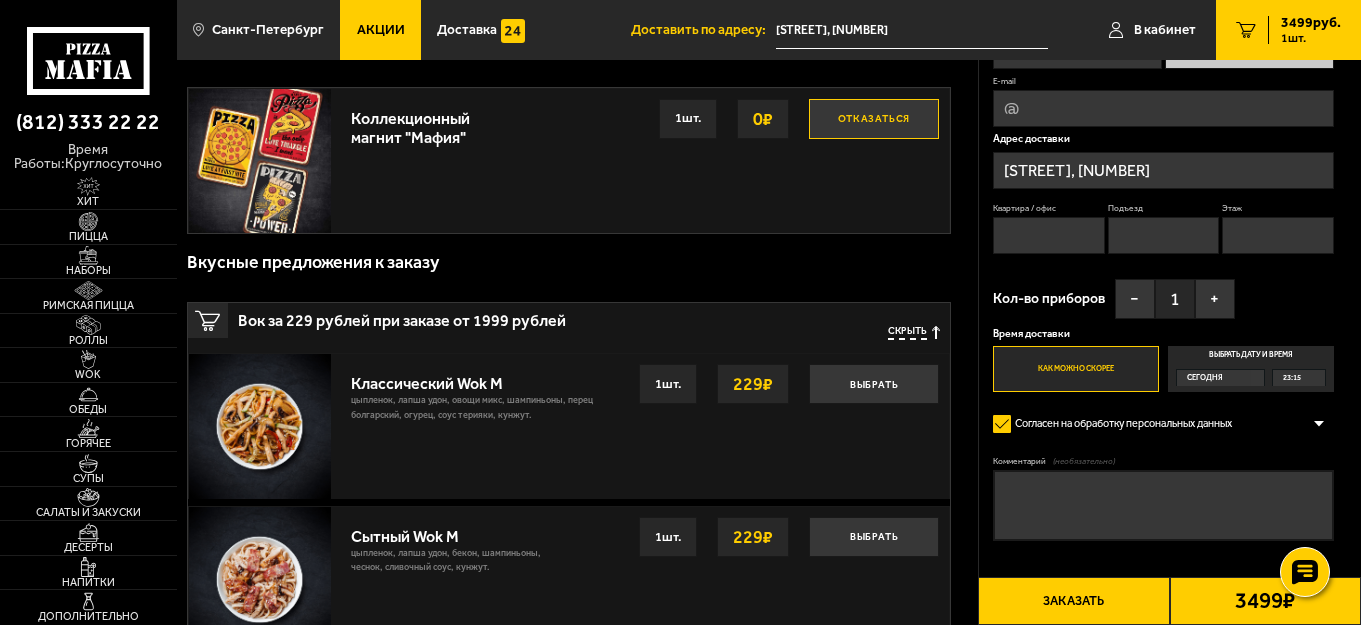 click on "Скрыть" at bounding box center [907, 333] 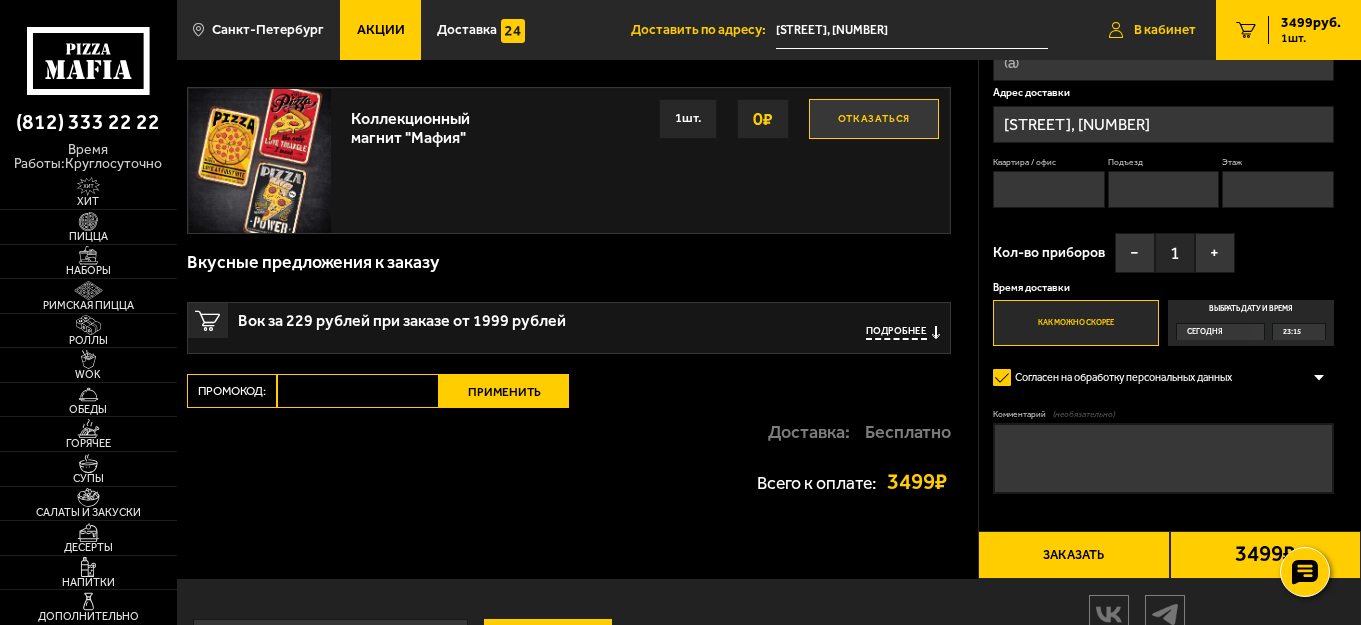 click on "В кабинет" at bounding box center (1165, 30) 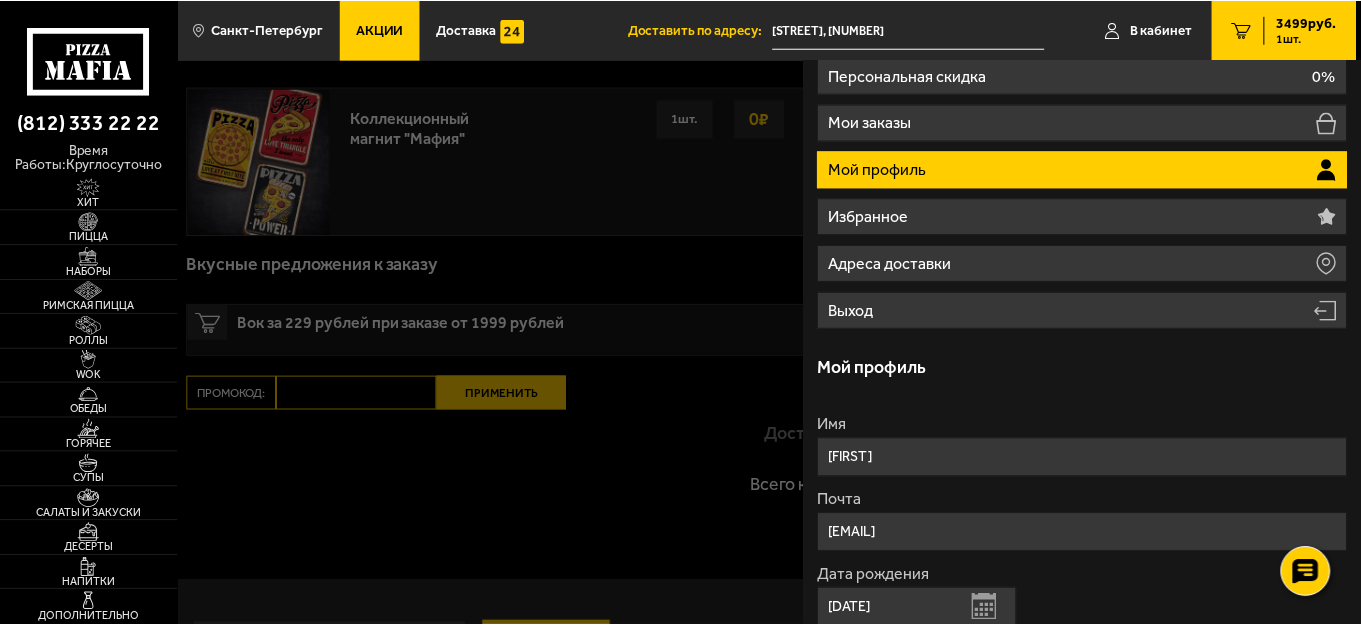 scroll, scrollTop: 318, scrollLeft: 0, axis: vertical 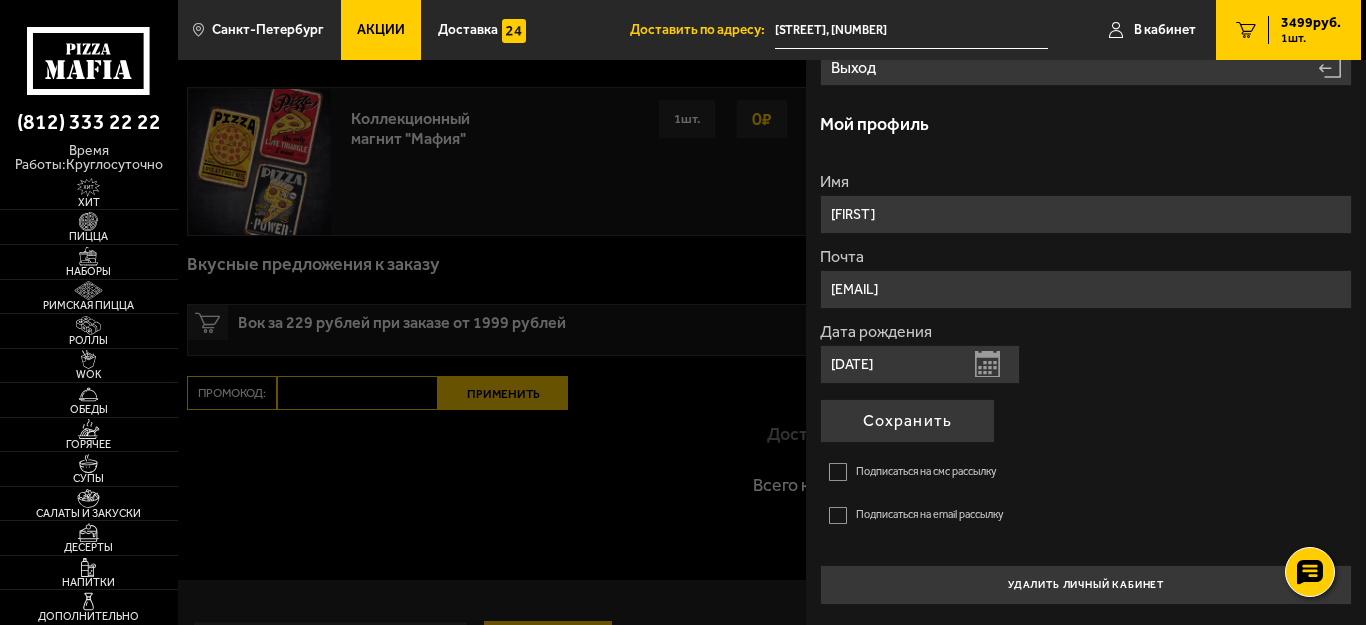 click at bounding box center (861, 372) 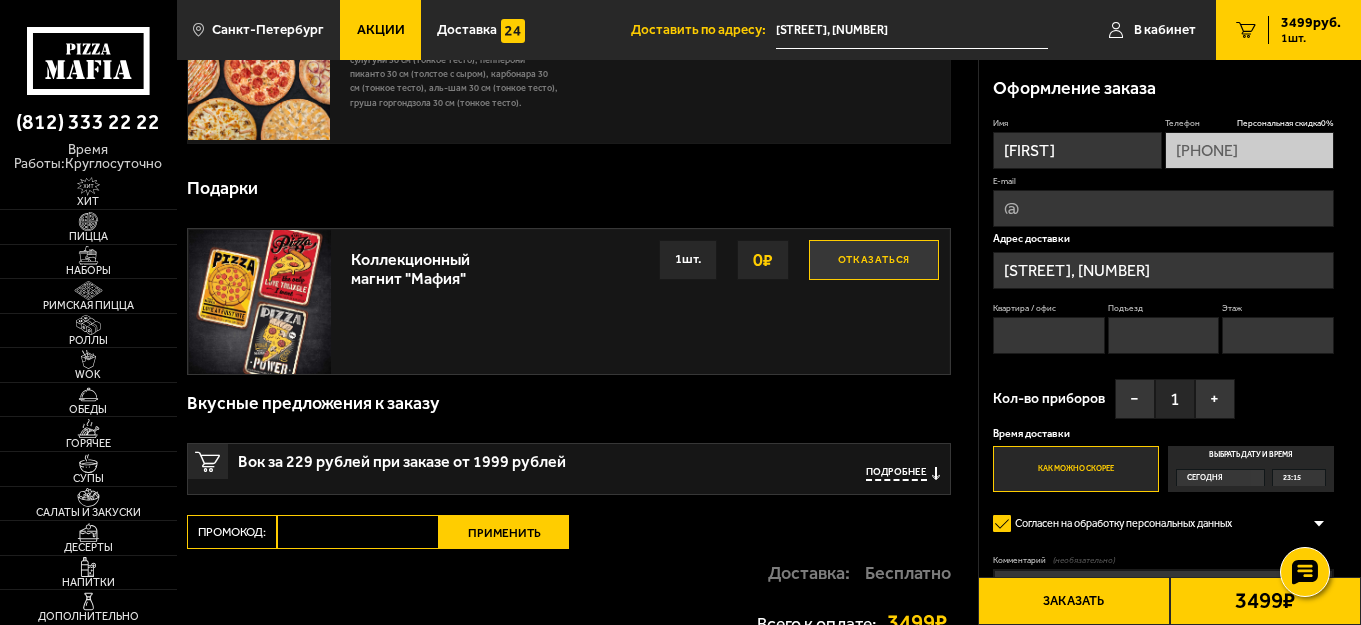 scroll, scrollTop: 0, scrollLeft: 0, axis: both 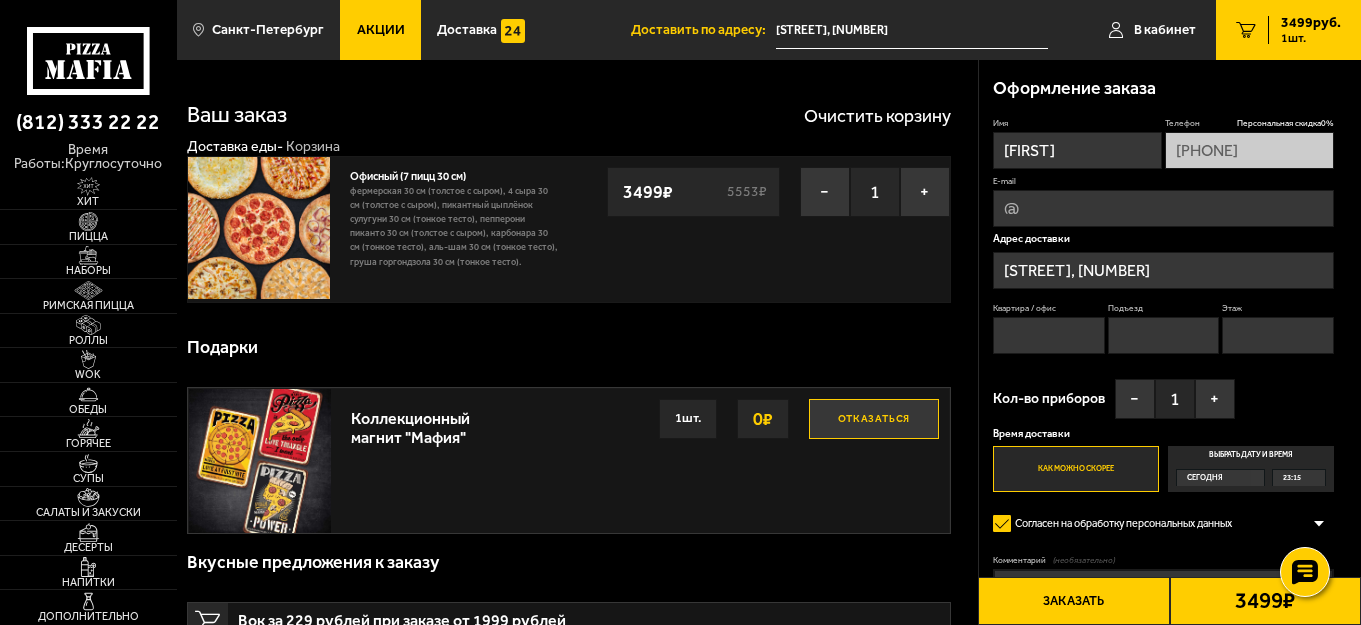 click on "Сегодня" at bounding box center [1214, 478] 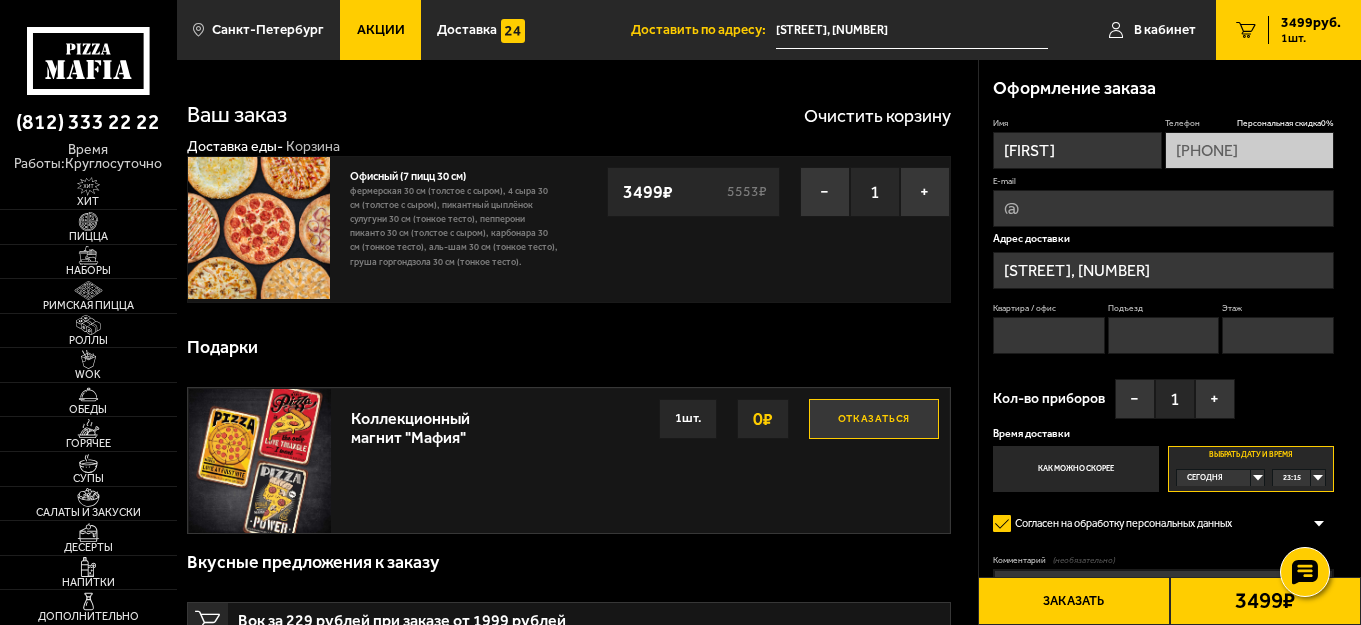 click on "Выбрать дату и время Сегодня 23:15" at bounding box center (1251, 468) 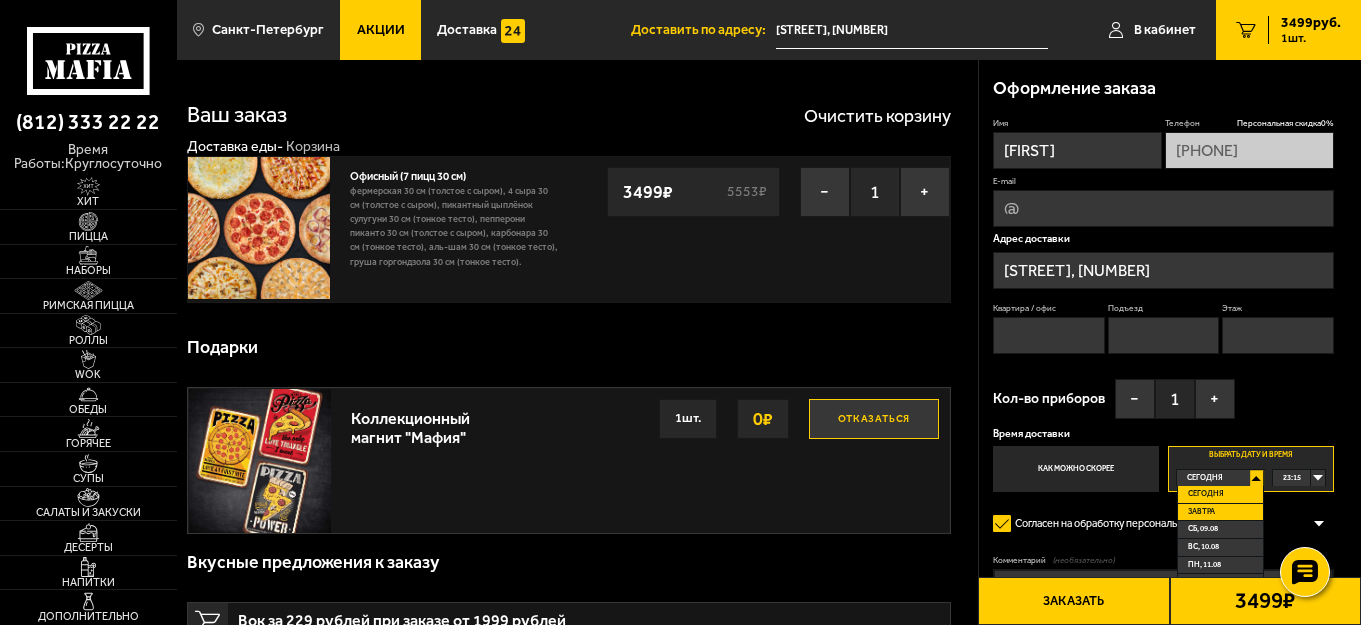 click on "Завтра" at bounding box center (1220, 513) 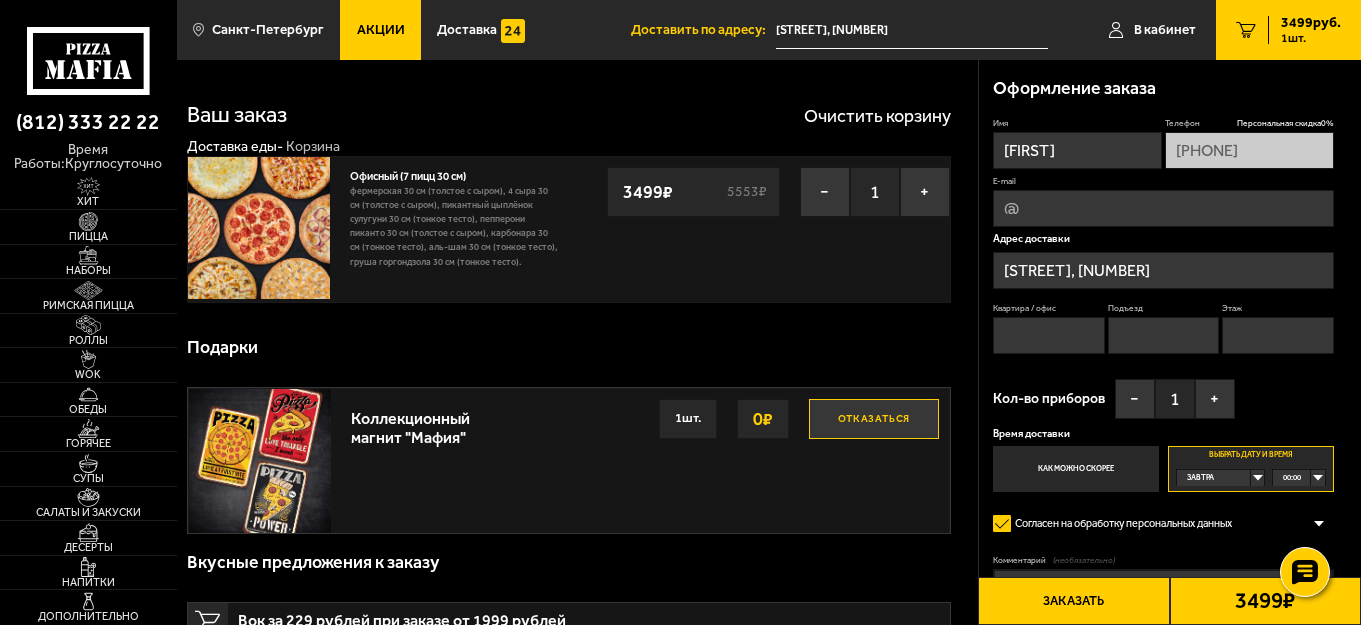 click on "00:00" at bounding box center [1298, 478] 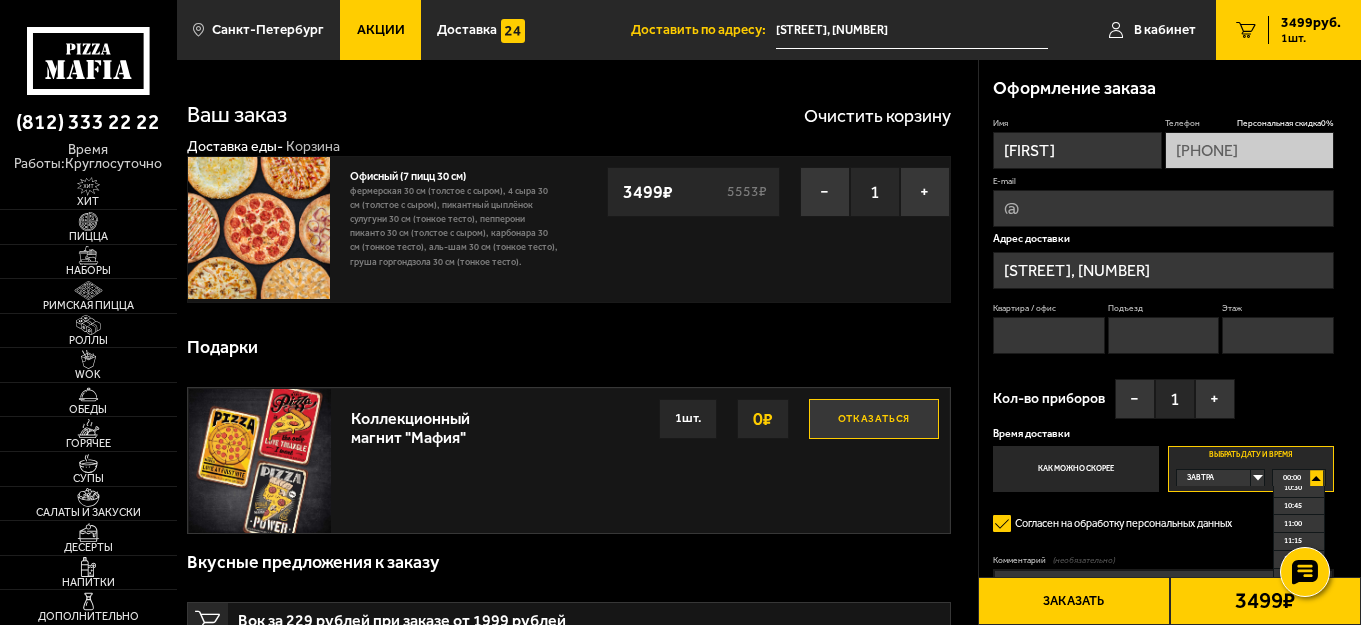 scroll, scrollTop: 800, scrollLeft: 0, axis: vertical 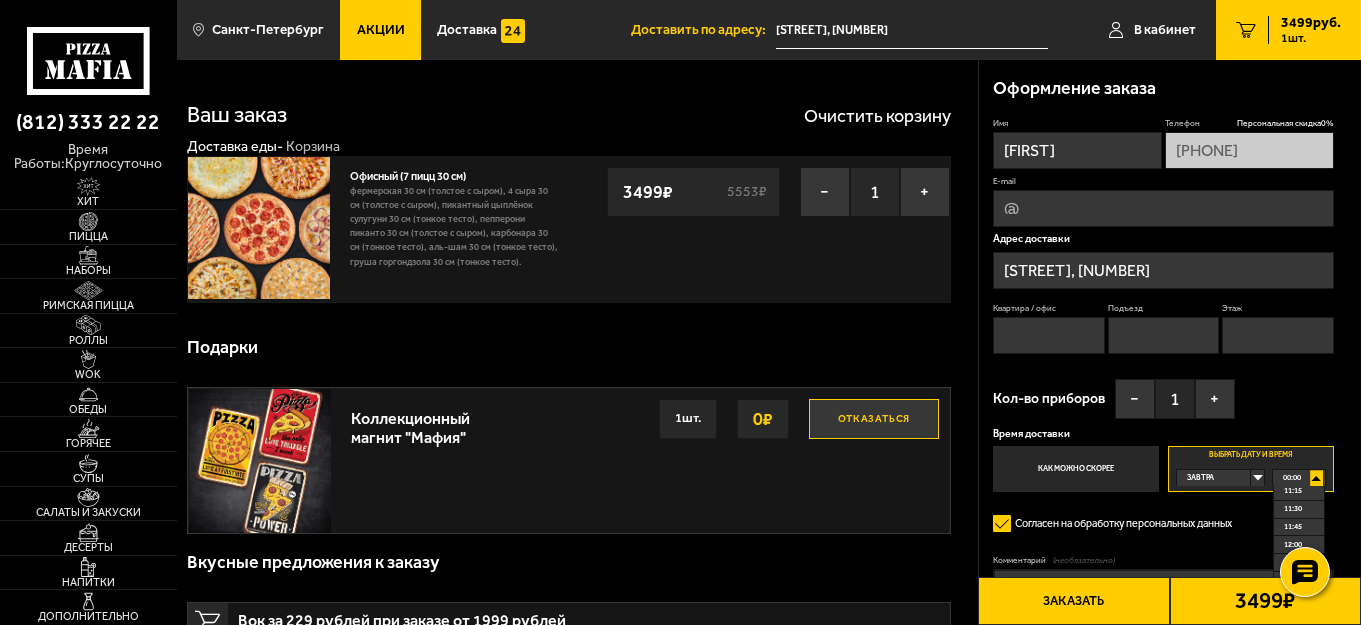 click on "00:00" at bounding box center [1298, 478] 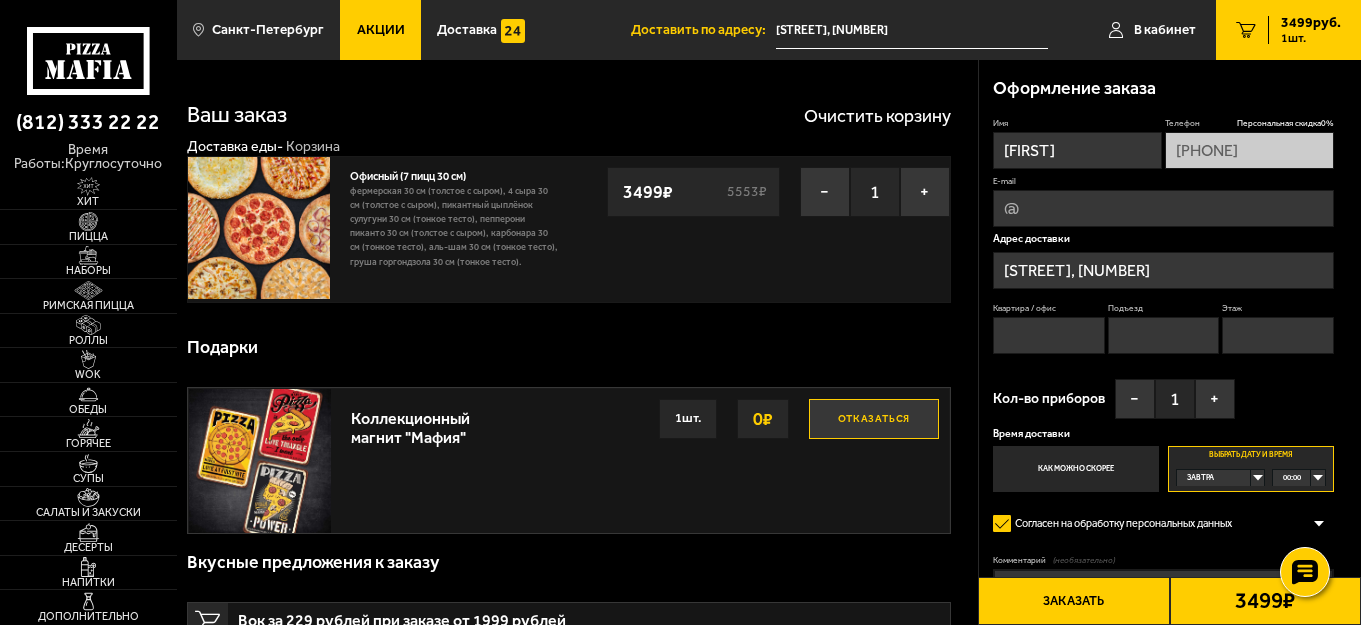click on "00:00" at bounding box center (1298, 478) 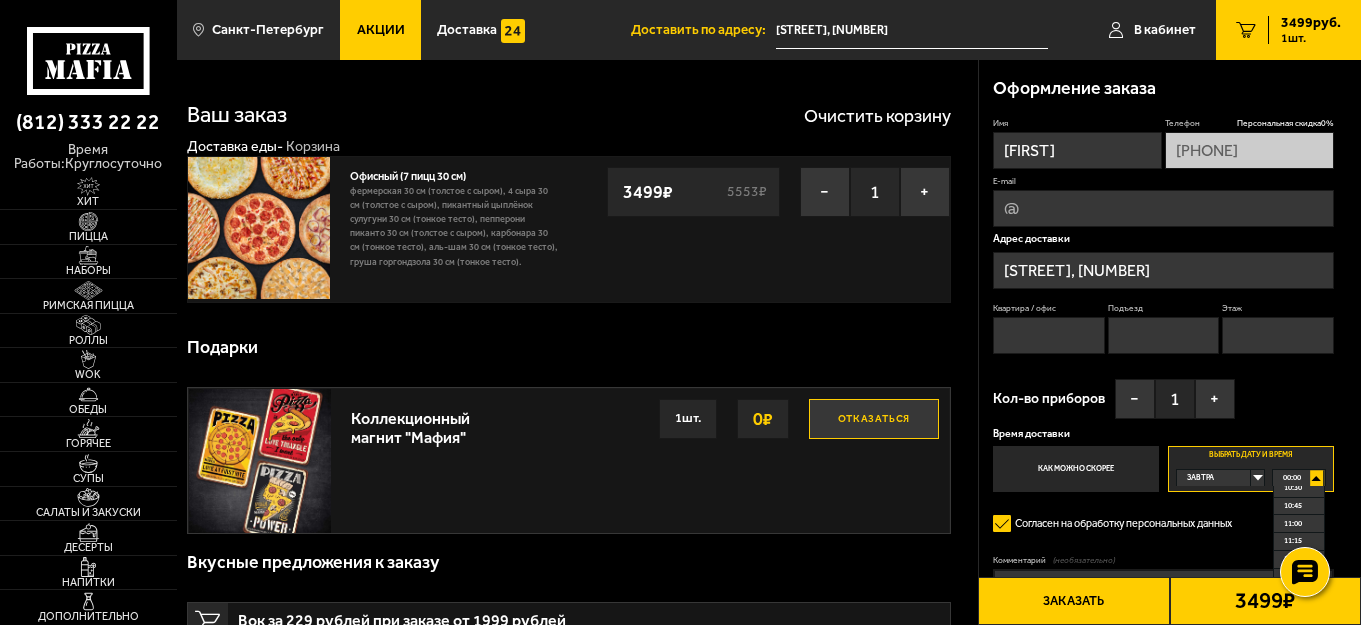 scroll, scrollTop: 800, scrollLeft: 0, axis: vertical 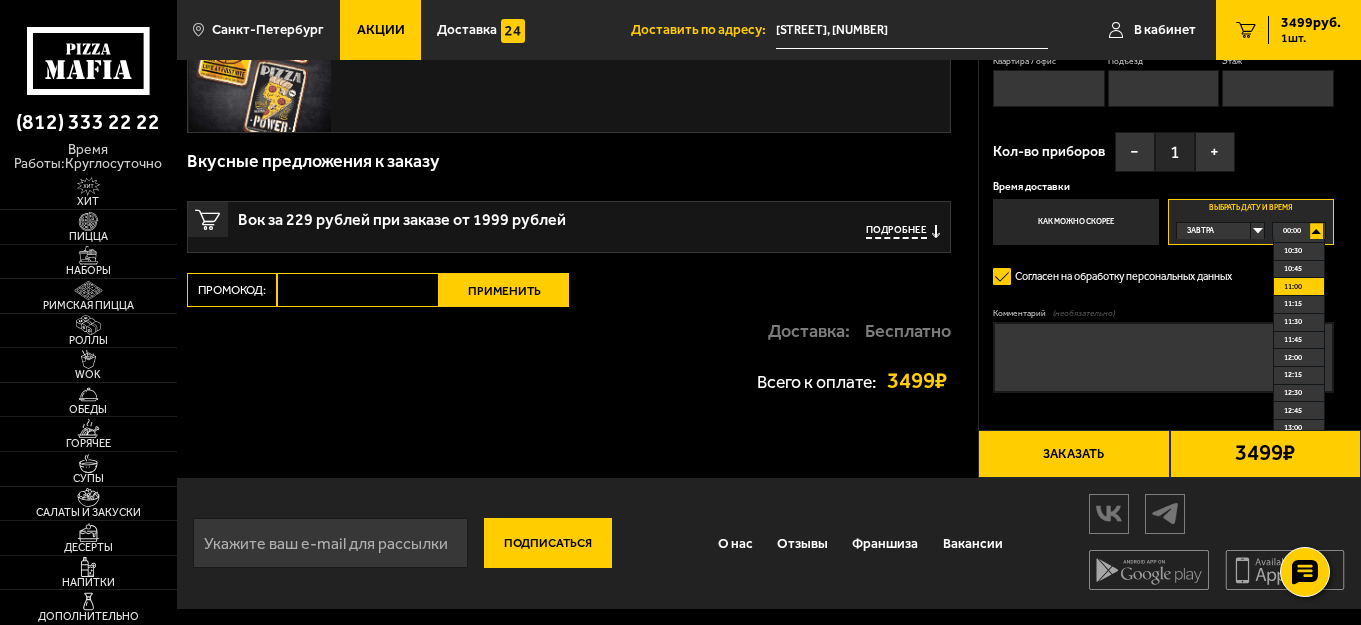 click on "11:00" at bounding box center [1293, 287] 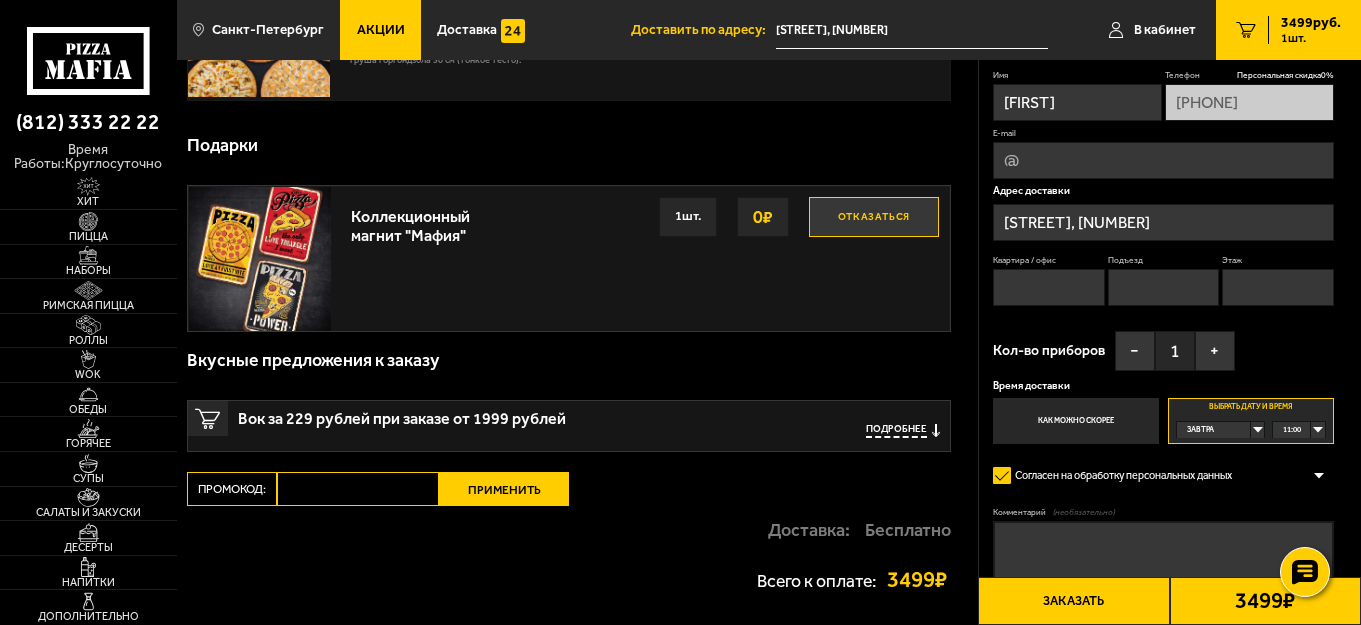 scroll, scrollTop: 0, scrollLeft: 0, axis: both 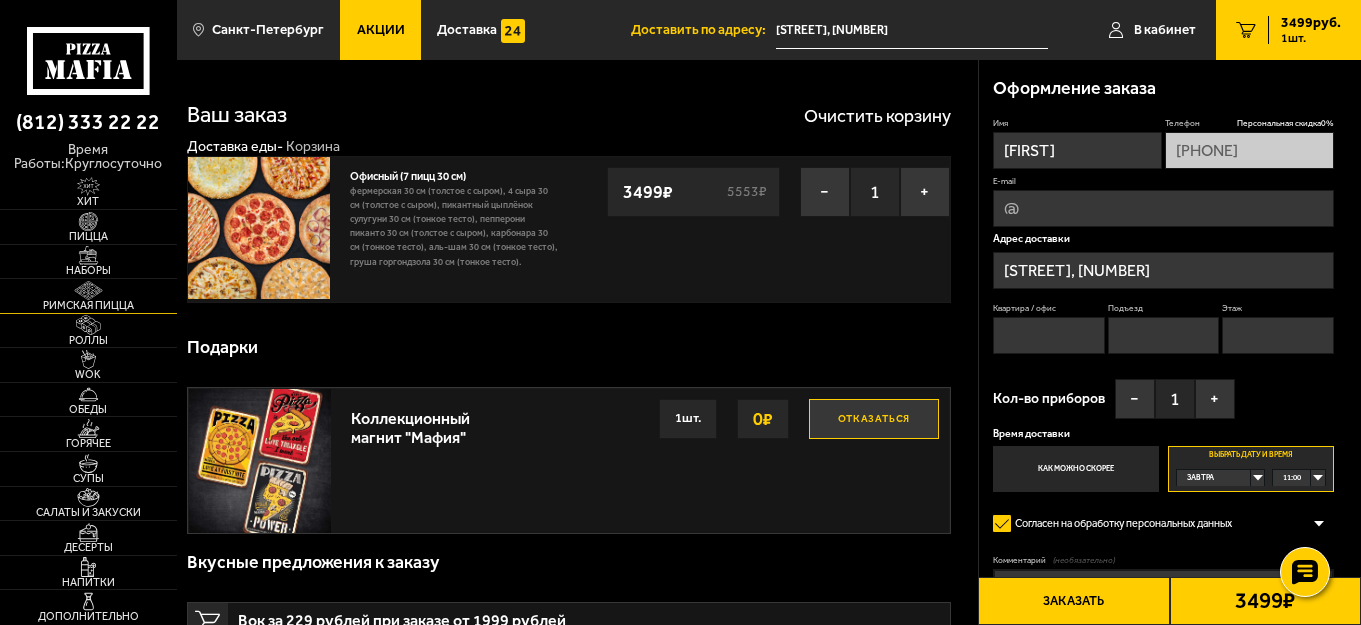 click at bounding box center (88, 290) 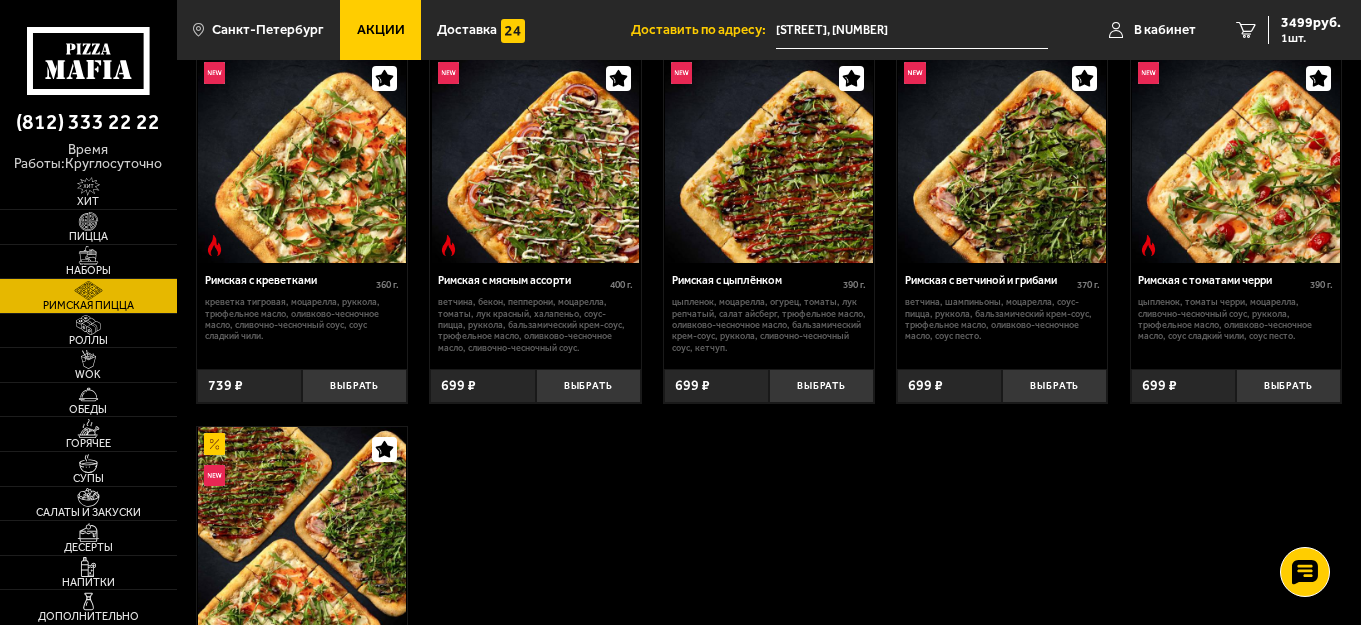 scroll, scrollTop: 0, scrollLeft: 0, axis: both 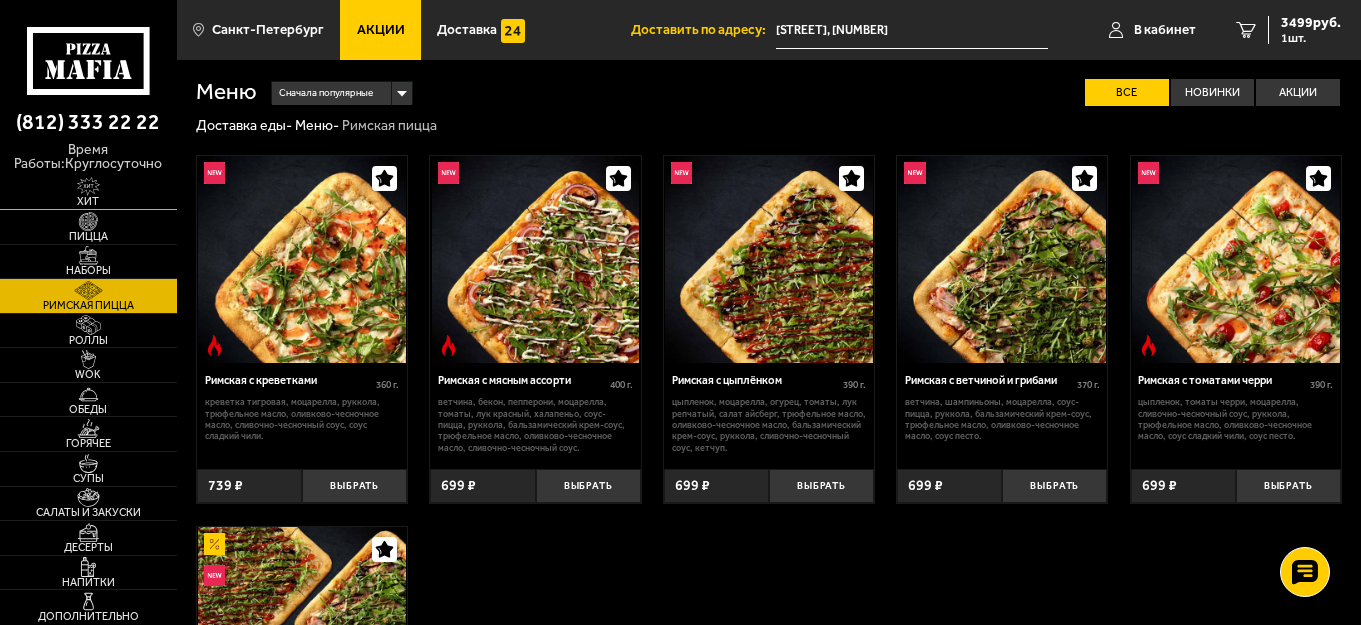 click at bounding box center (88, 186) 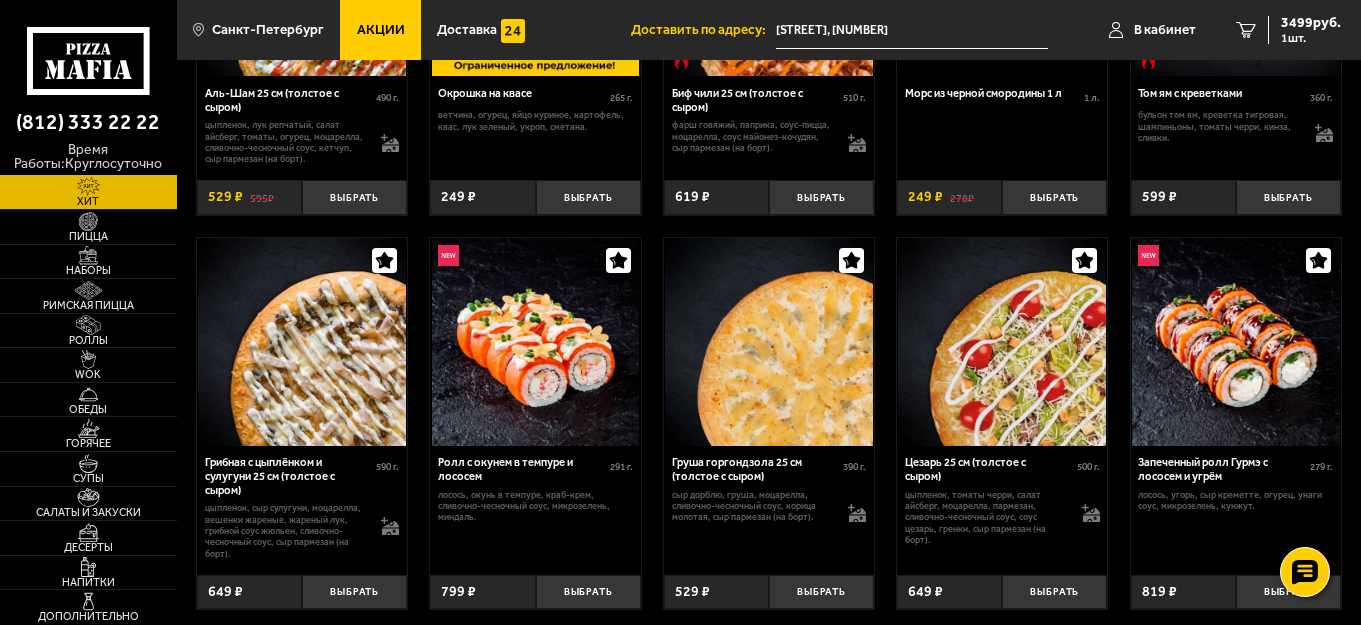 scroll, scrollTop: 300, scrollLeft: 0, axis: vertical 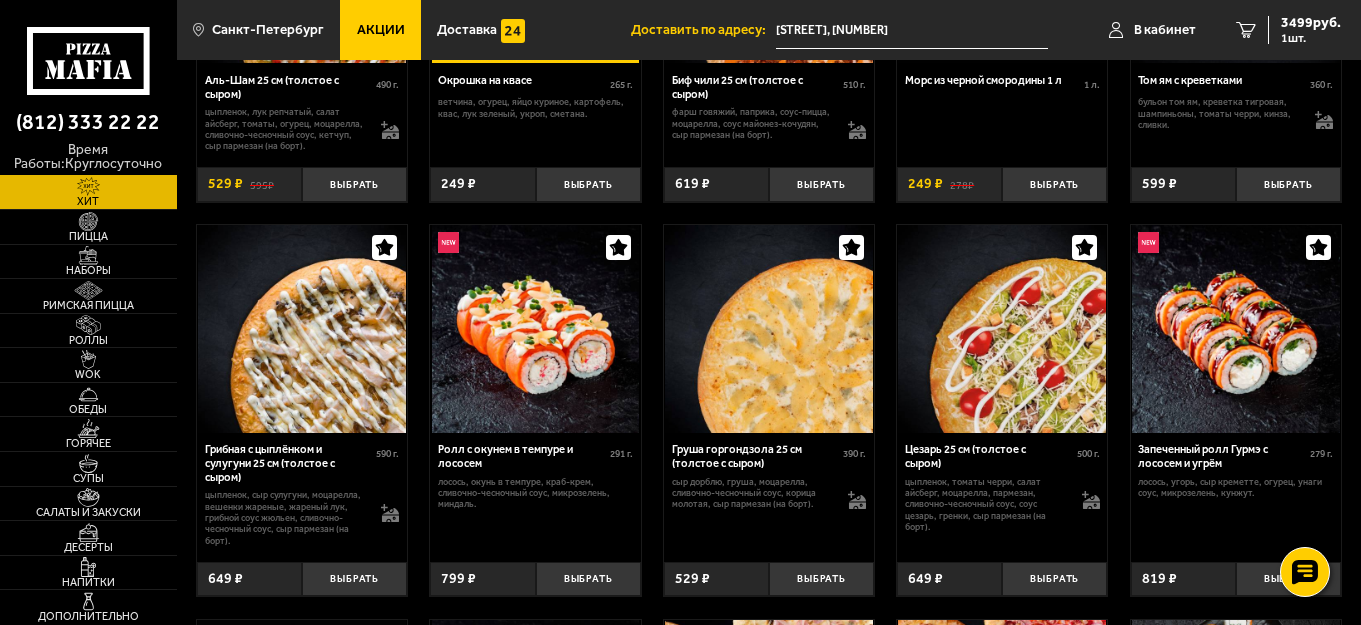 click on "Акции" at bounding box center (381, 30) 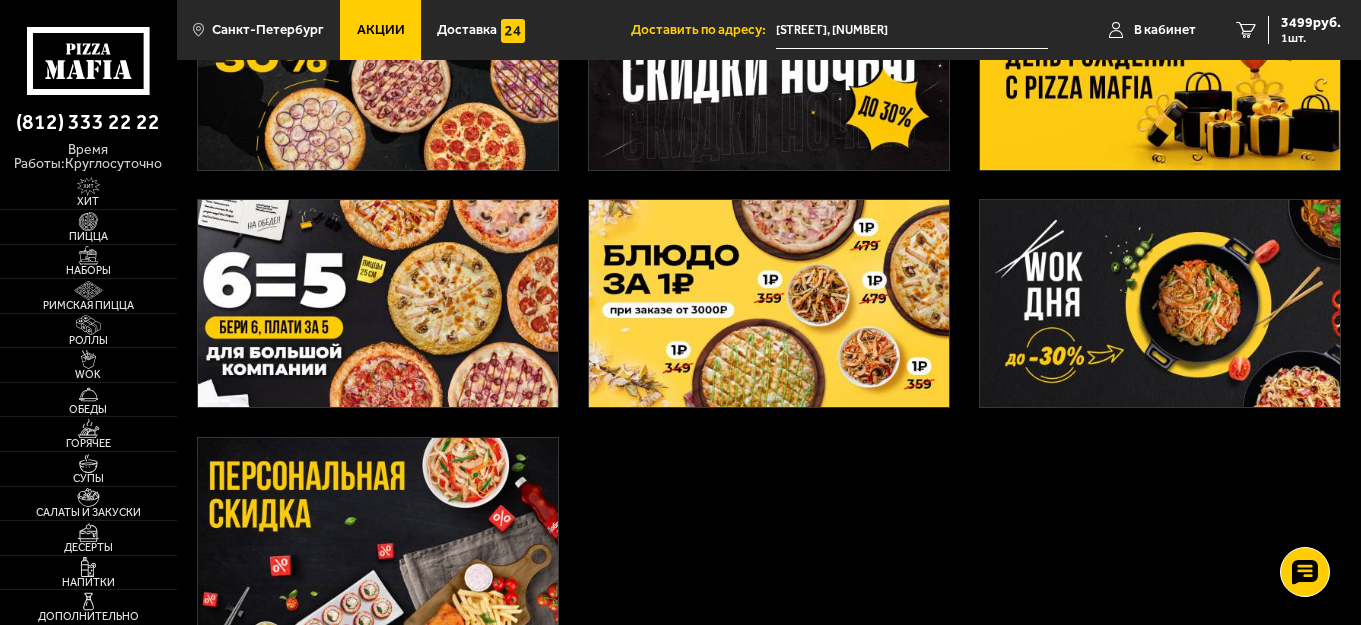 scroll, scrollTop: 400, scrollLeft: 0, axis: vertical 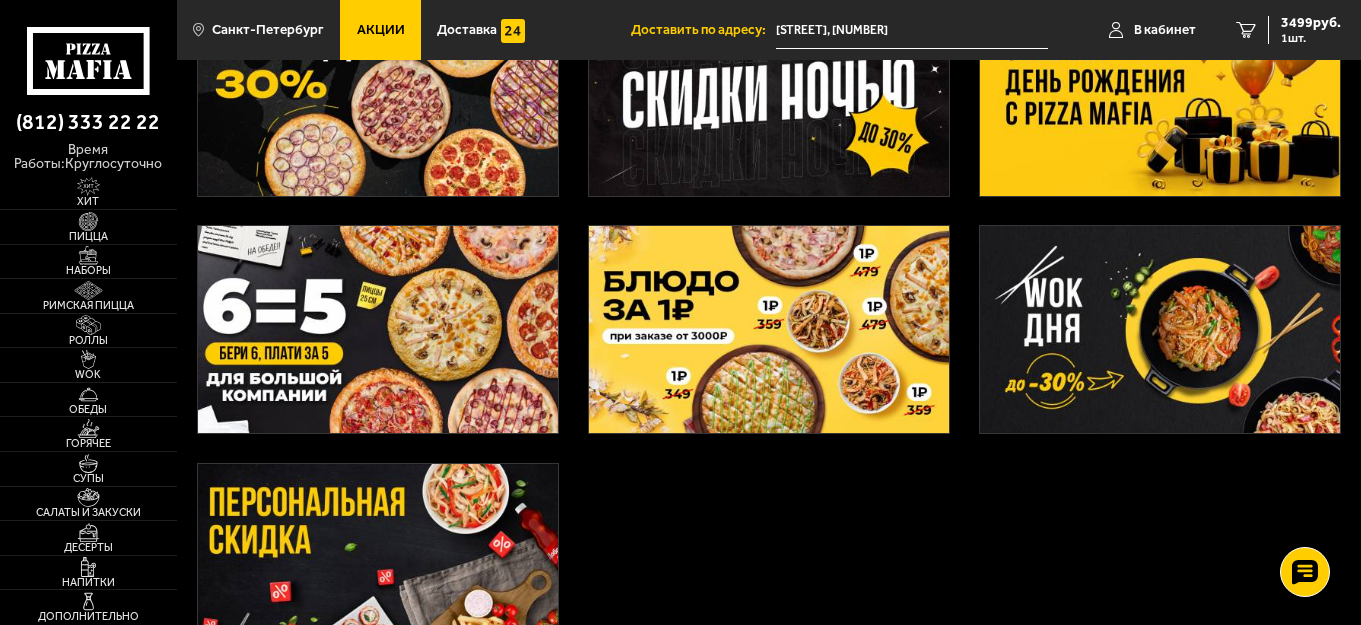 click at bounding box center [769, 329] 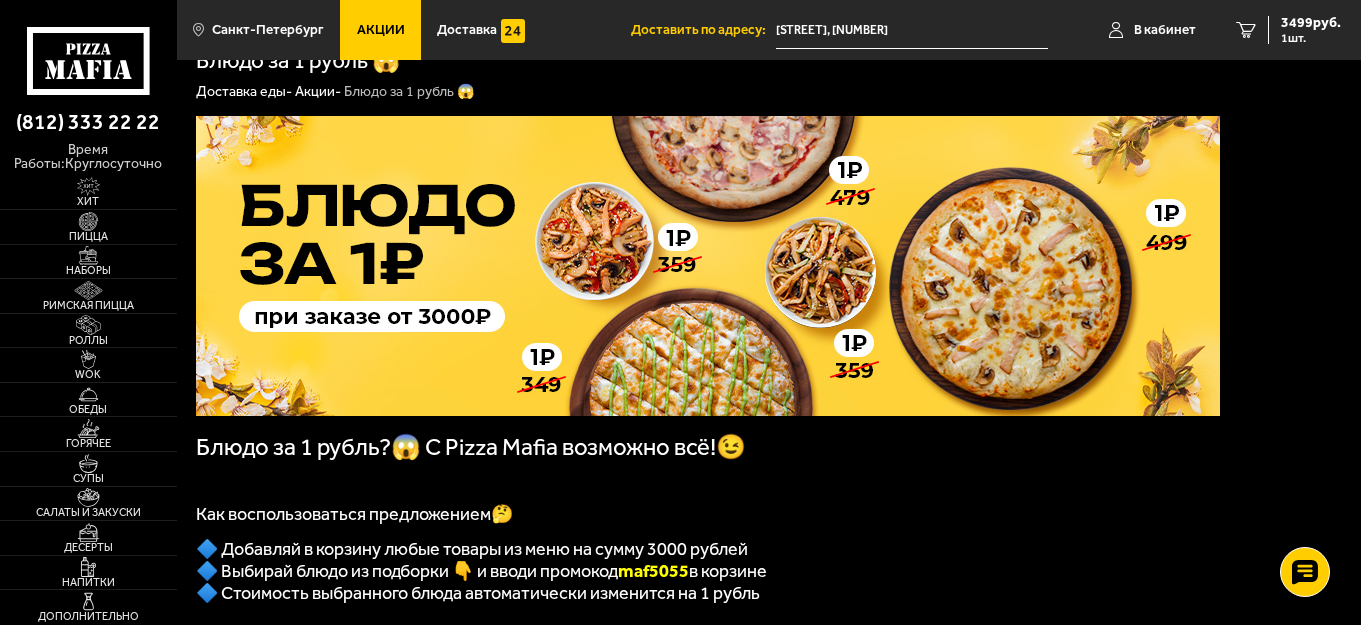 scroll, scrollTop: 0, scrollLeft: 0, axis: both 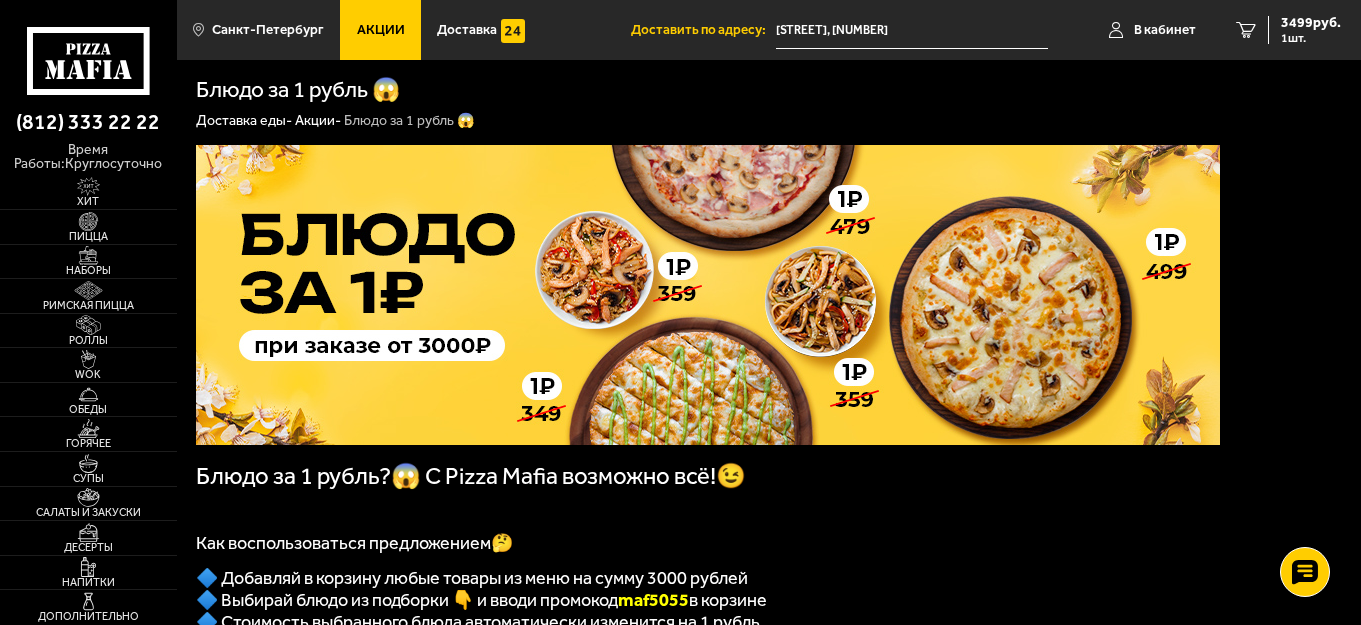 click on "Акции" at bounding box center (380, 30) 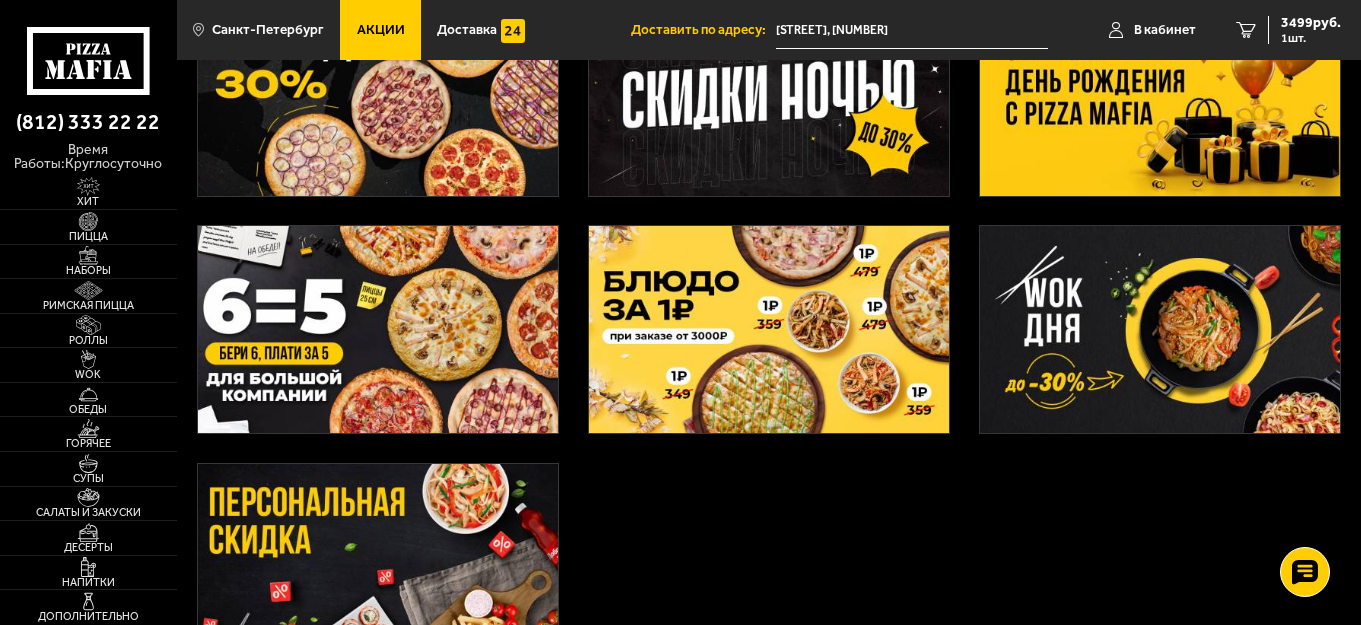 click at bounding box center (1160, 92) 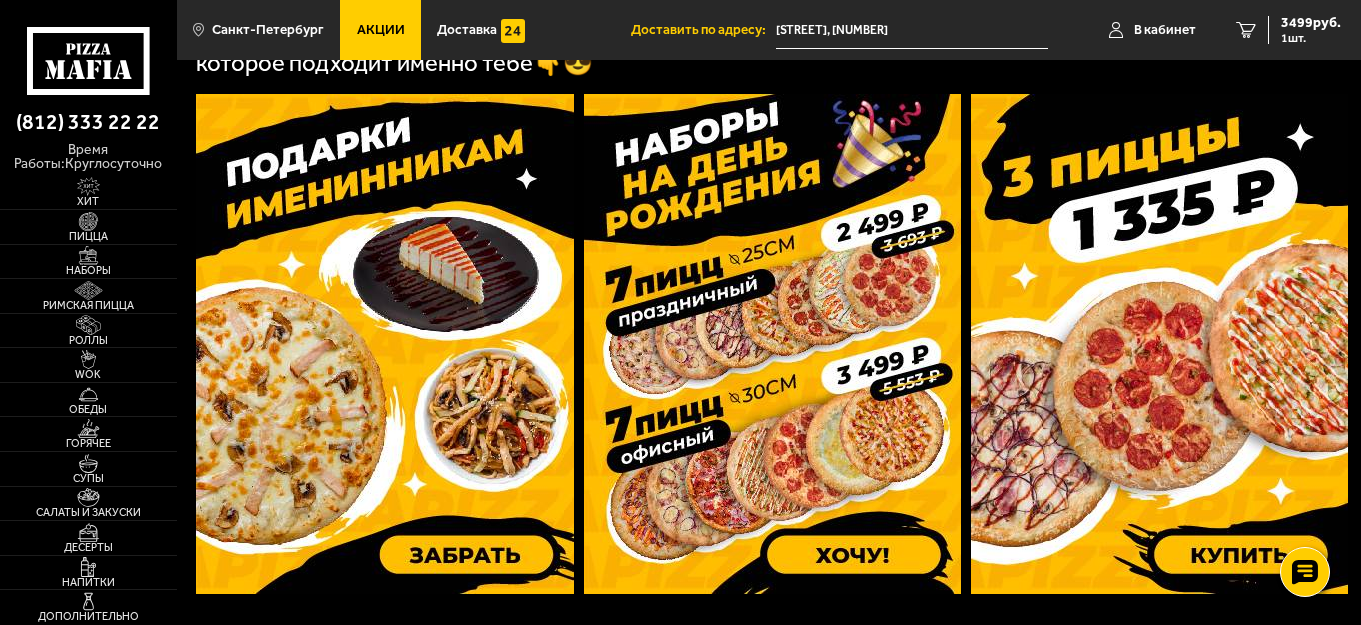 scroll, scrollTop: 700, scrollLeft: 0, axis: vertical 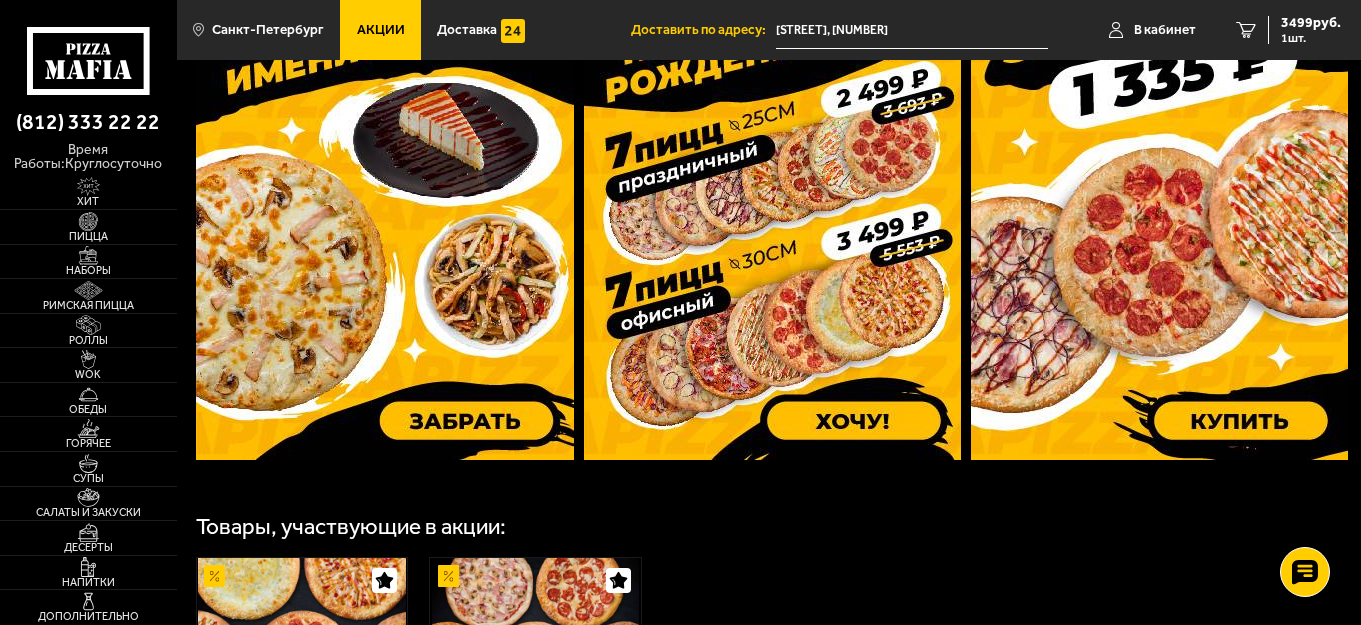 click at bounding box center (385, 210) 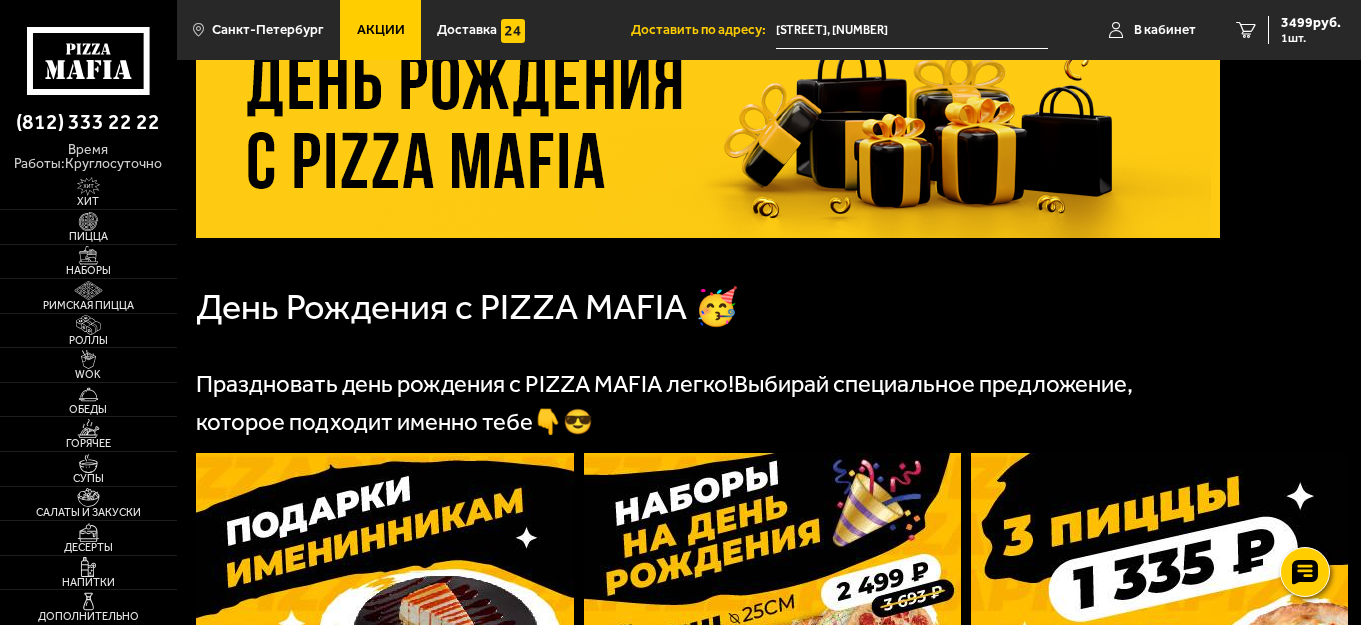 scroll, scrollTop: 200, scrollLeft: 0, axis: vertical 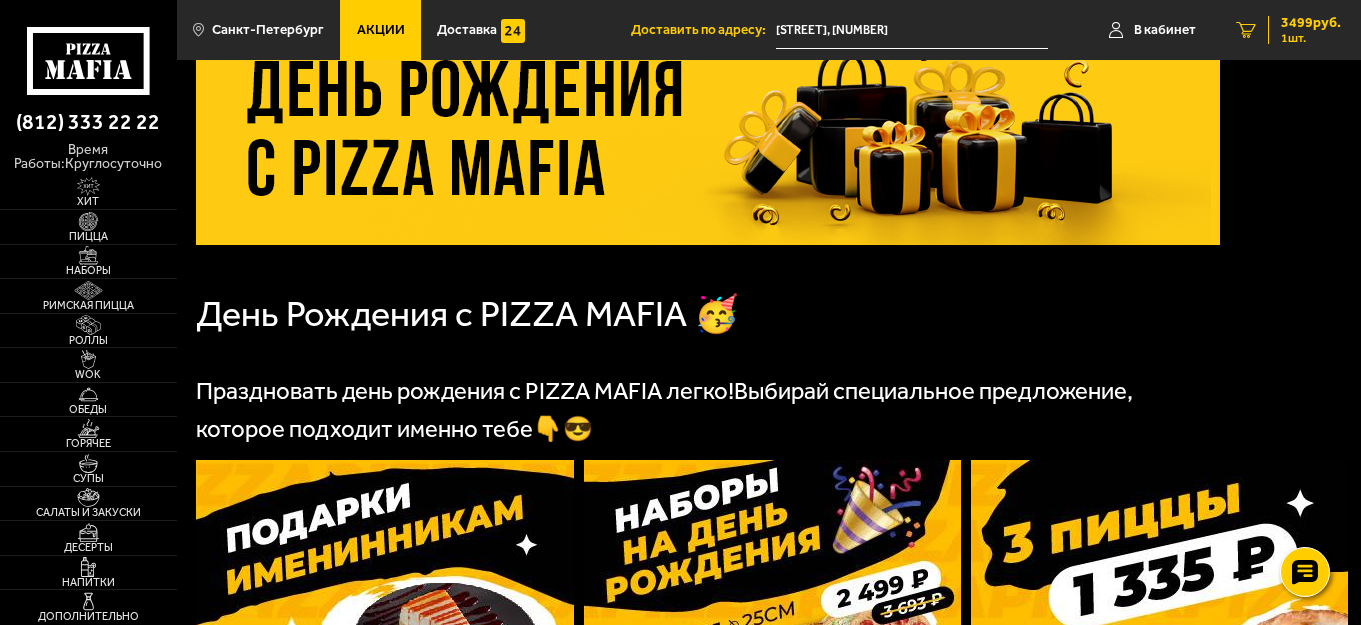click on "1" at bounding box center [1246, 30] 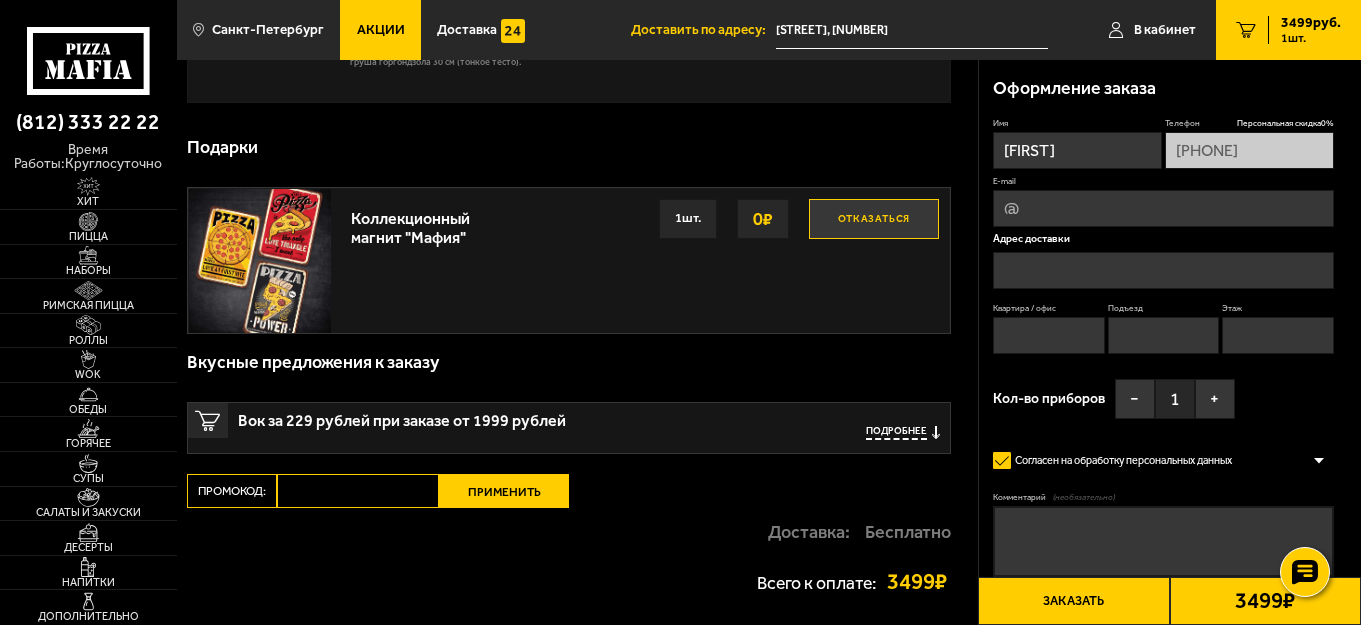 scroll, scrollTop: 0, scrollLeft: 0, axis: both 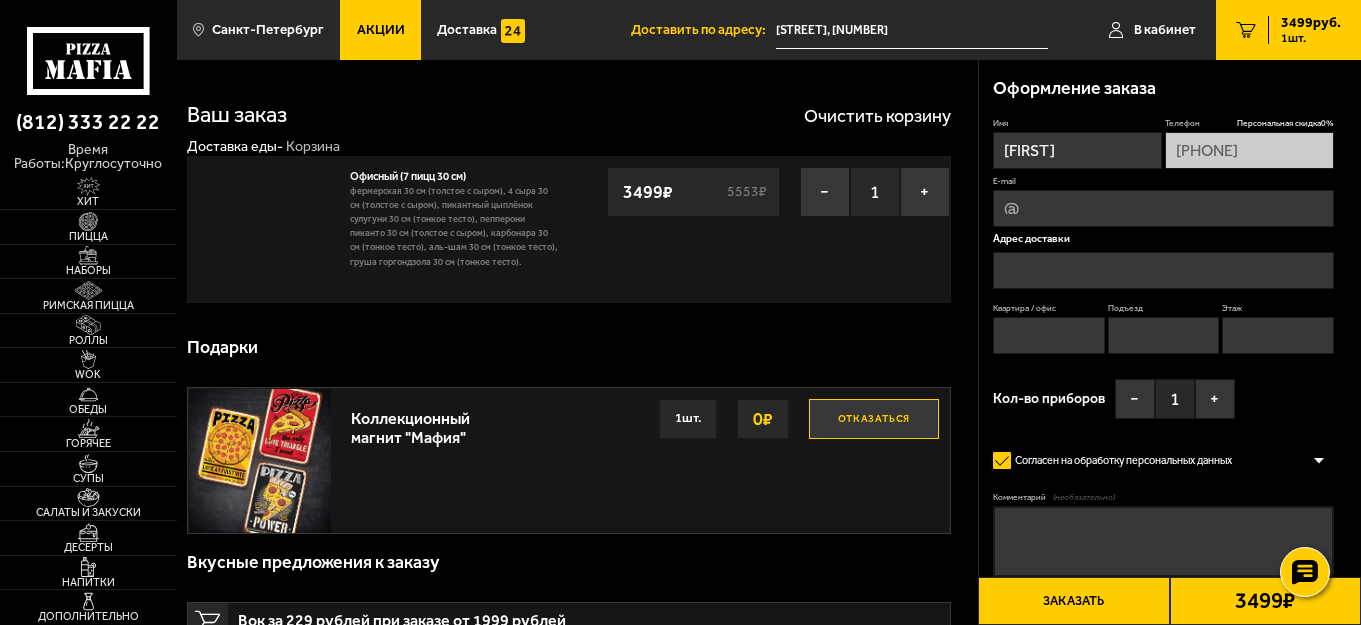 type on "[STREET_NAME], 89соор1" 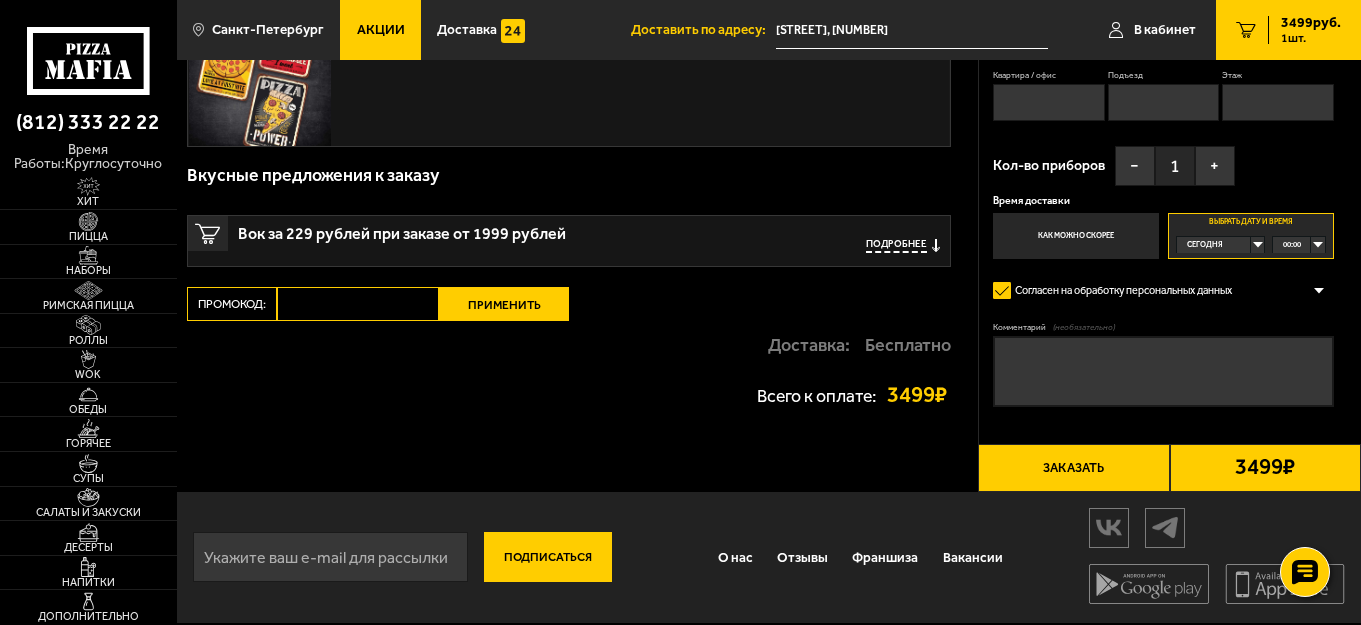scroll, scrollTop: 400, scrollLeft: 0, axis: vertical 